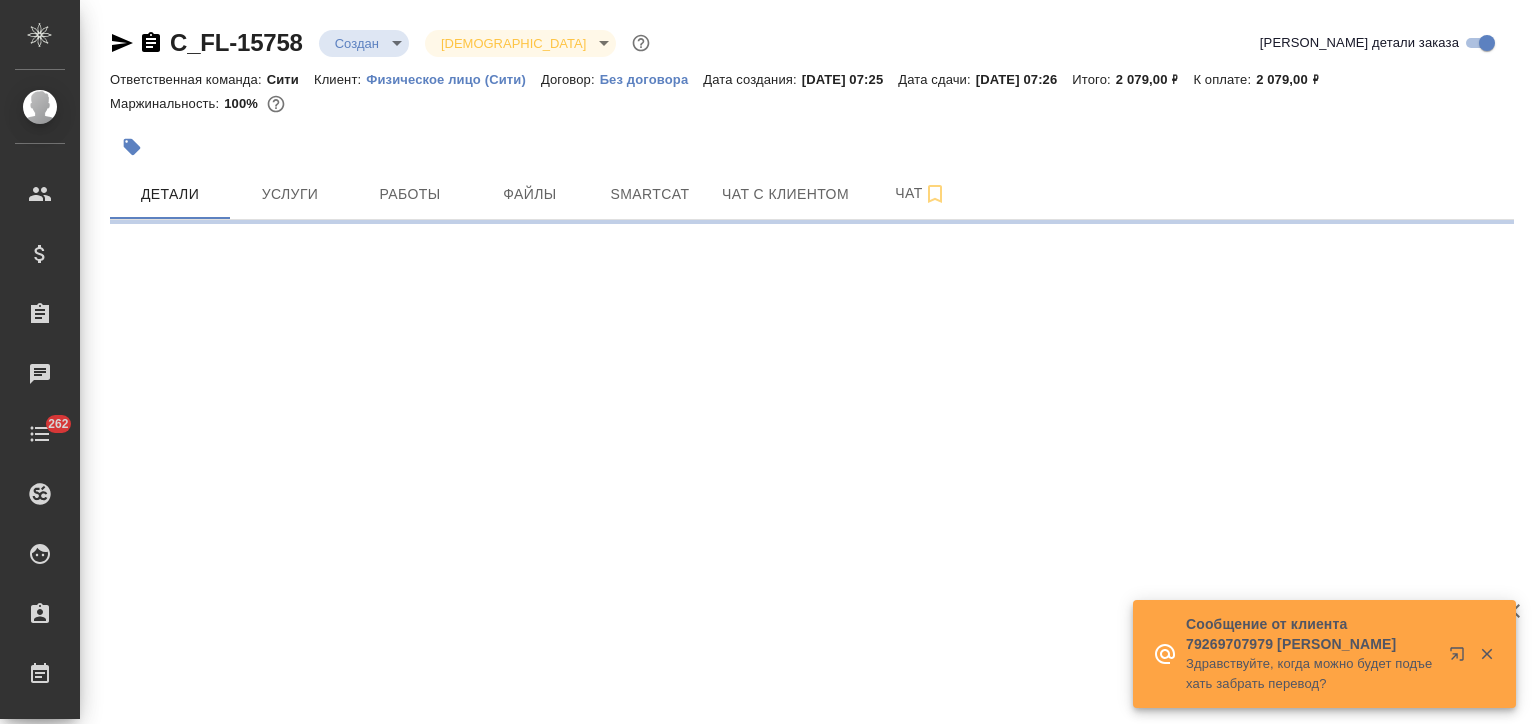 scroll, scrollTop: 0, scrollLeft: 0, axis: both 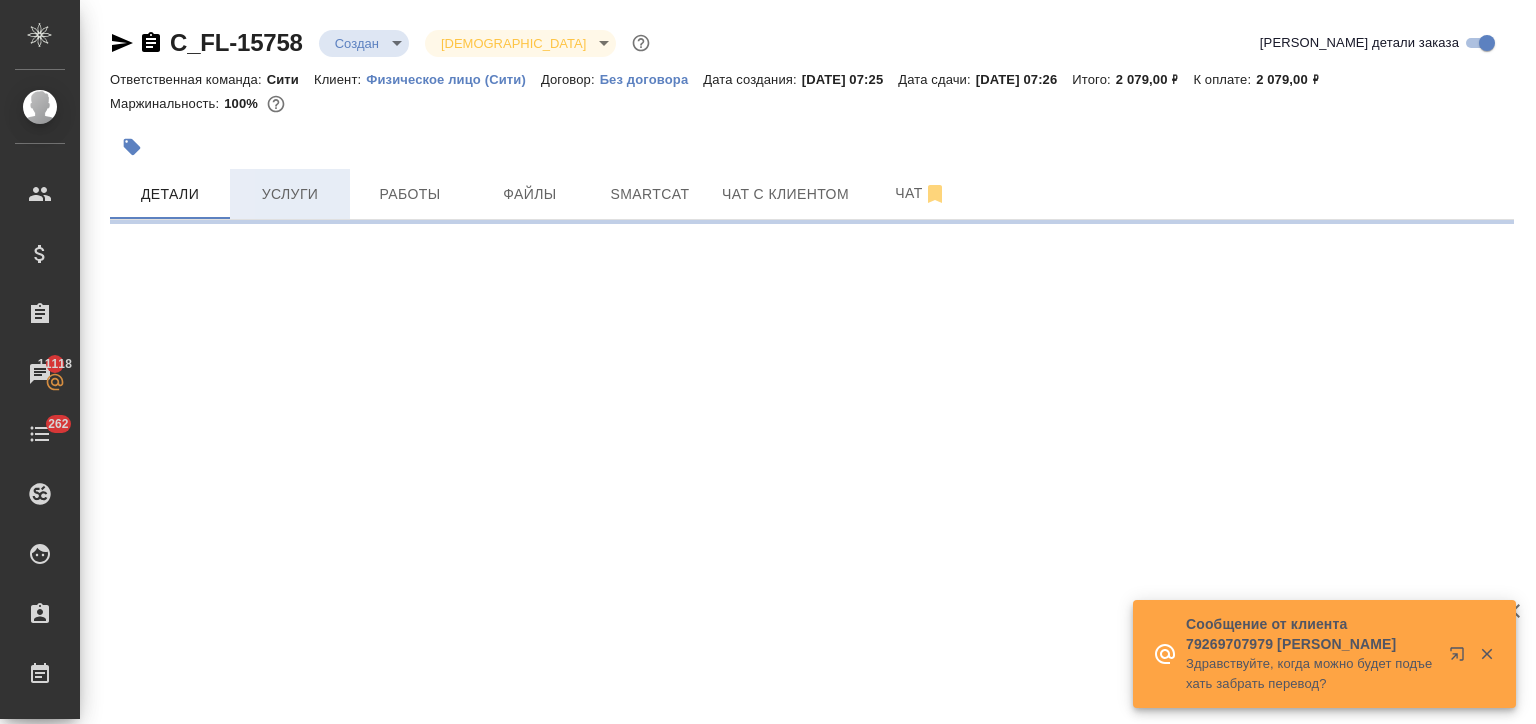 click on "Услуги" at bounding box center [290, 194] 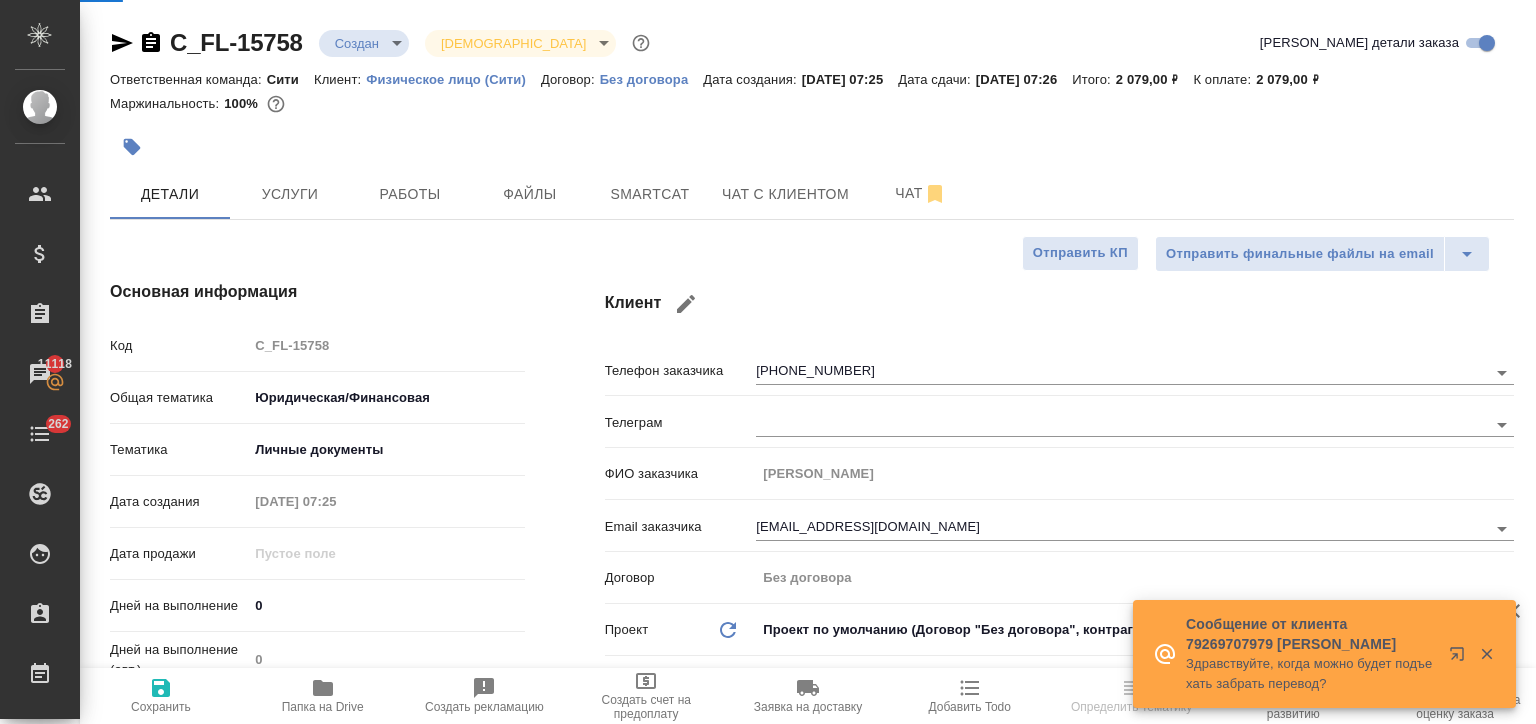 type on "x" 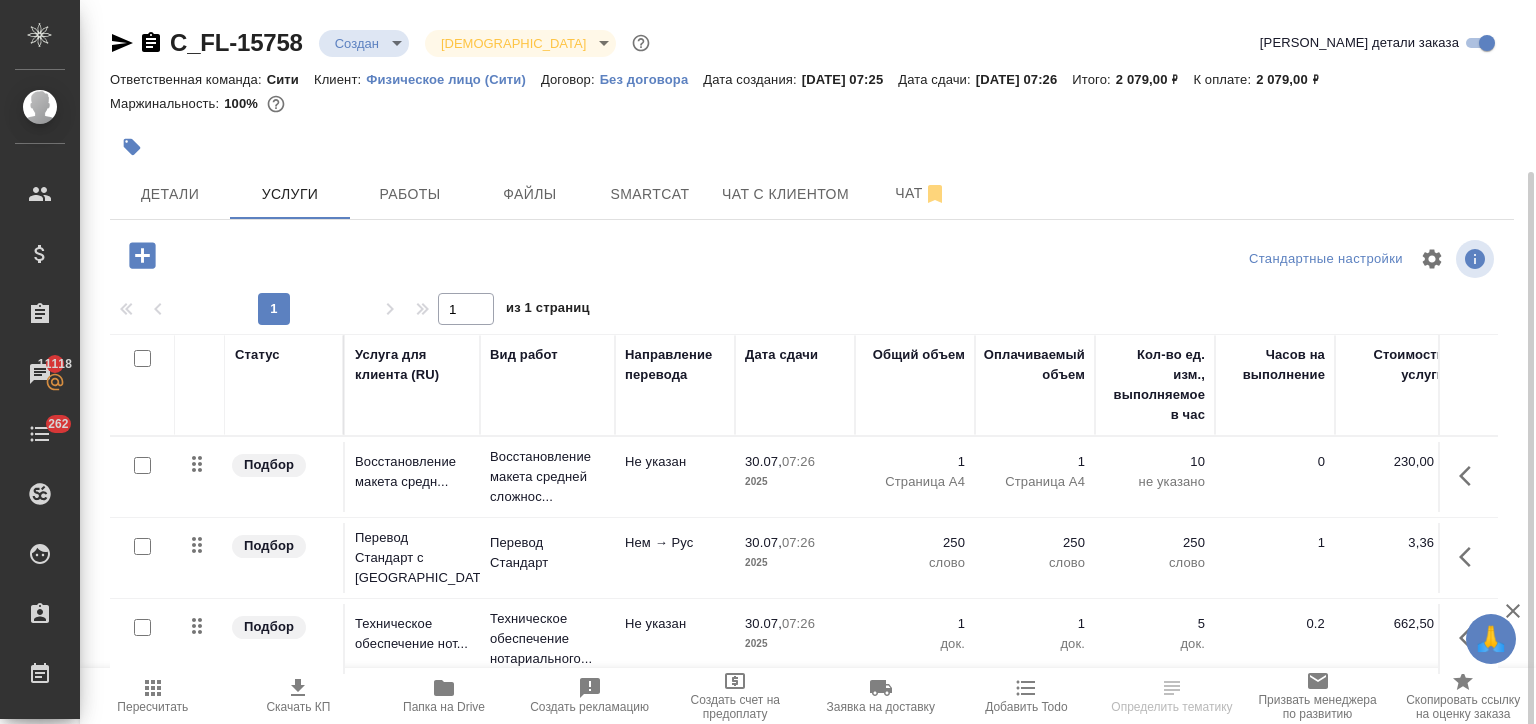 scroll, scrollTop: 91, scrollLeft: 0, axis: vertical 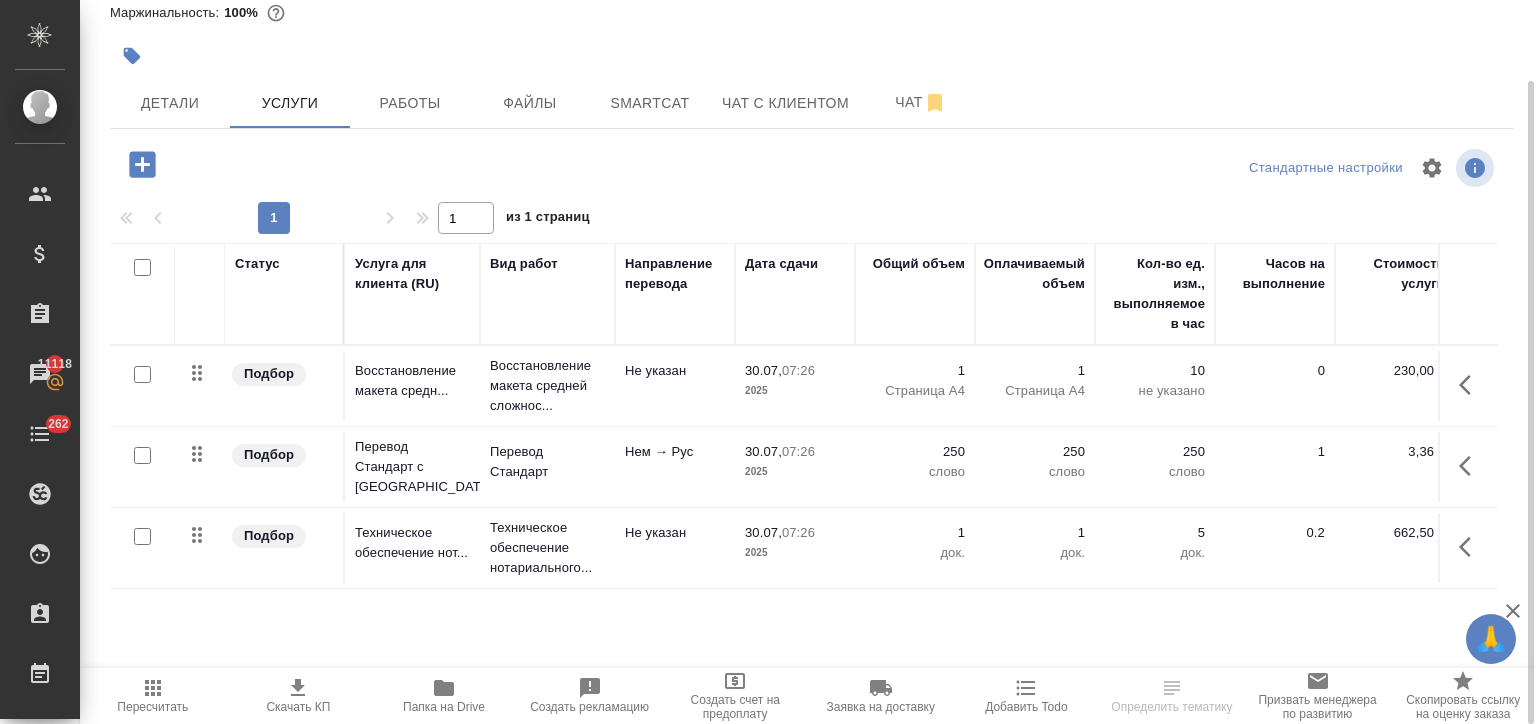 click at bounding box center (1471, 466) 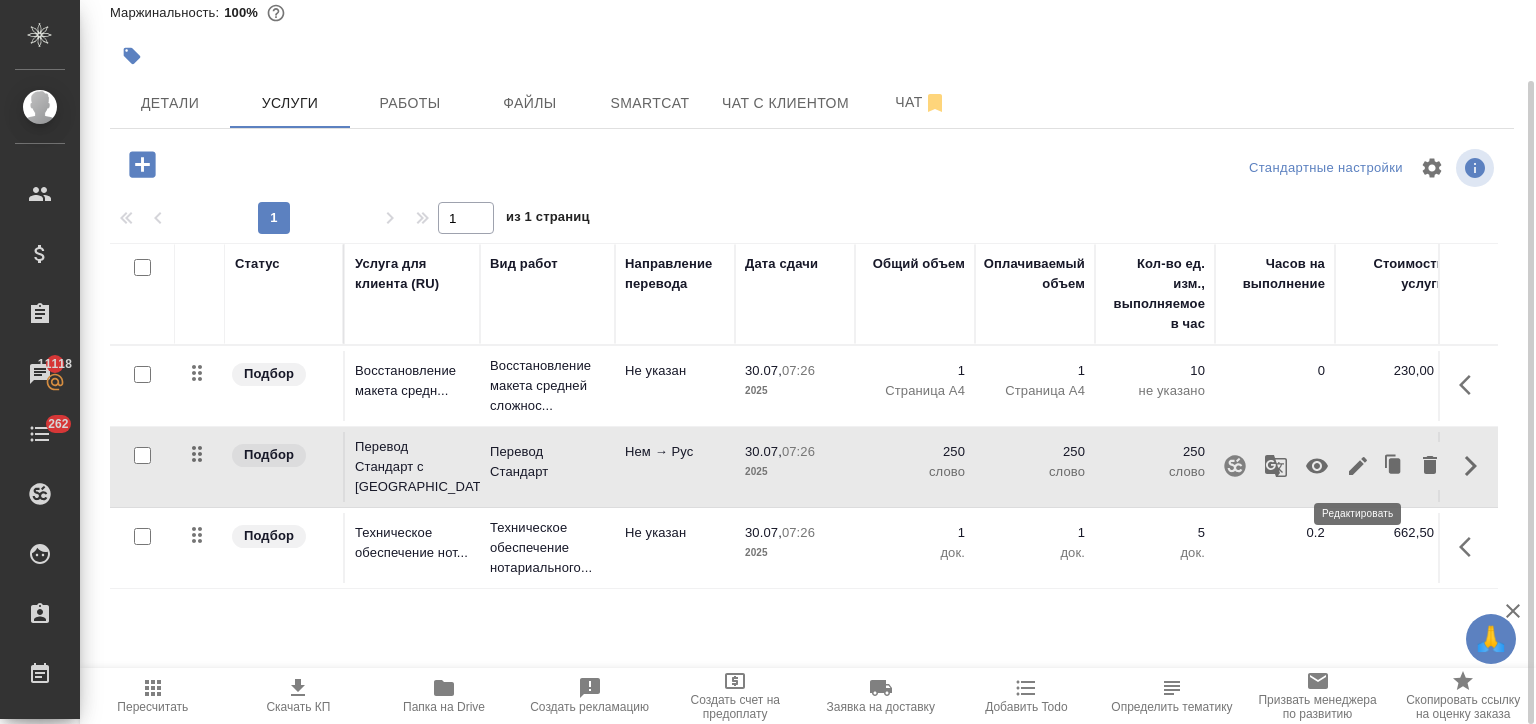 click at bounding box center [1358, 466] 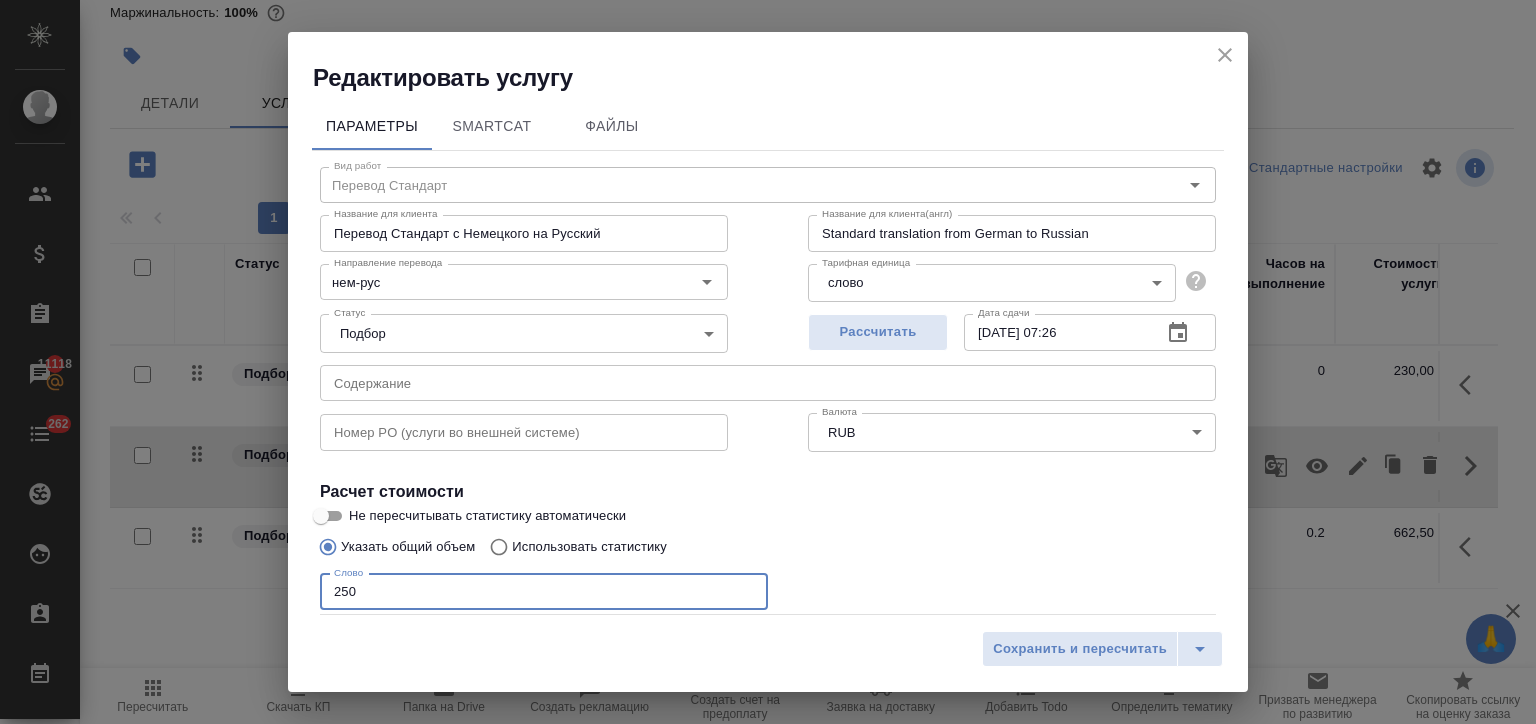 drag, startPoint x: 412, startPoint y: 598, endPoint x: 344, endPoint y: 596, distance: 68.0294 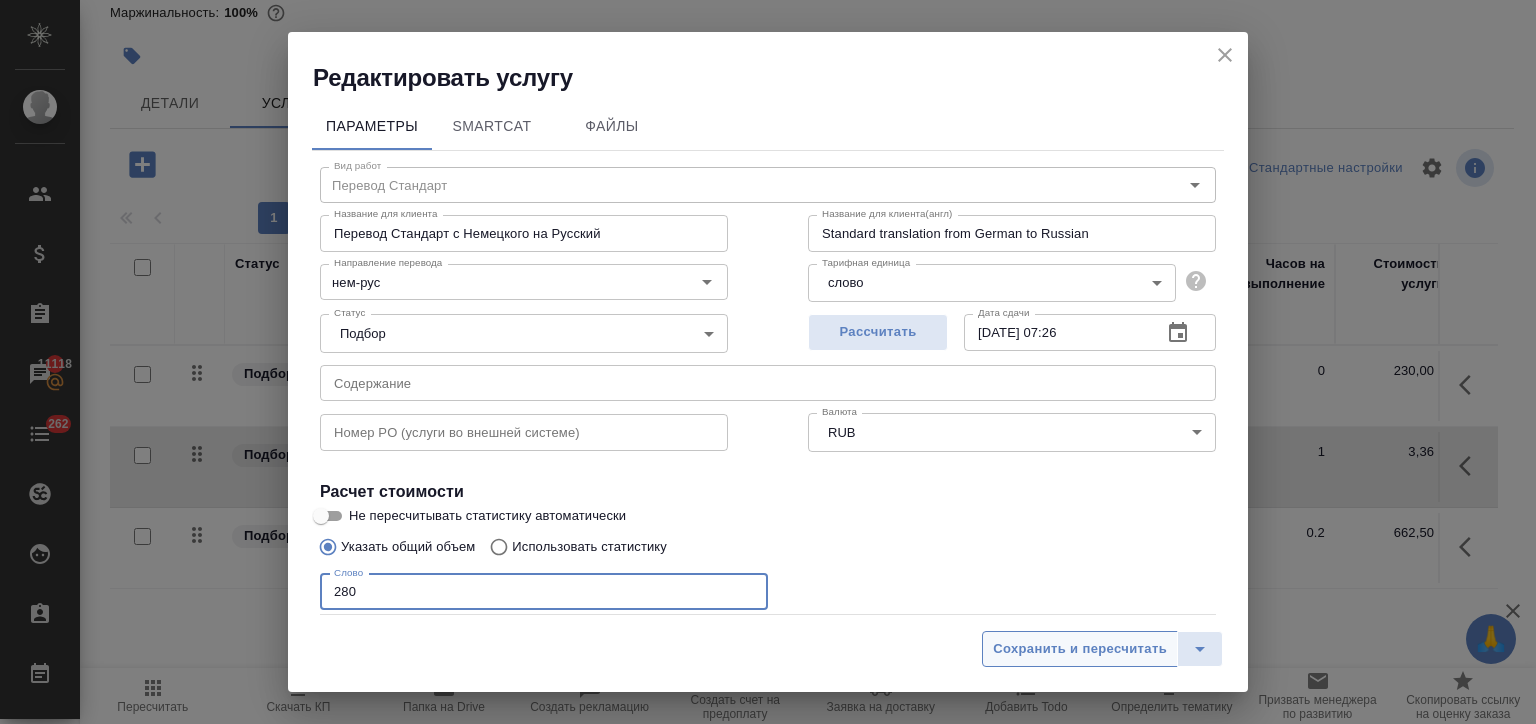 type on "280" 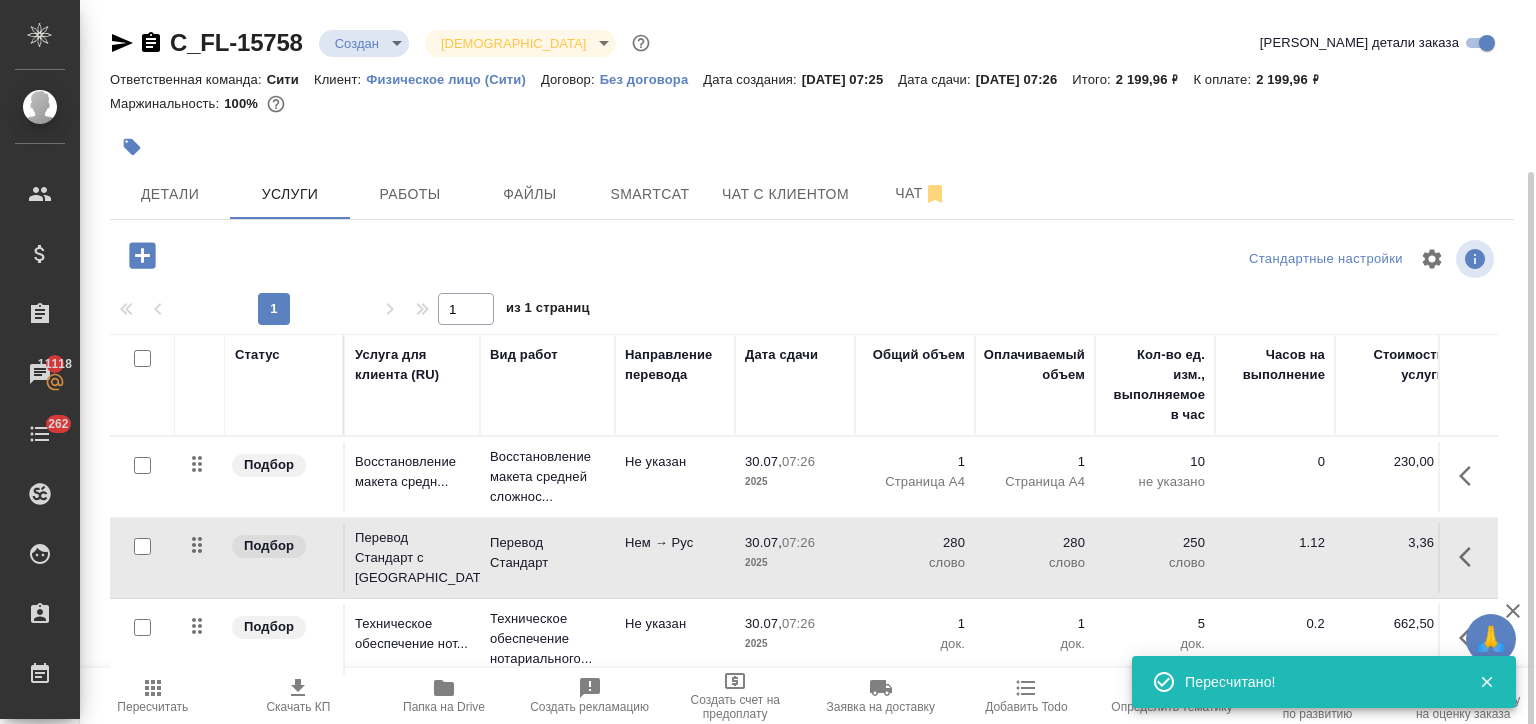 scroll, scrollTop: 91, scrollLeft: 0, axis: vertical 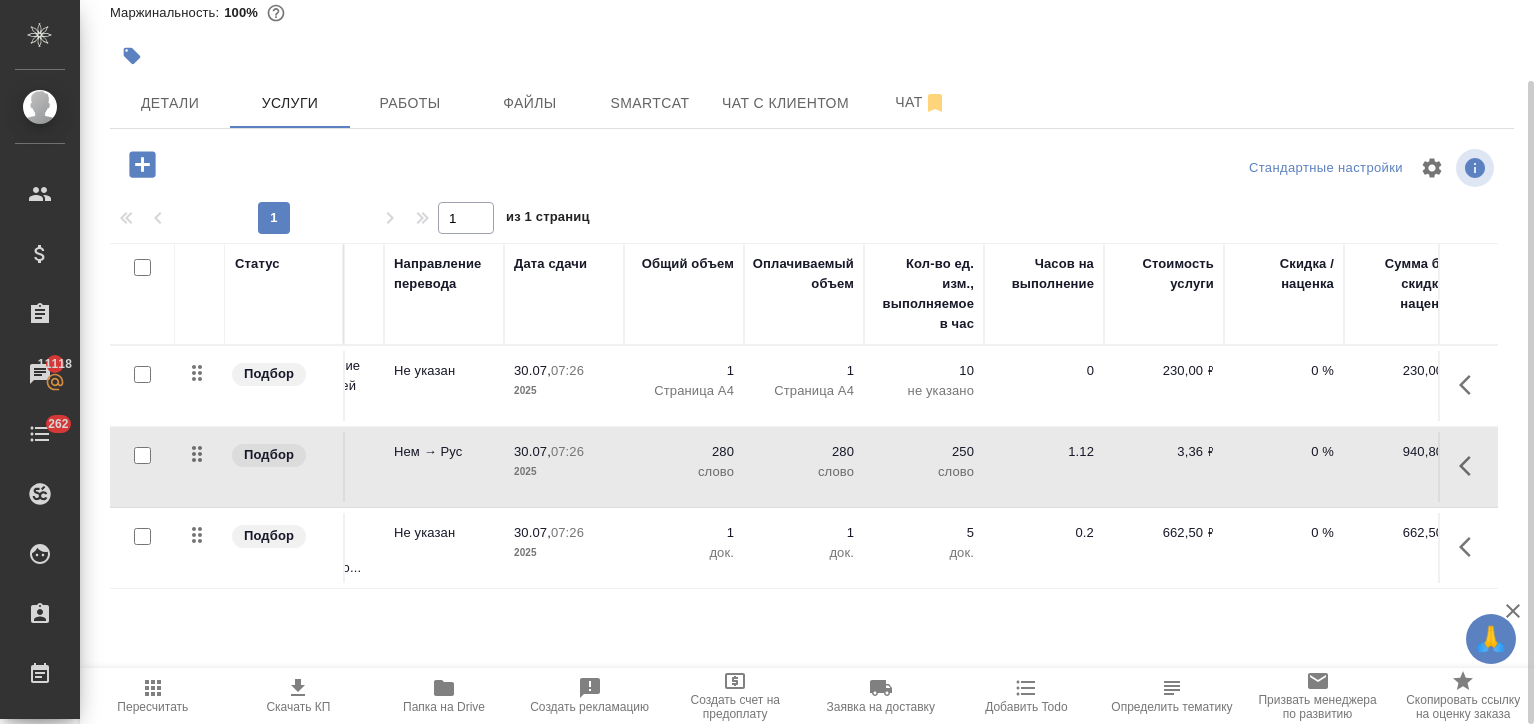 click on "0 %" at bounding box center [1284, 386] 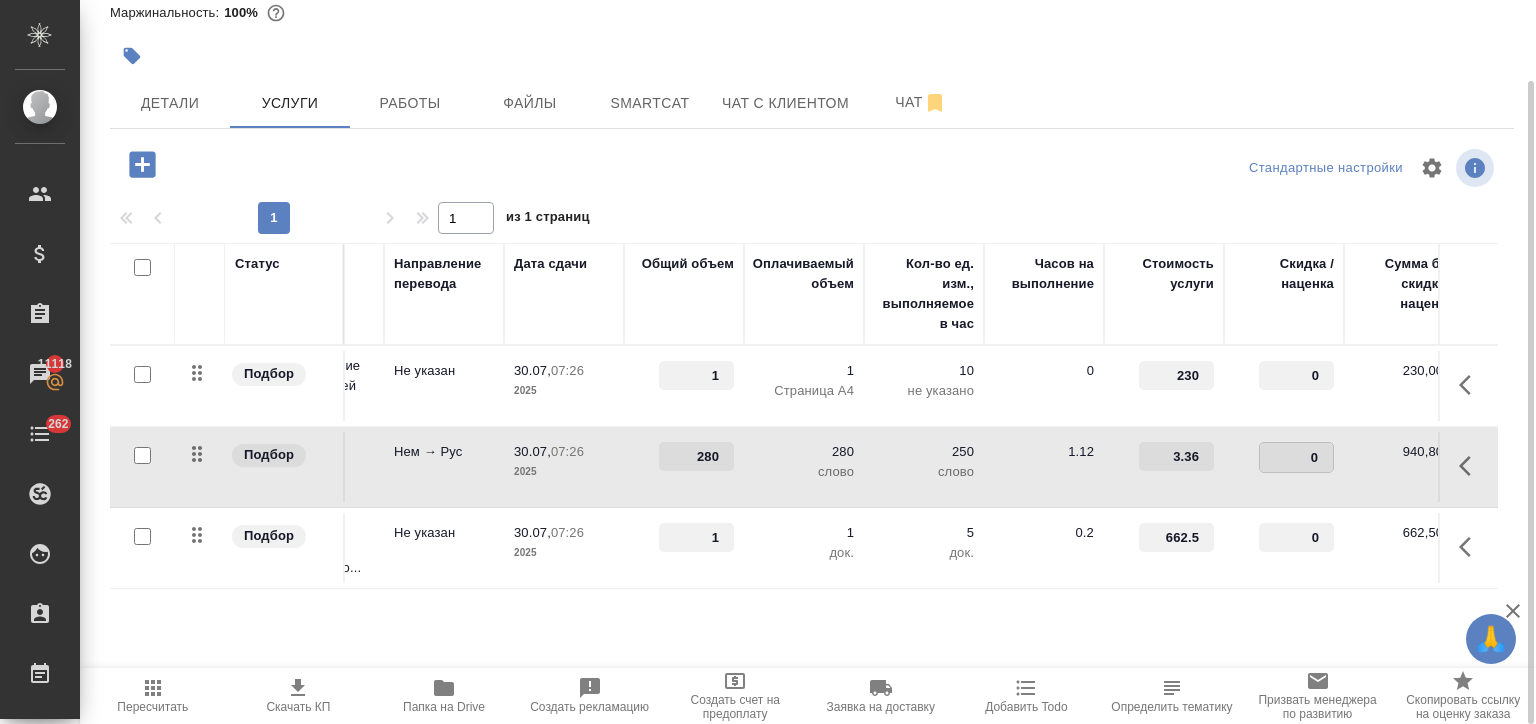 click on "0" at bounding box center (1296, 457) 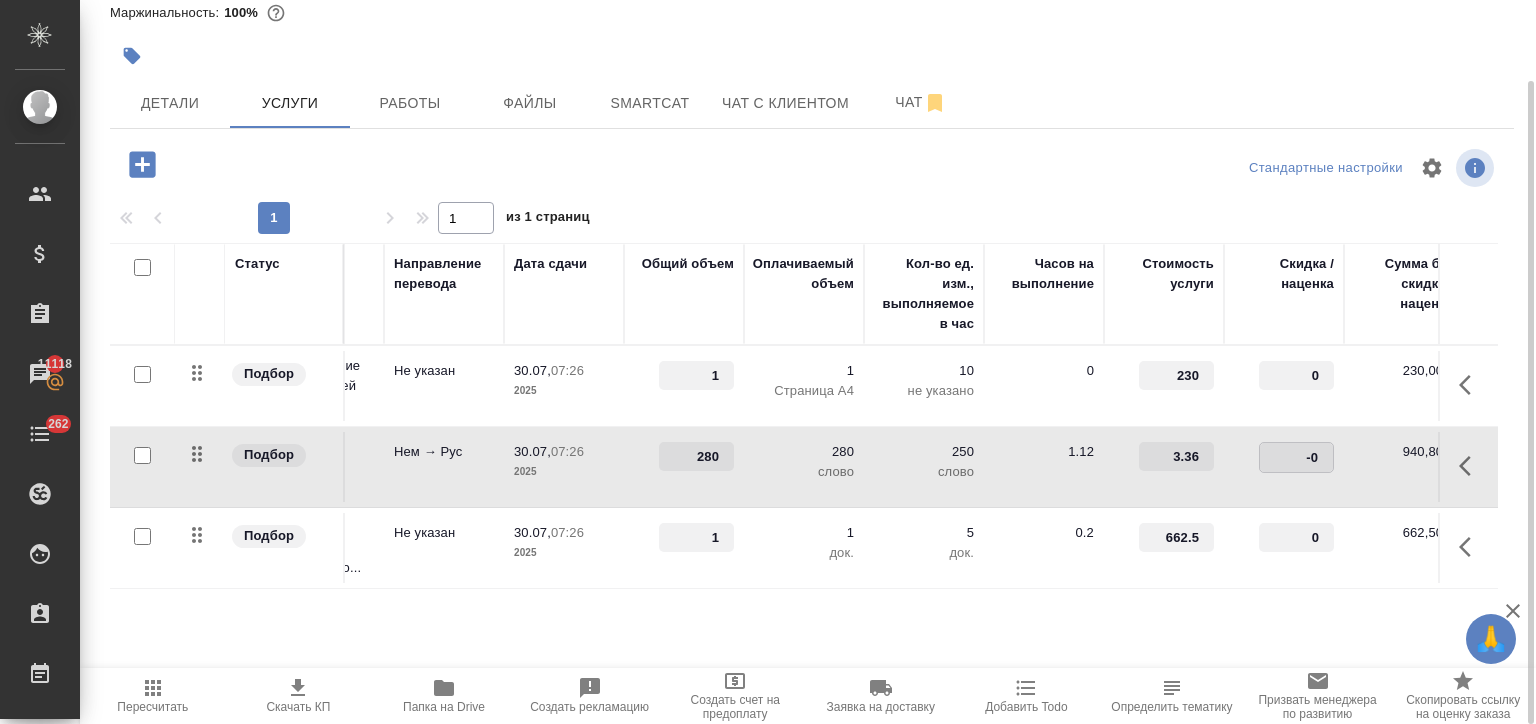 type on "-30" 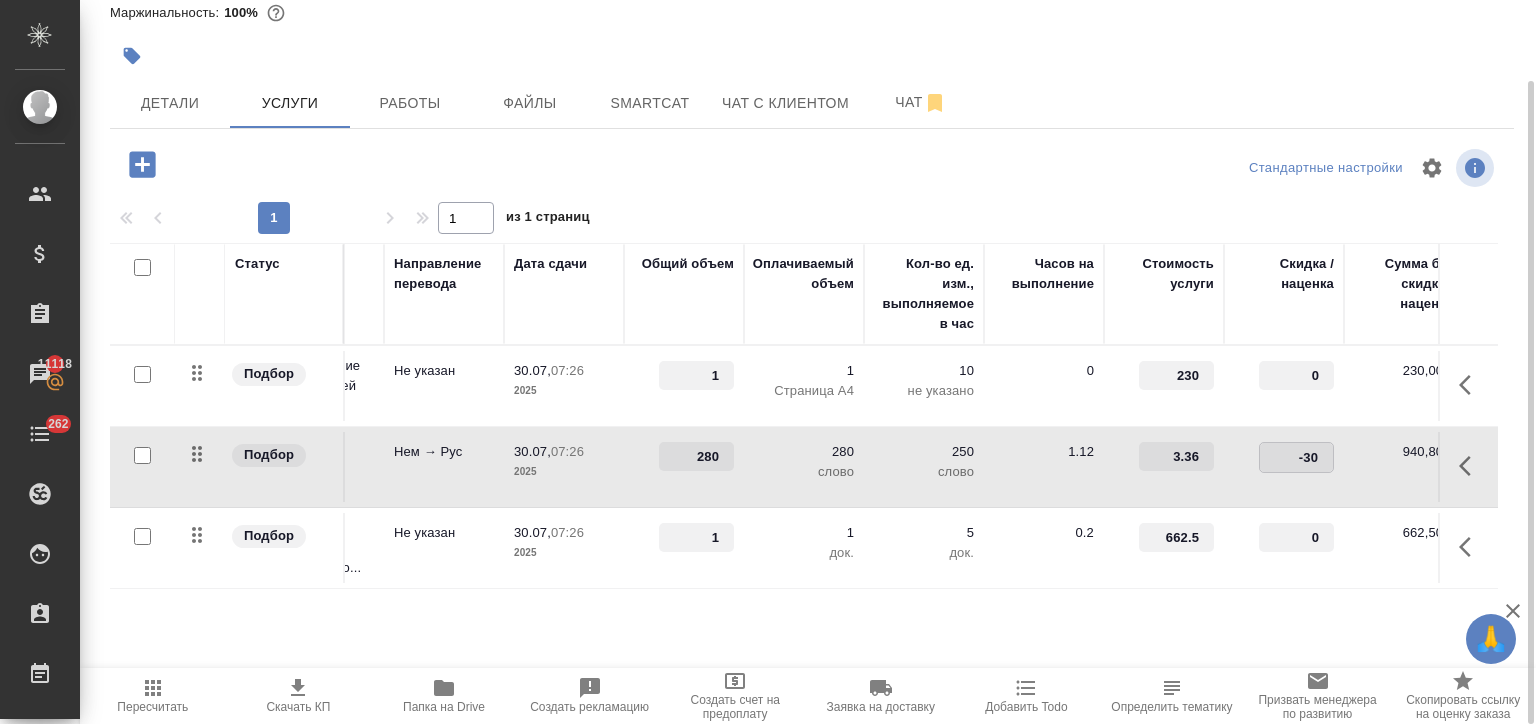 click on "-30" at bounding box center (1284, 386) 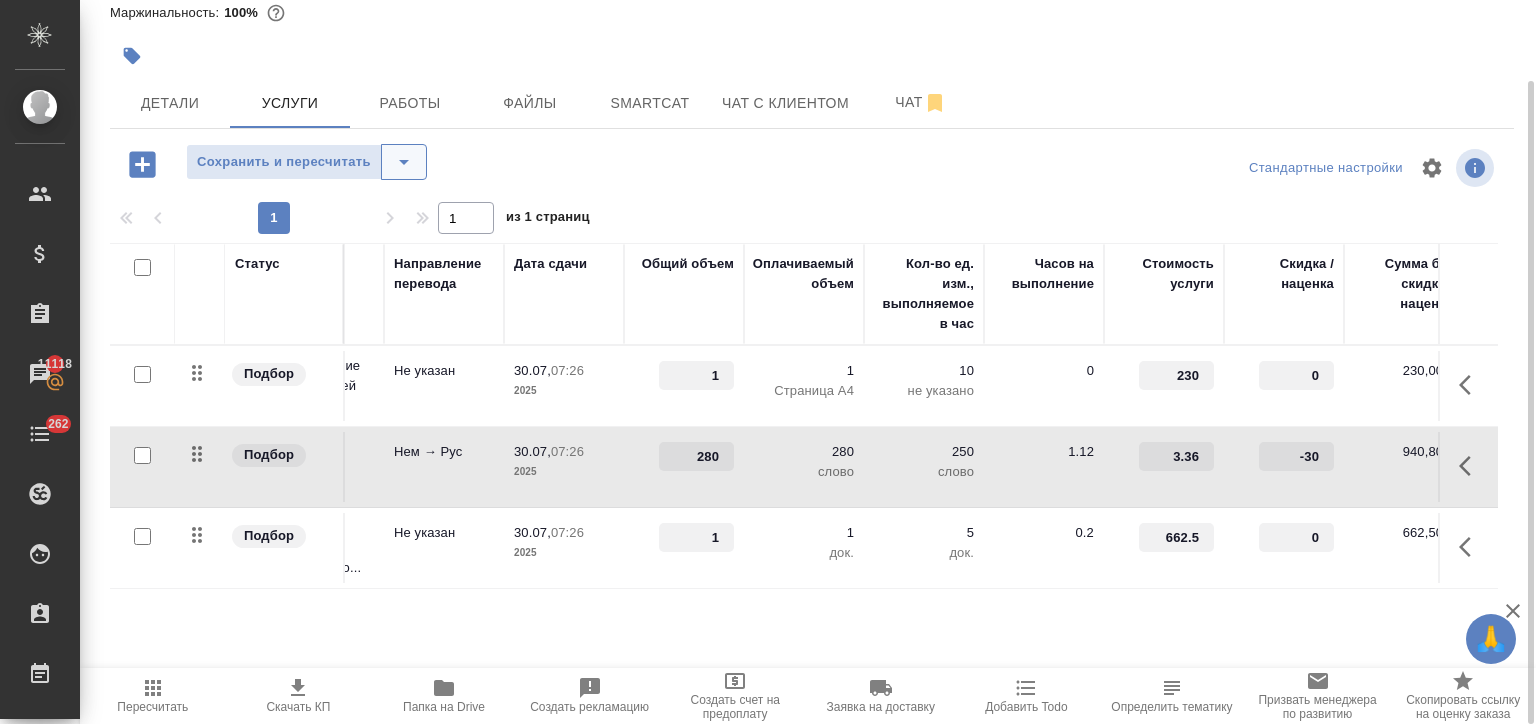 click at bounding box center [404, 162] 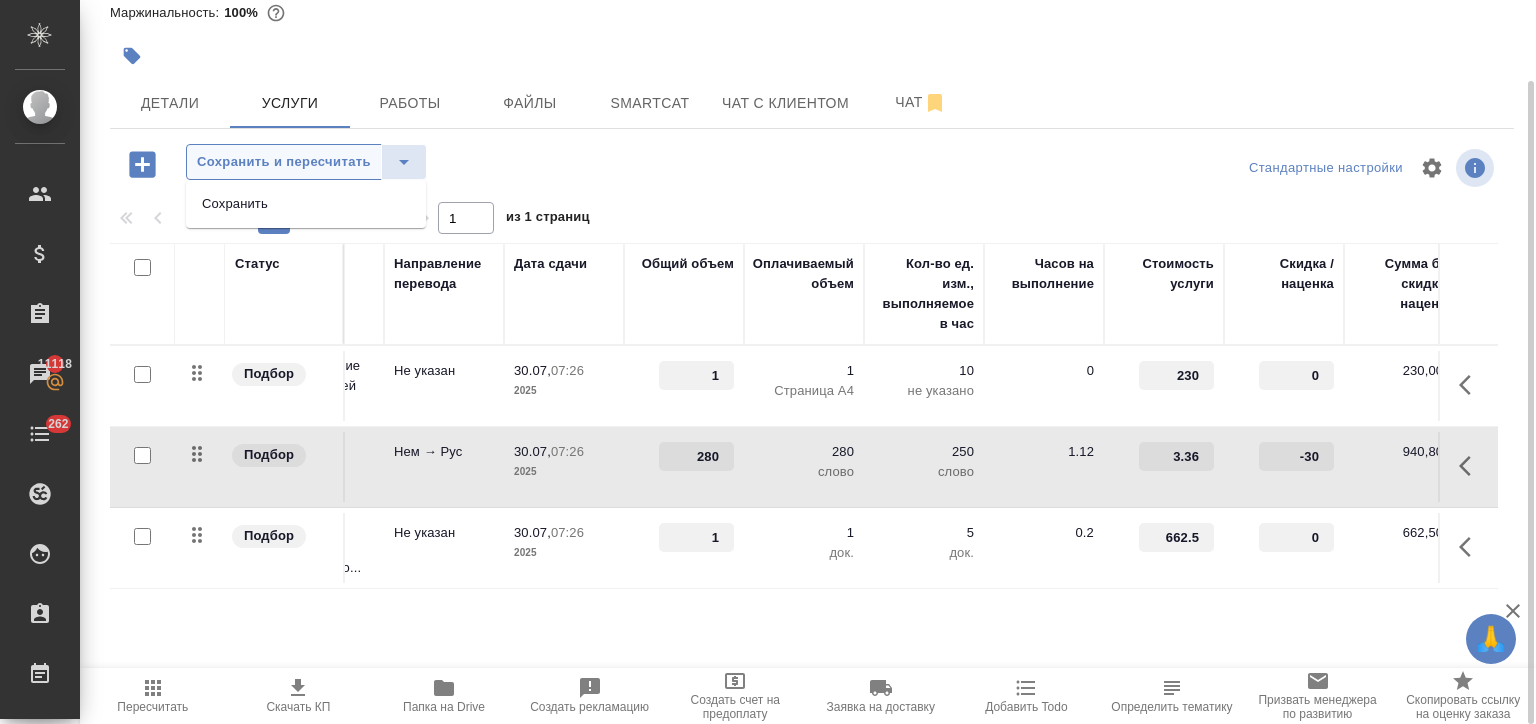 click on "Сохранить и пересчитать" at bounding box center [284, 162] 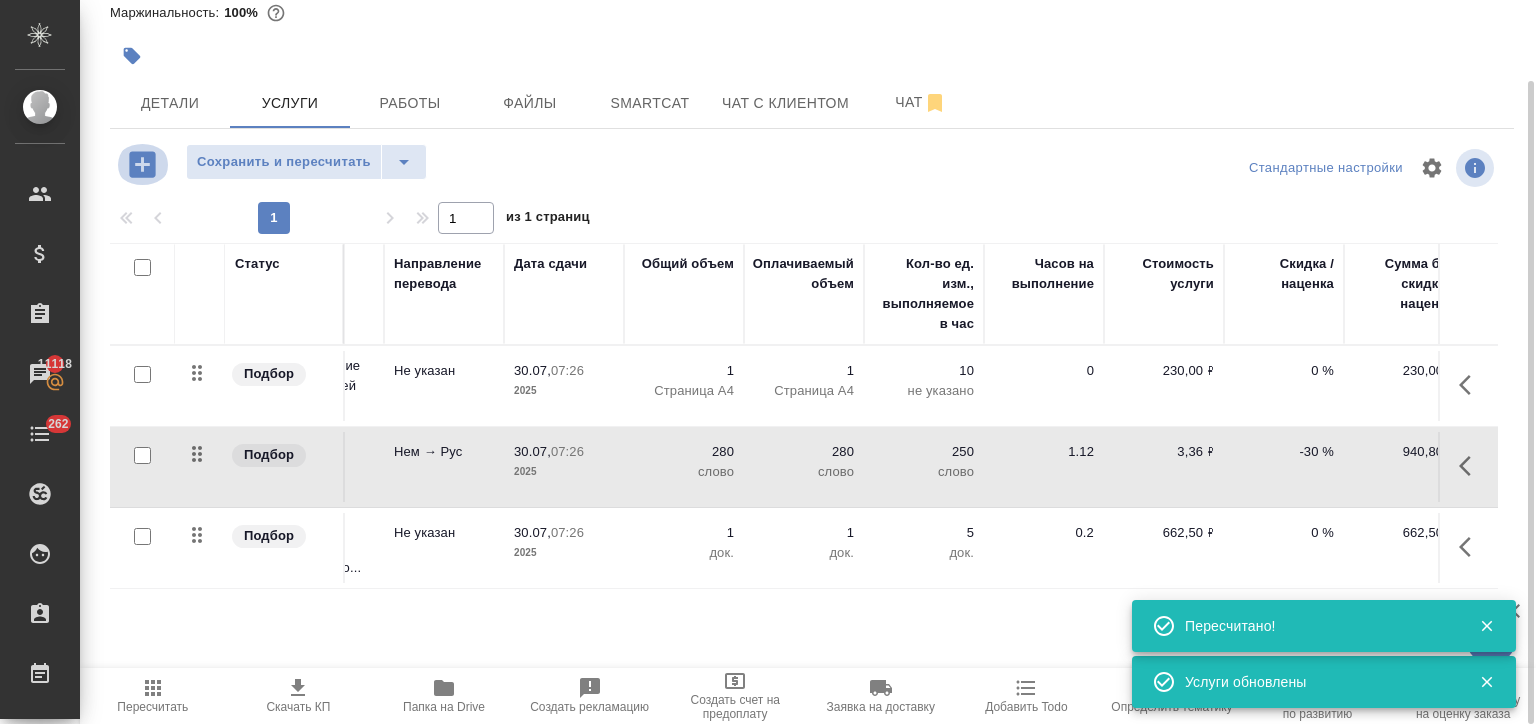 click 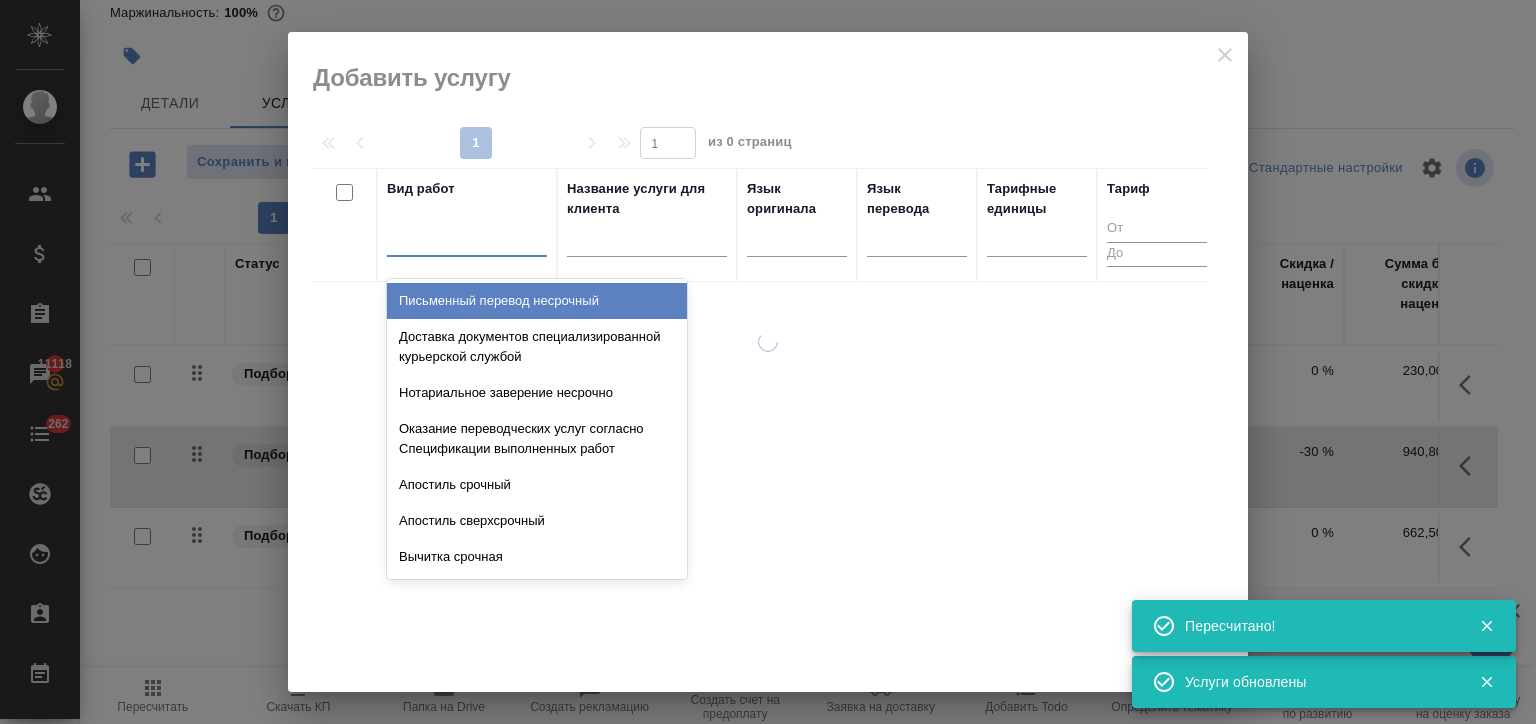 click at bounding box center [467, 236] 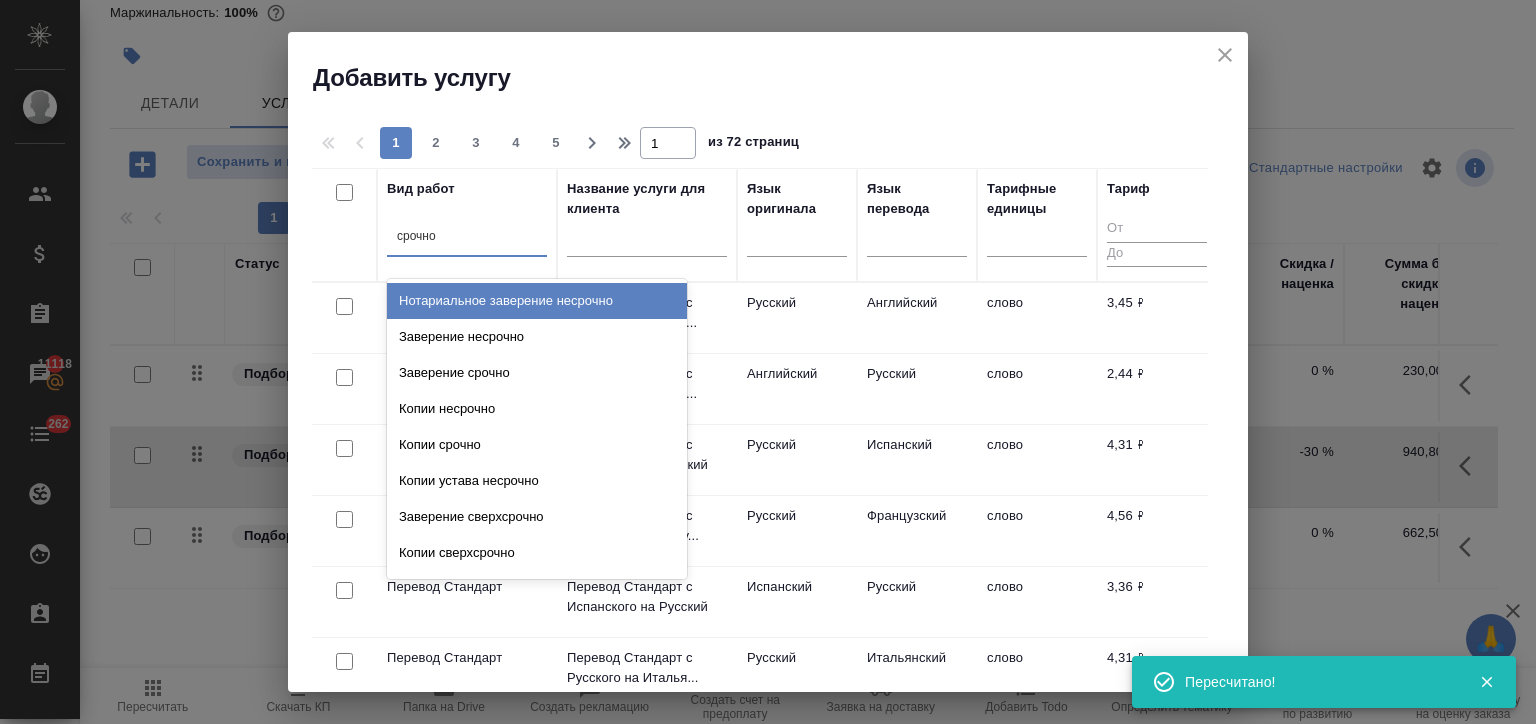 type on "срочное" 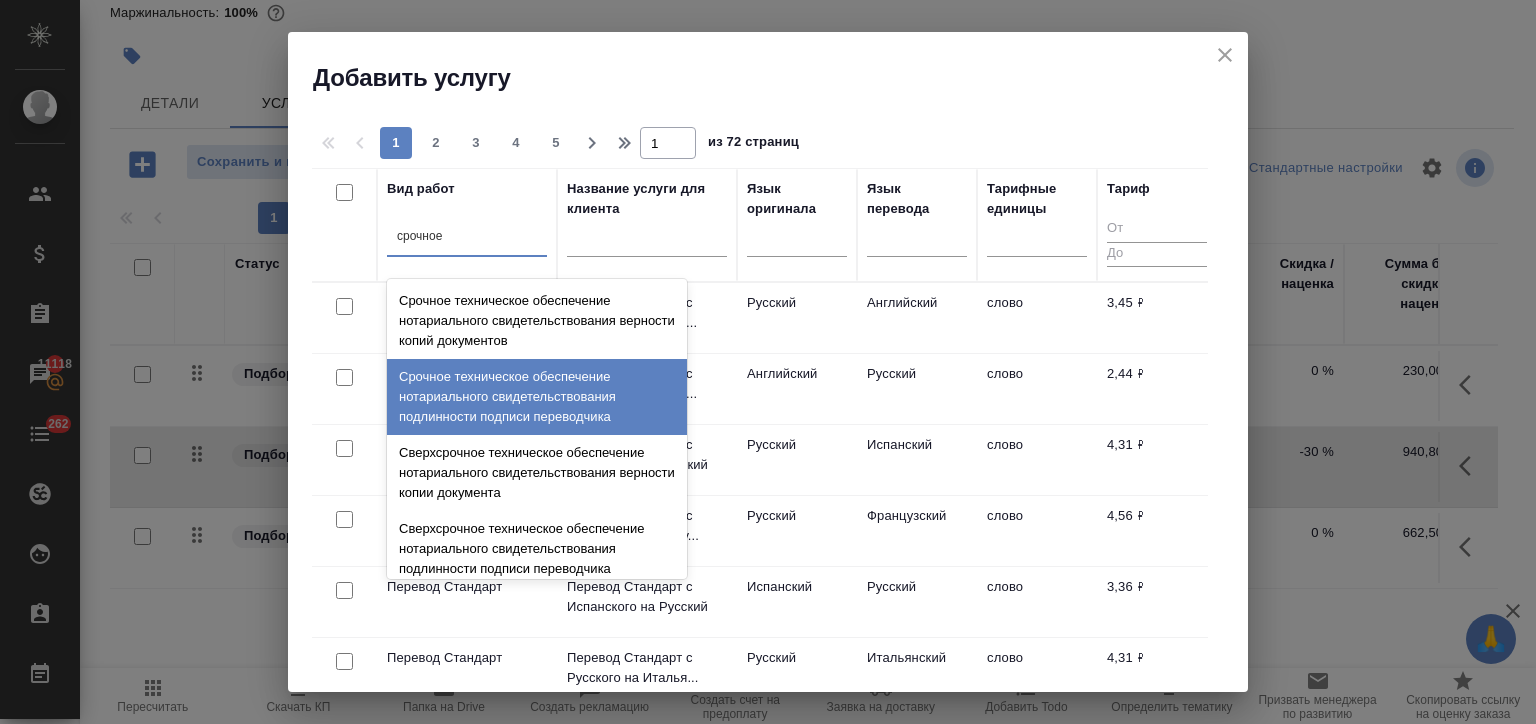 click on "Срочное техническое обеспечение нотариального свидетельствования подлинности подписи переводчика" at bounding box center [537, 397] 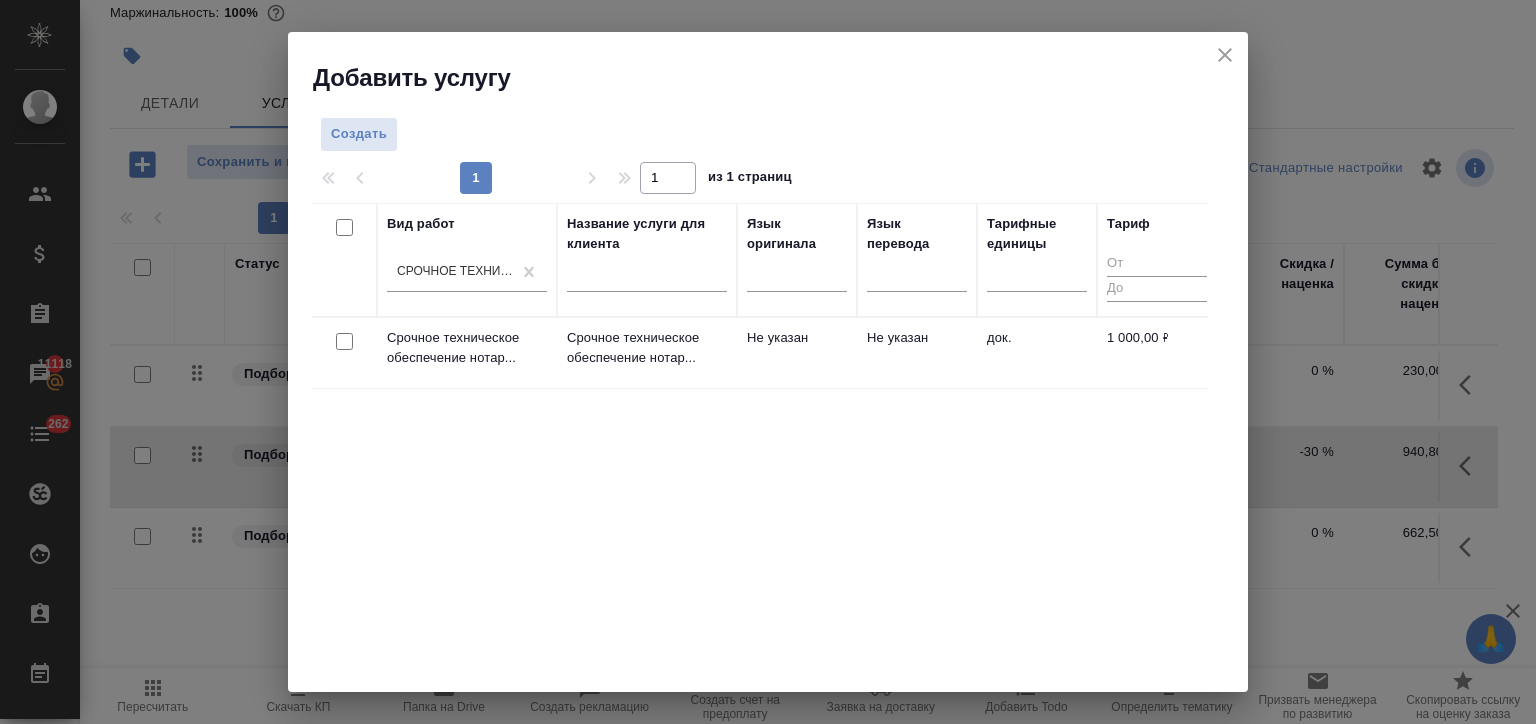 click at bounding box center (344, 341) 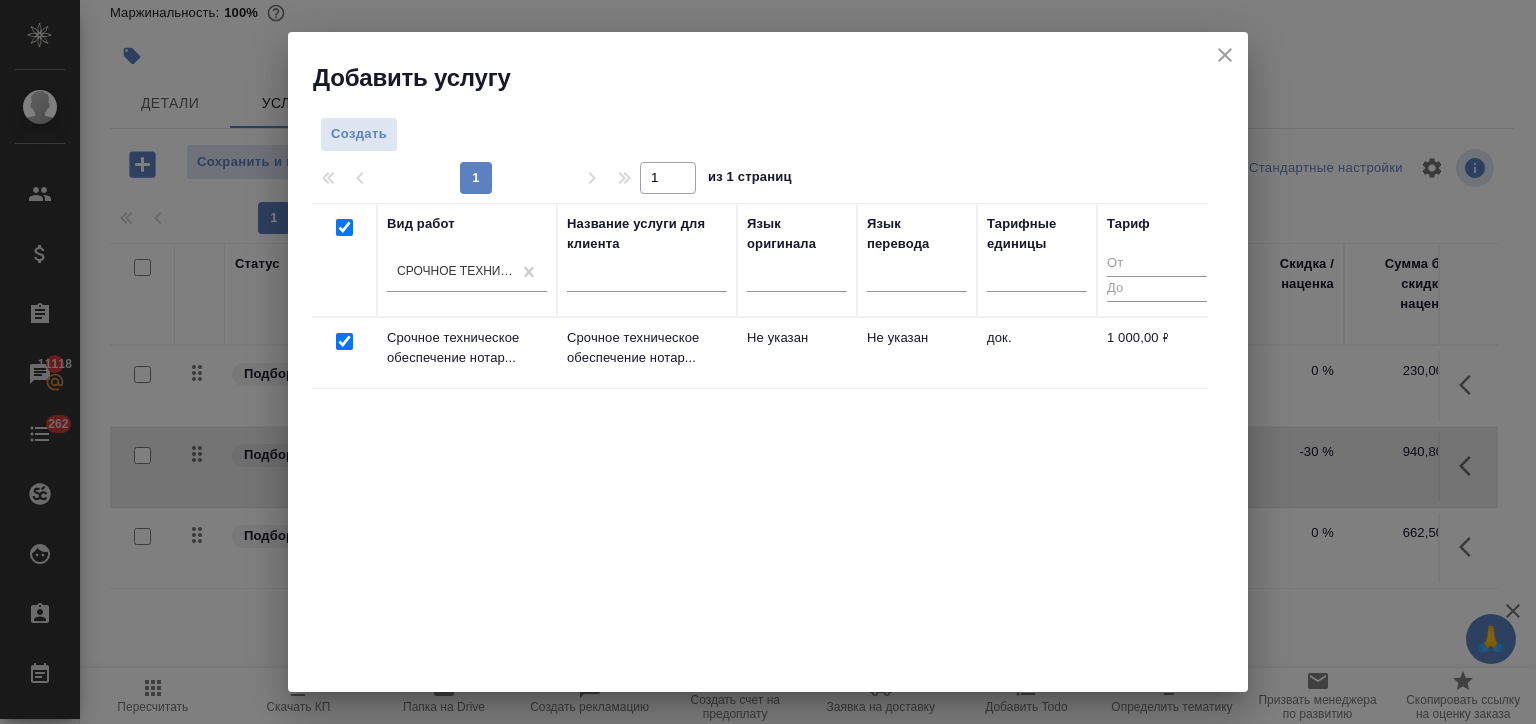 checkbox on "true" 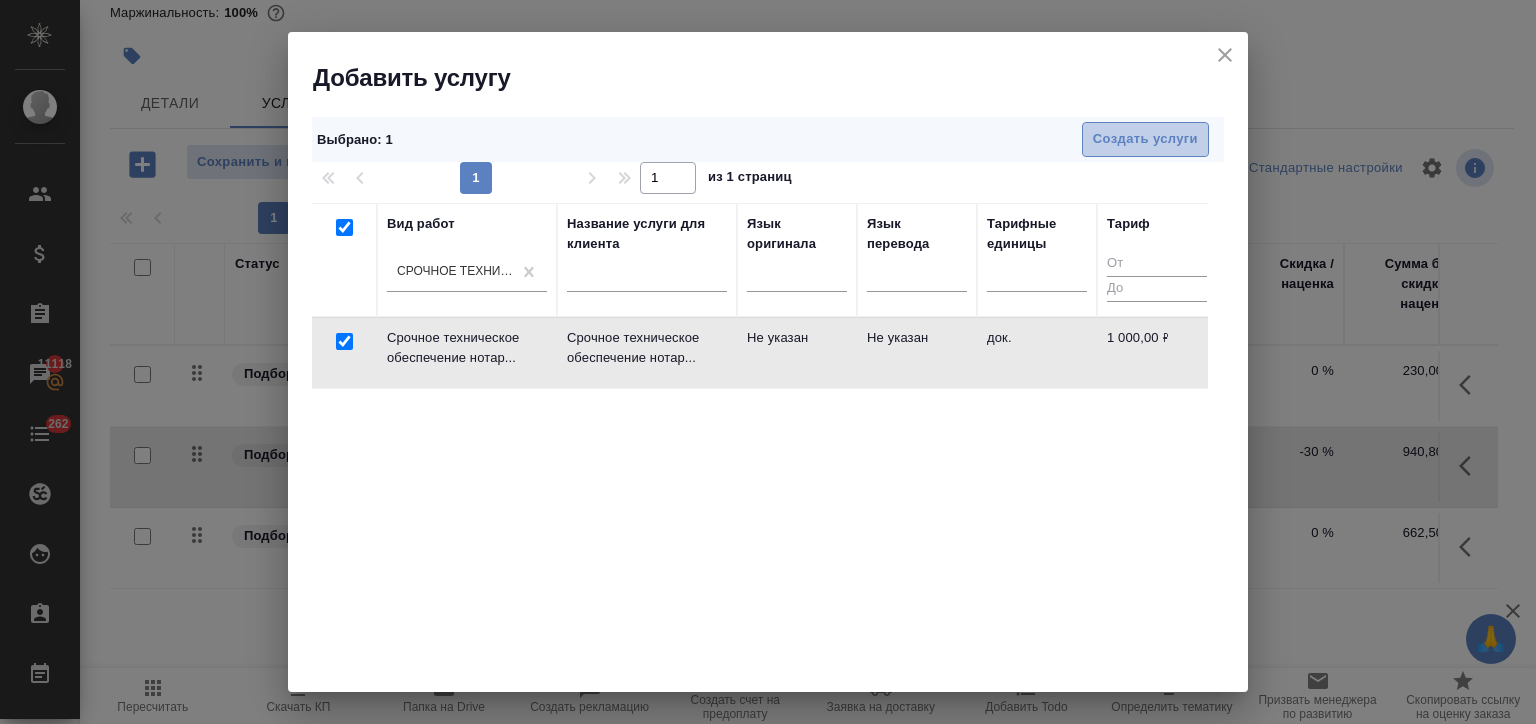click on "Создать услуги" at bounding box center (1145, 139) 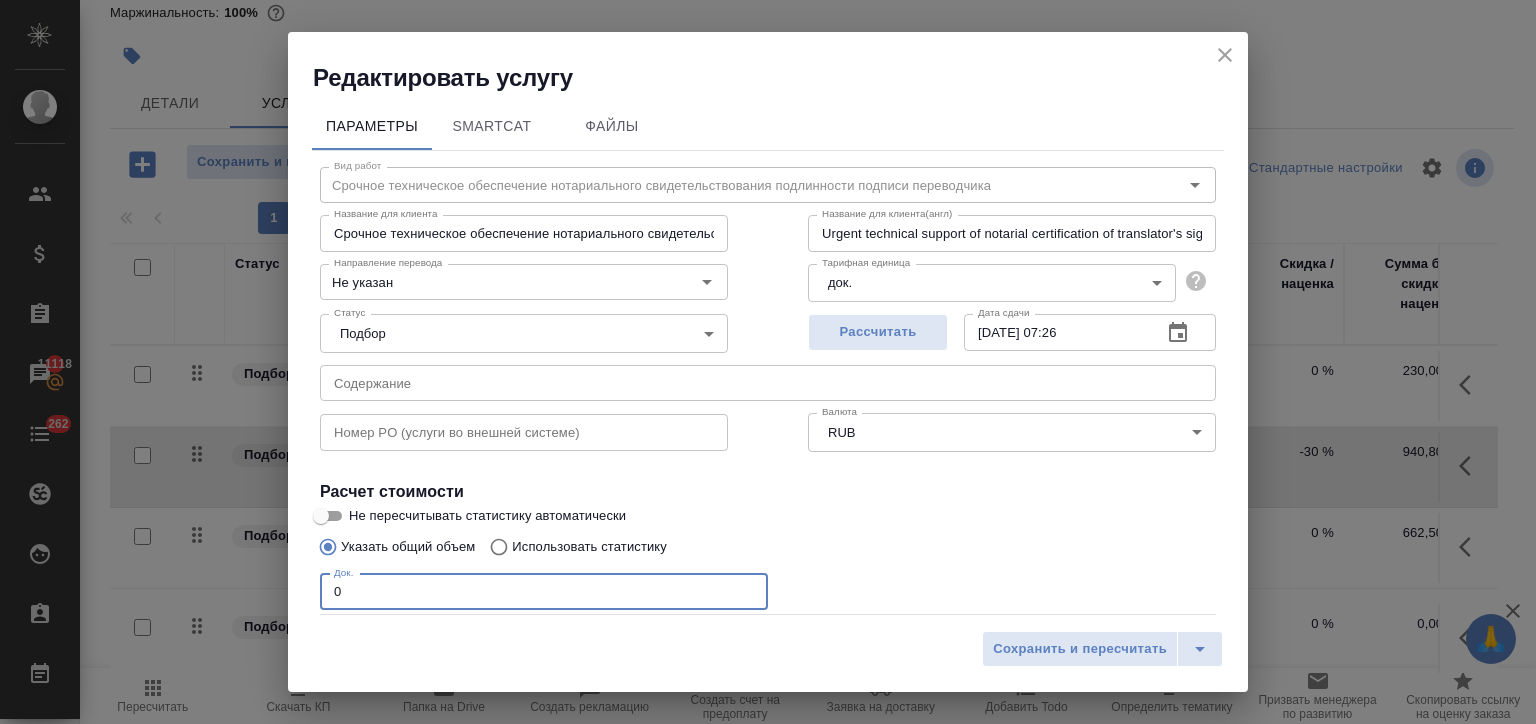 drag, startPoint x: 358, startPoint y: 596, endPoint x: 315, endPoint y: 596, distance: 43 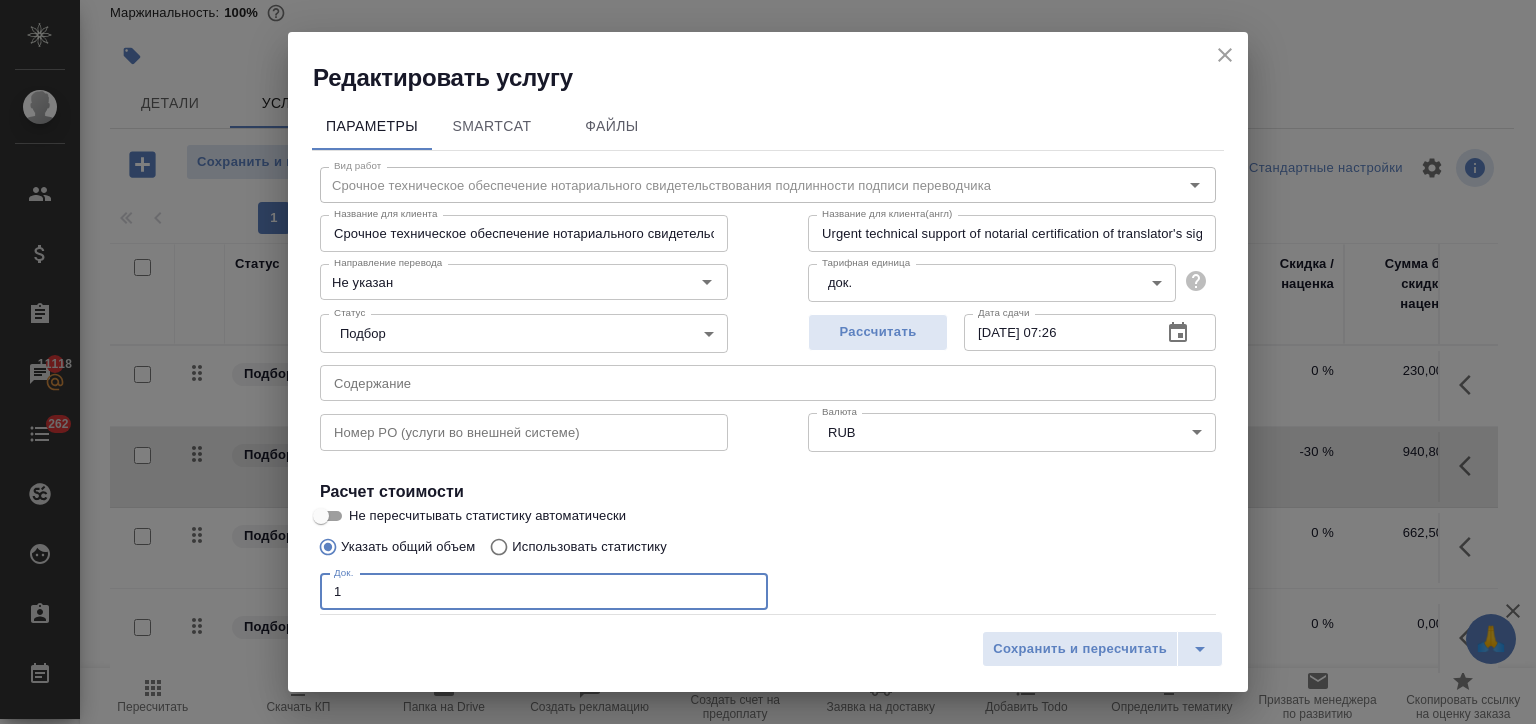 type on "1" 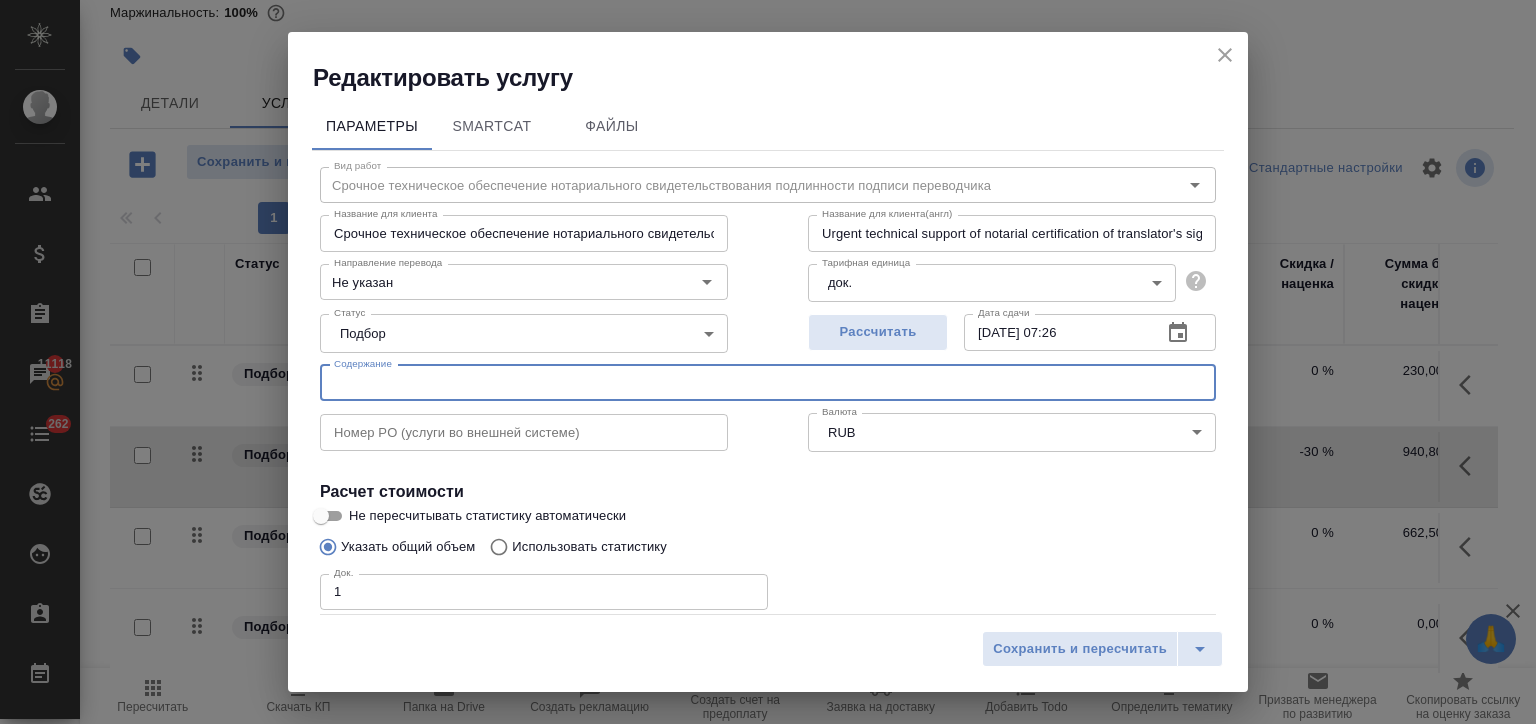 click at bounding box center [768, 383] 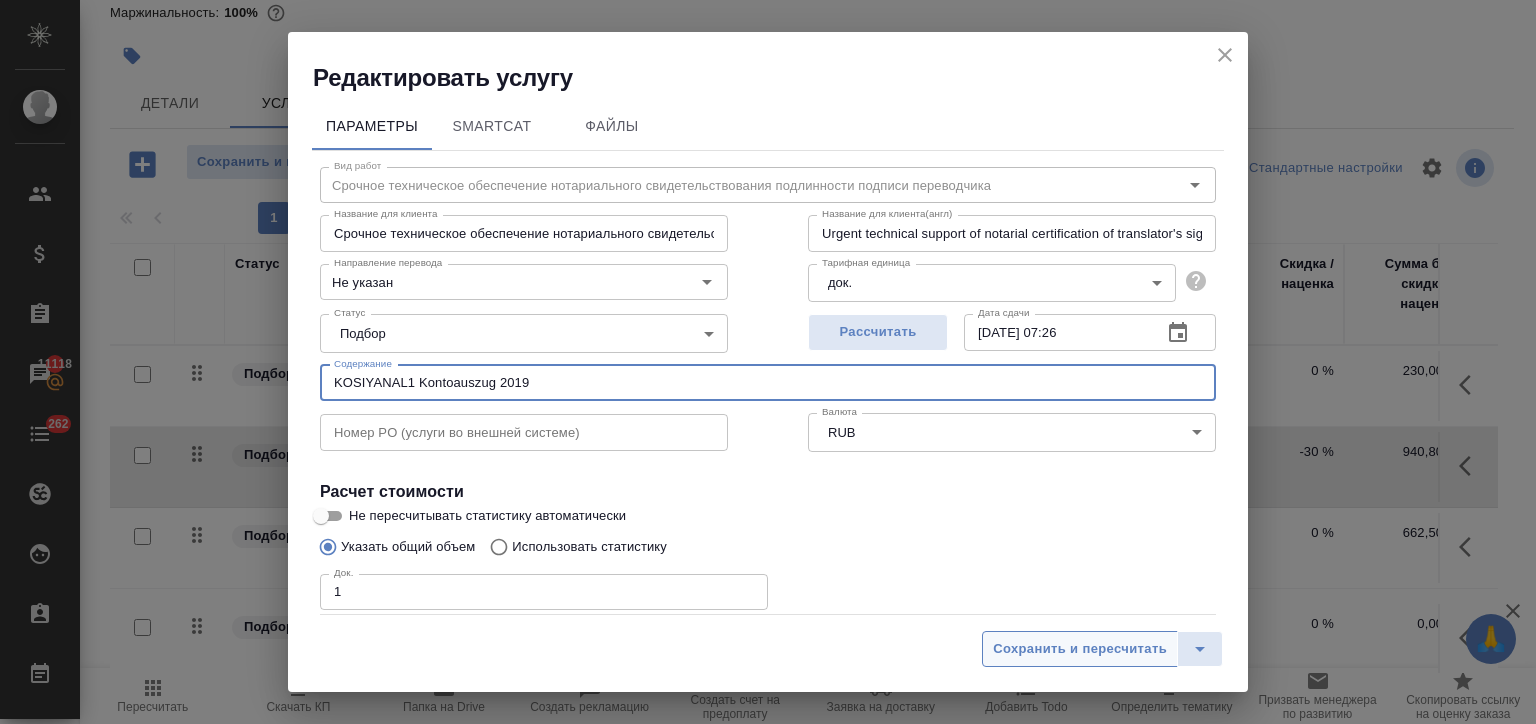 type on "KOSIYANAL1 Kontoauszug 2019" 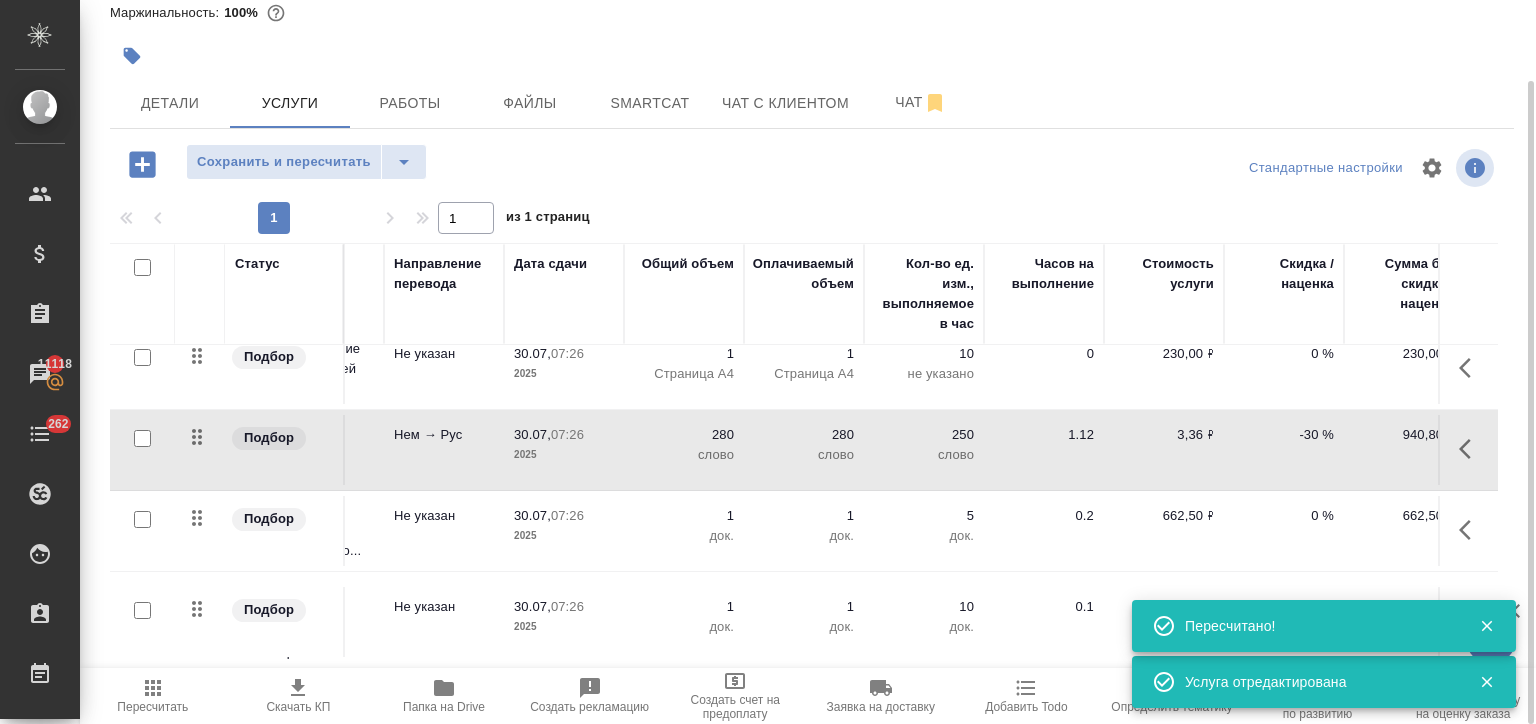 scroll, scrollTop: 30, scrollLeft: 0, axis: vertical 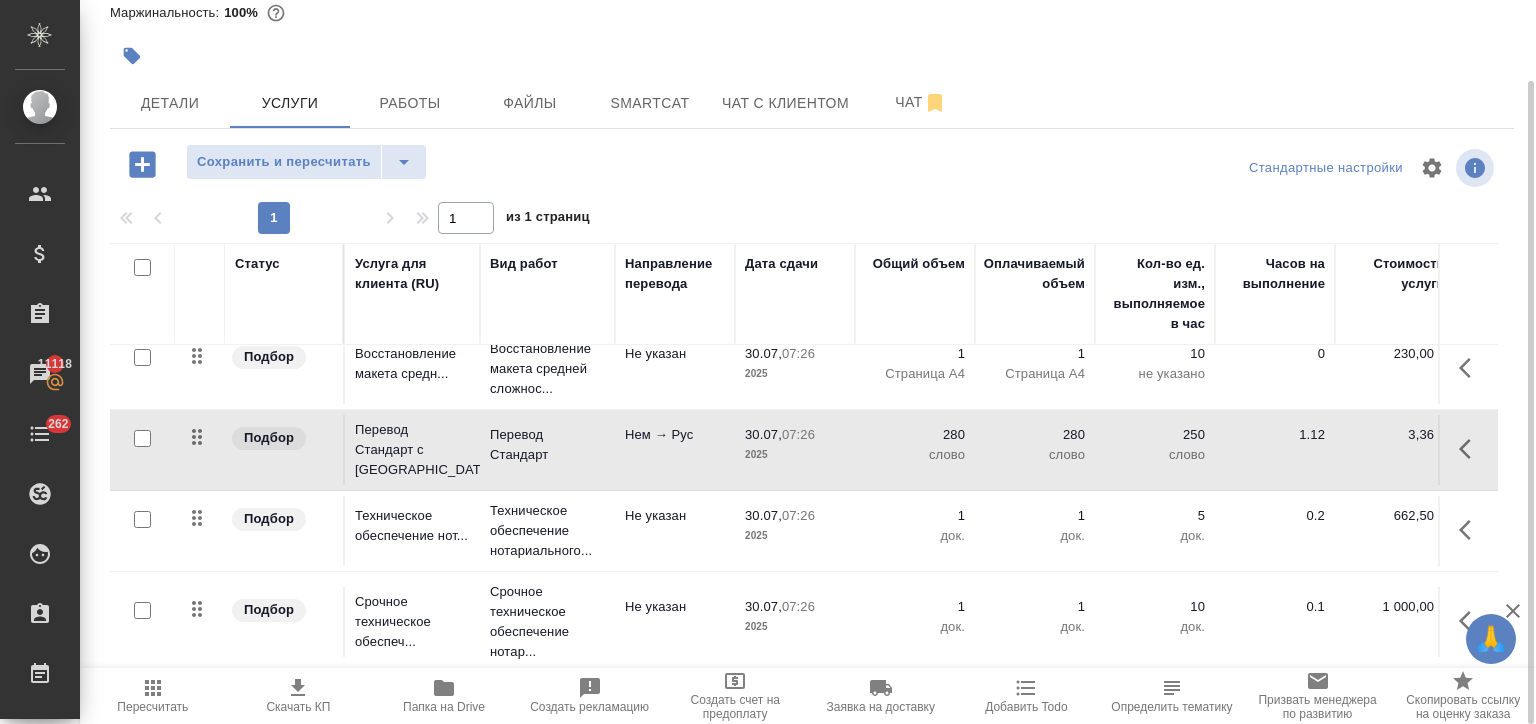 click at bounding box center [142, 519] 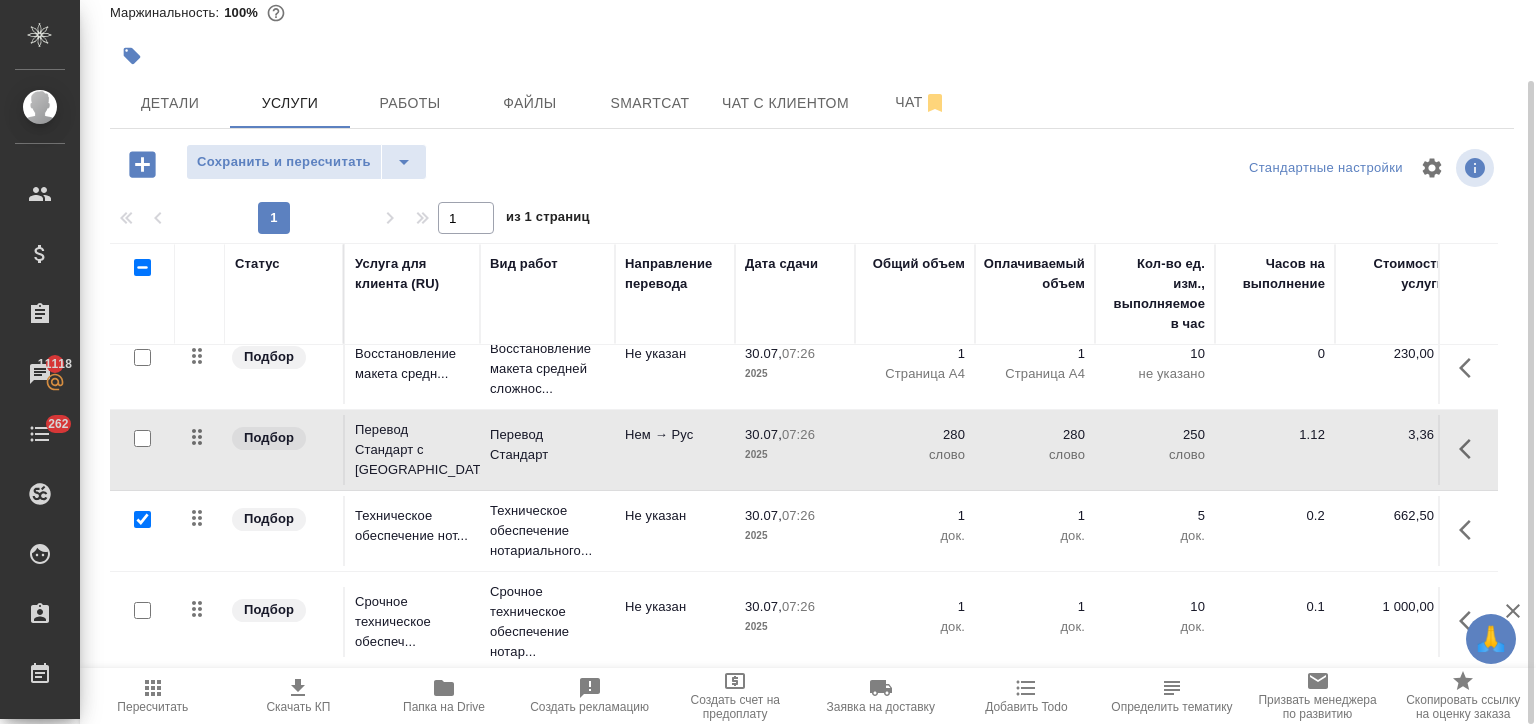 checkbox on "true" 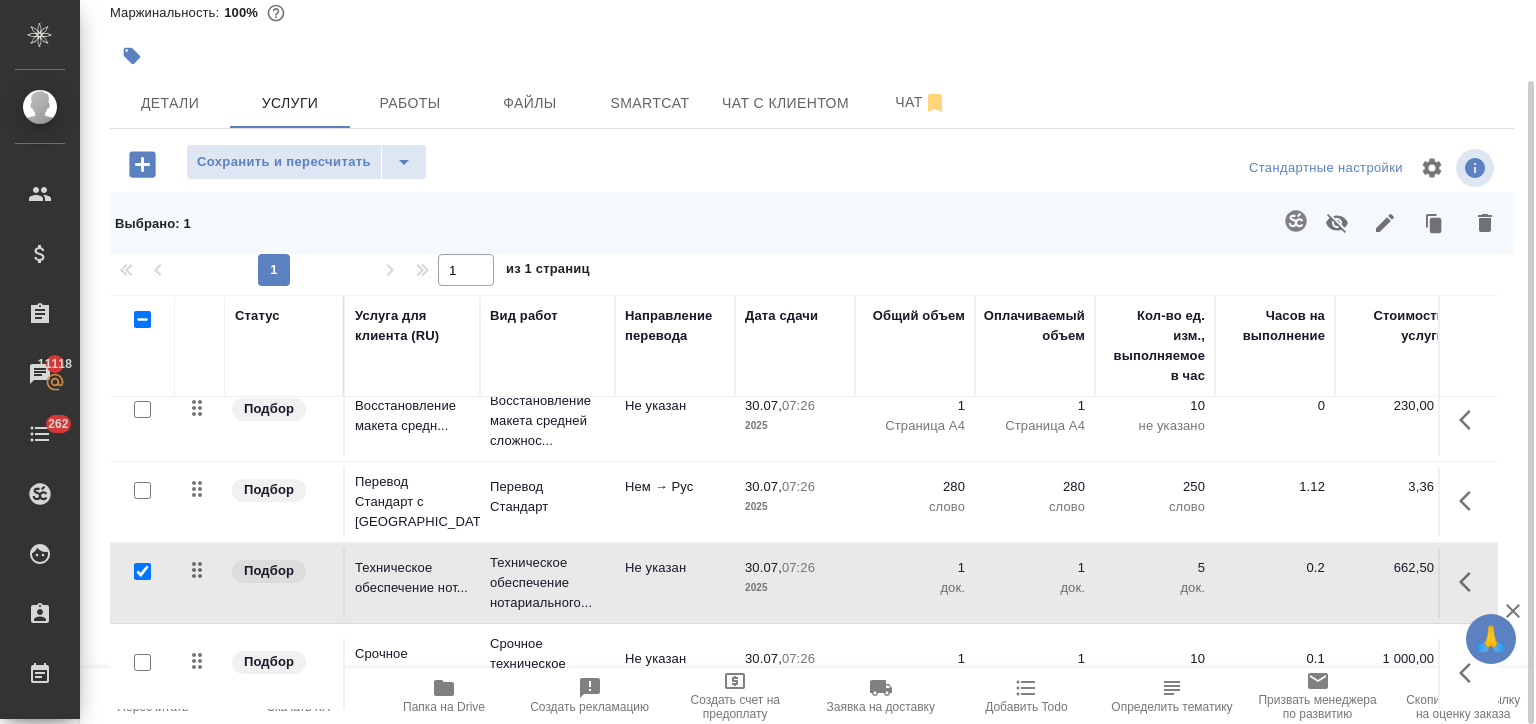 click 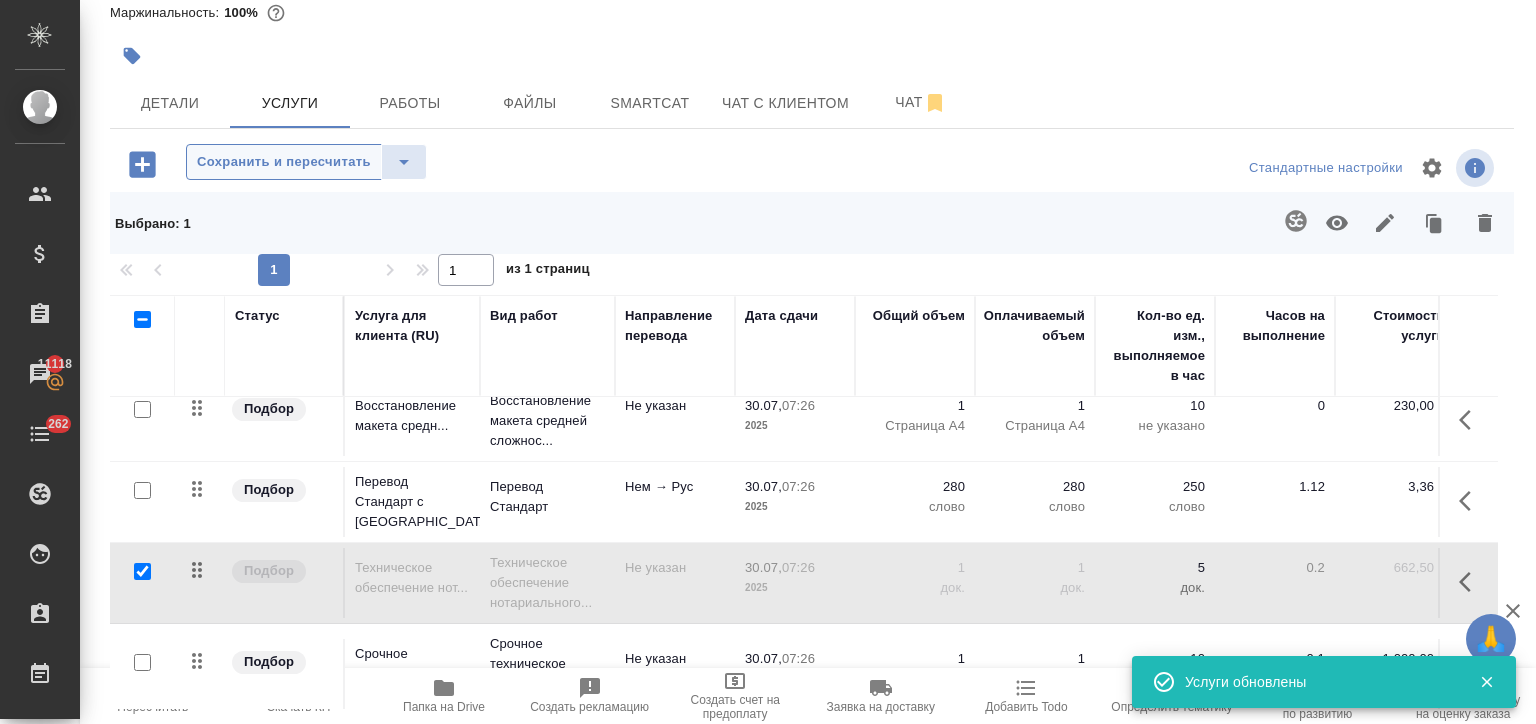 click on "Сохранить и пересчитать" at bounding box center (284, 162) 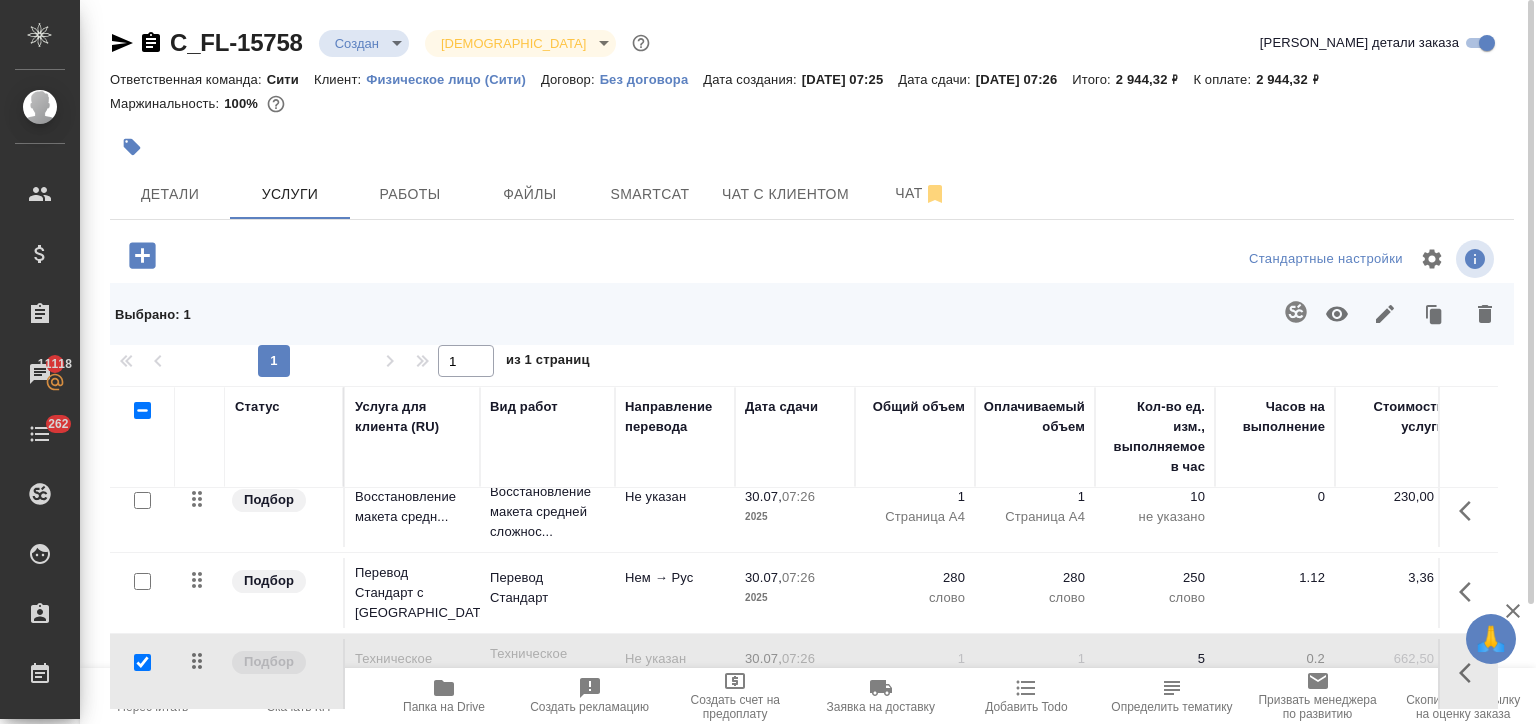 scroll, scrollTop: 100, scrollLeft: 0, axis: vertical 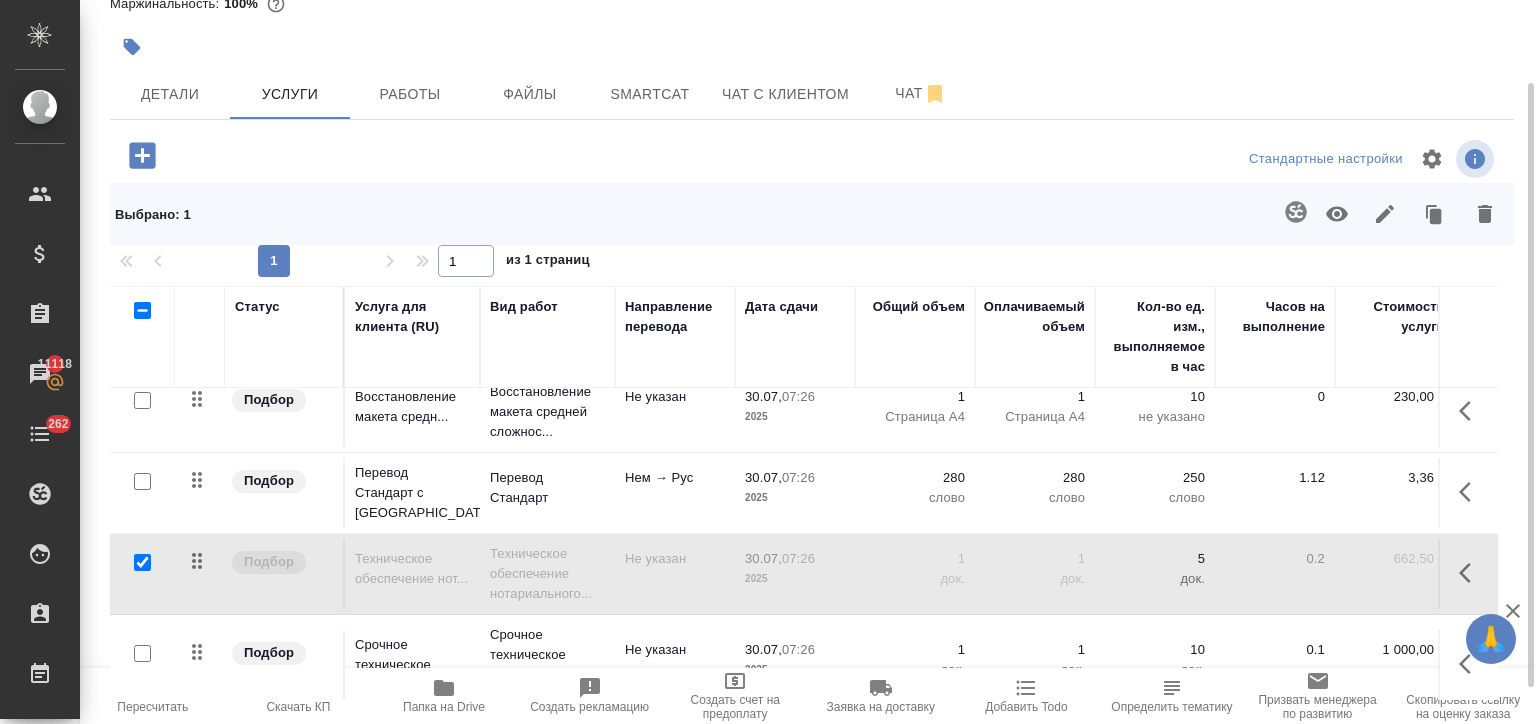 click 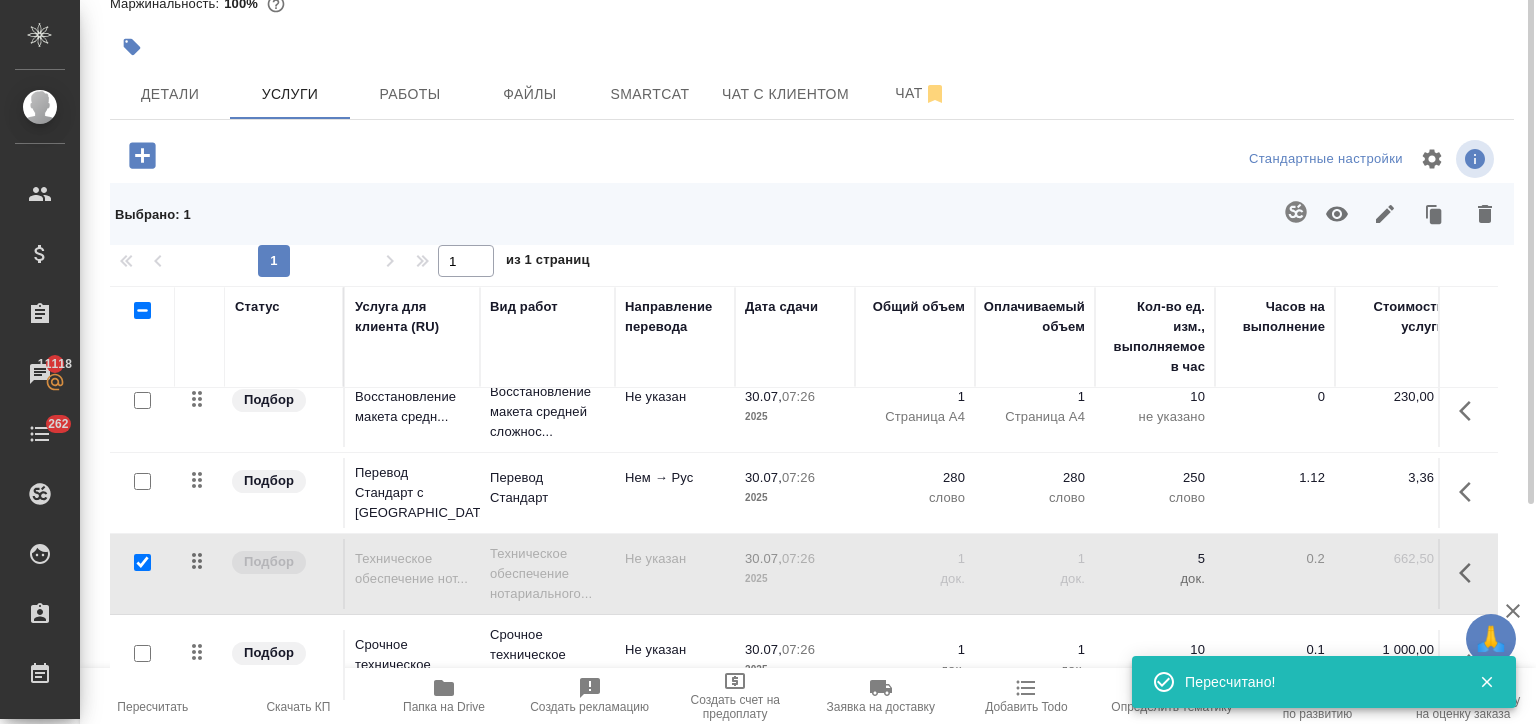 scroll, scrollTop: 0, scrollLeft: 0, axis: both 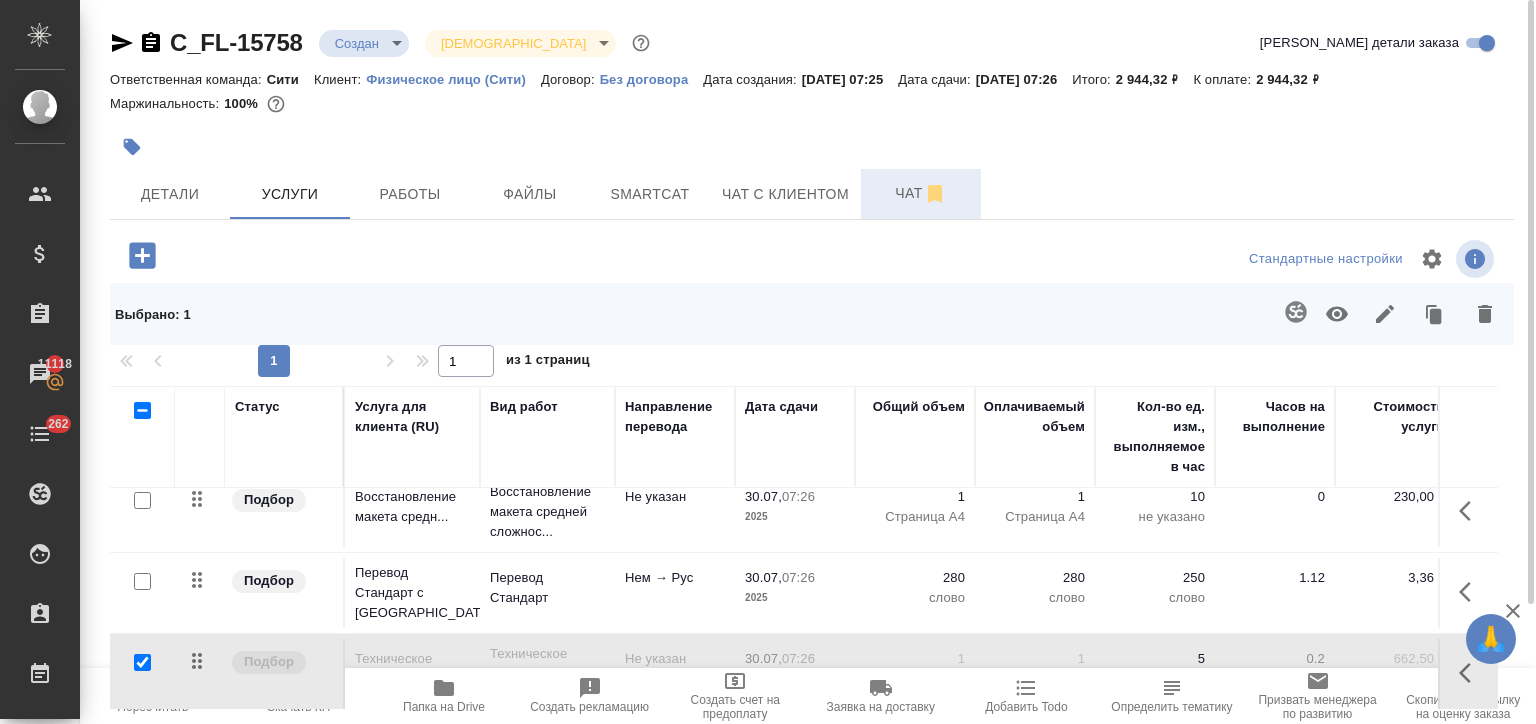 click on "Чат" at bounding box center (921, 193) 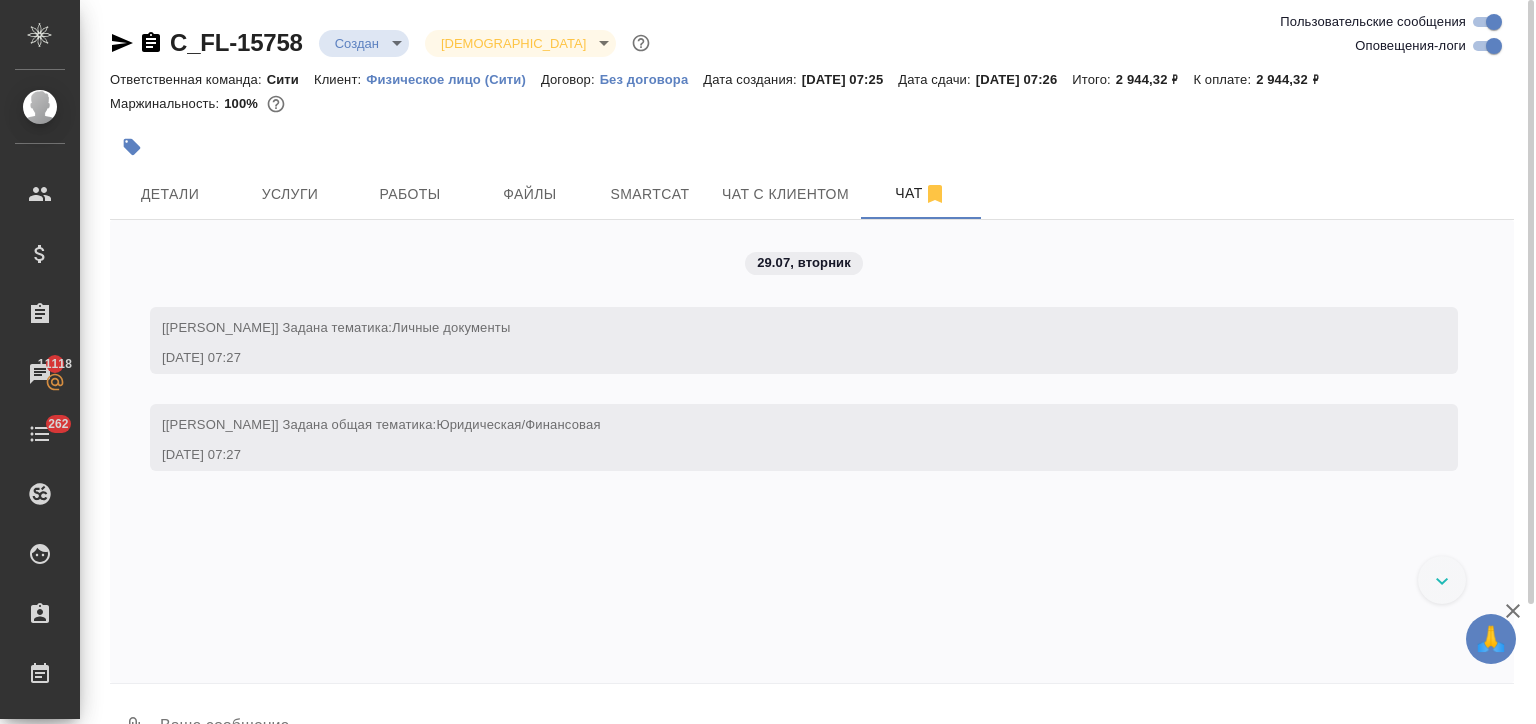 scroll, scrollTop: 50, scrollLeft: 0, axis: vertical 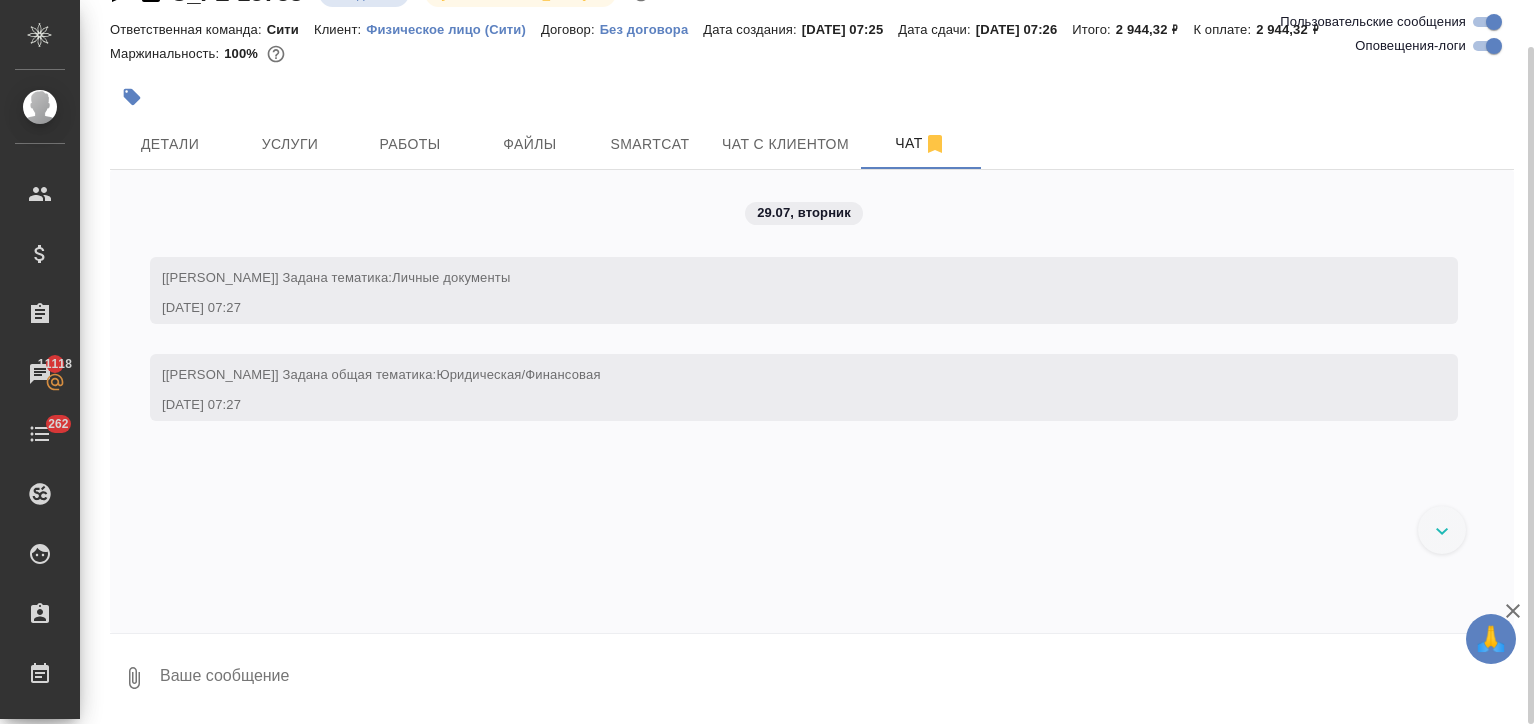 click at bounding box center [836, 678] 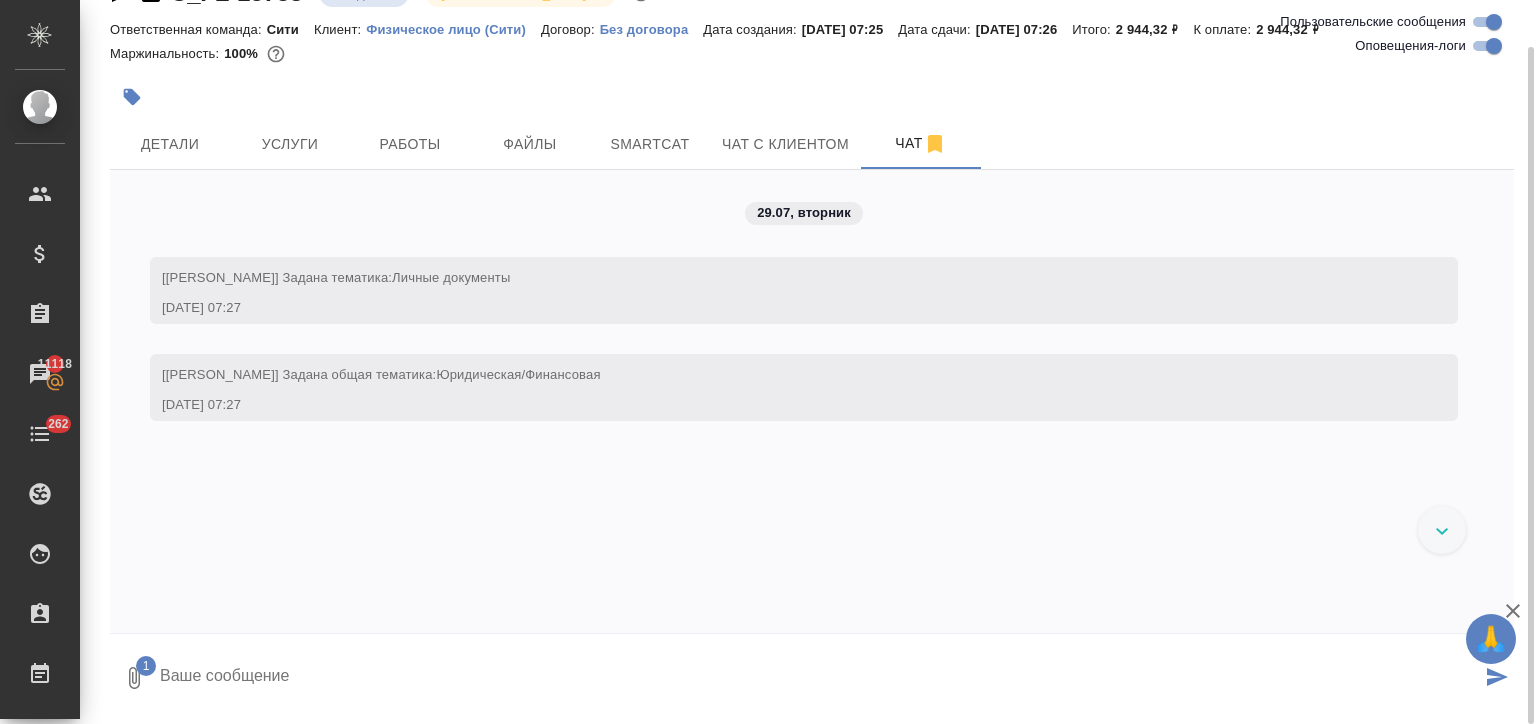 type 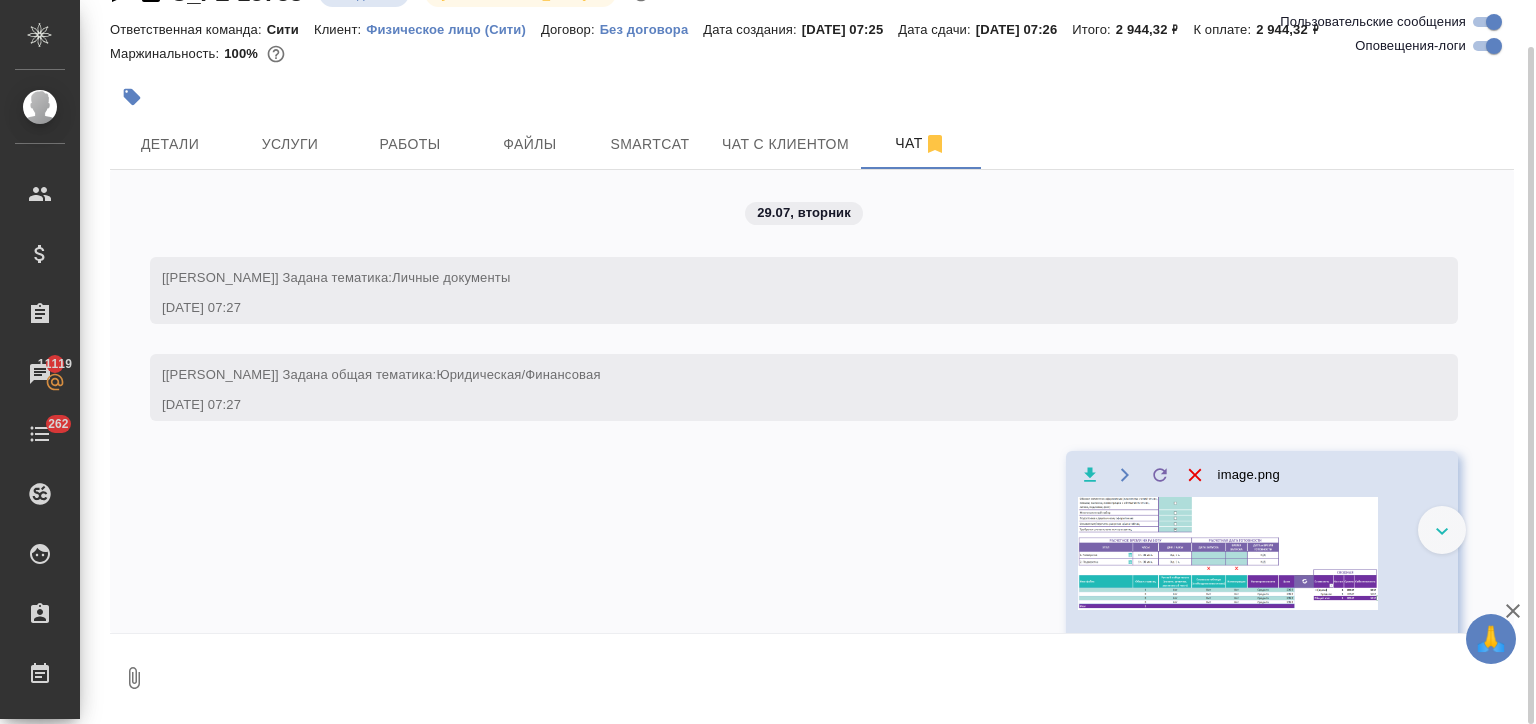scroll, scrollTop: 0, scrollLeft: 0, axis: both 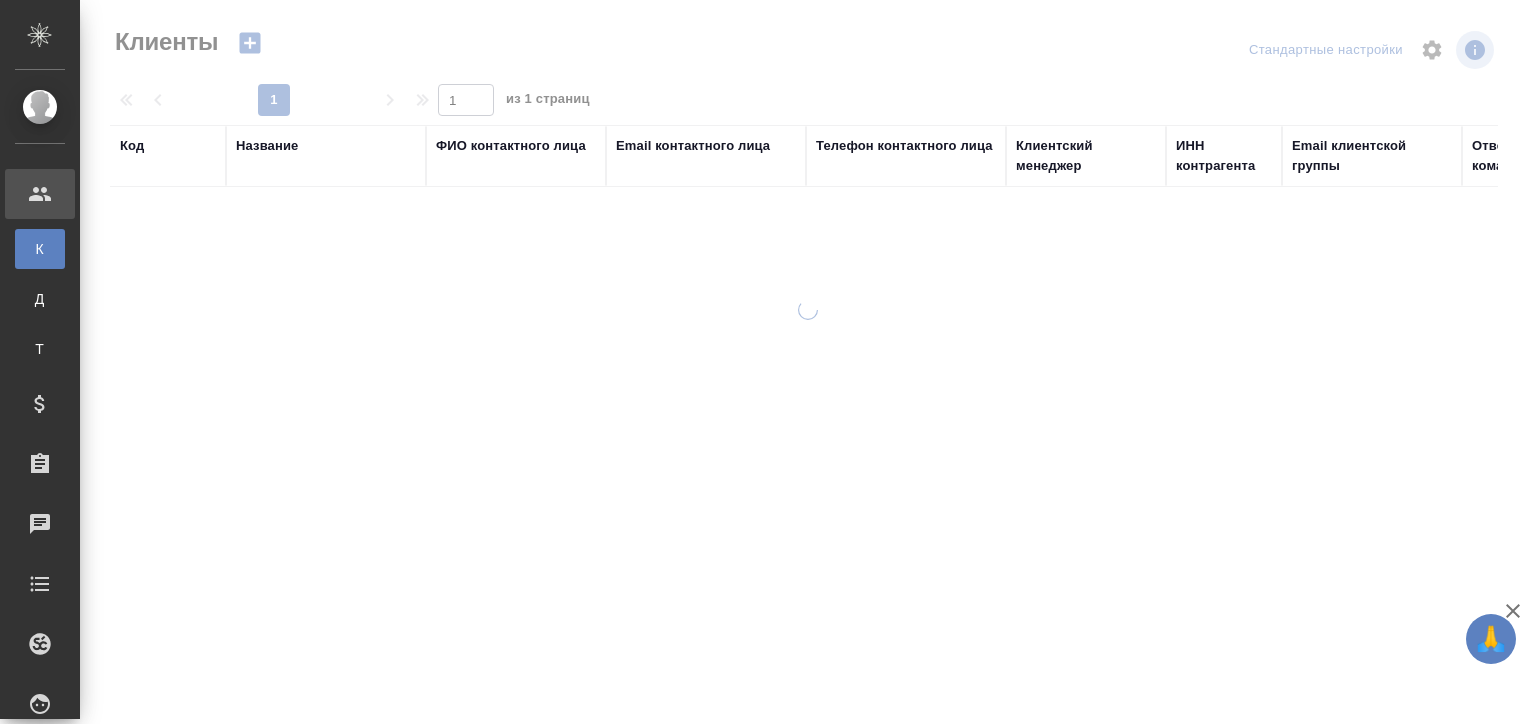 select on "RU" 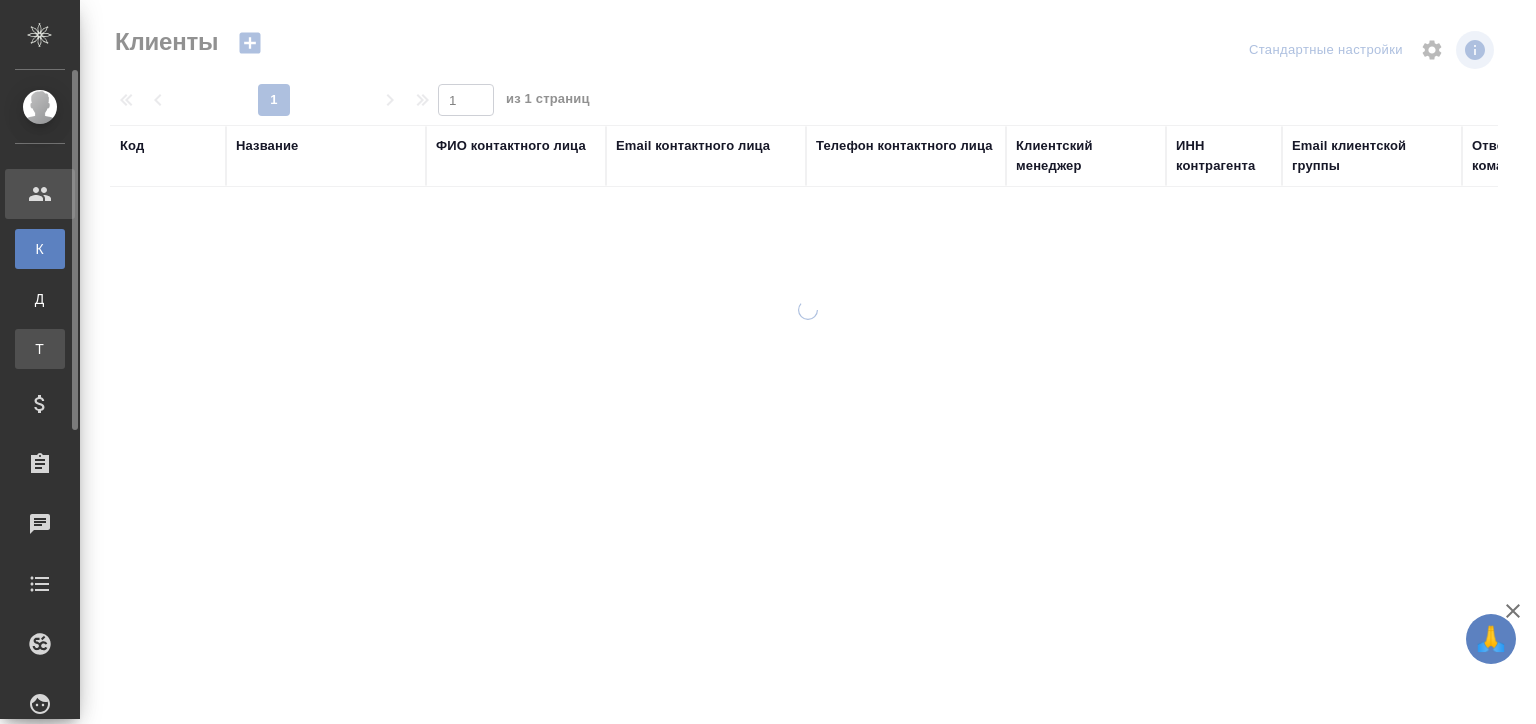 scroll, scrollTop: 0, scrollLeft: 0, axis: both 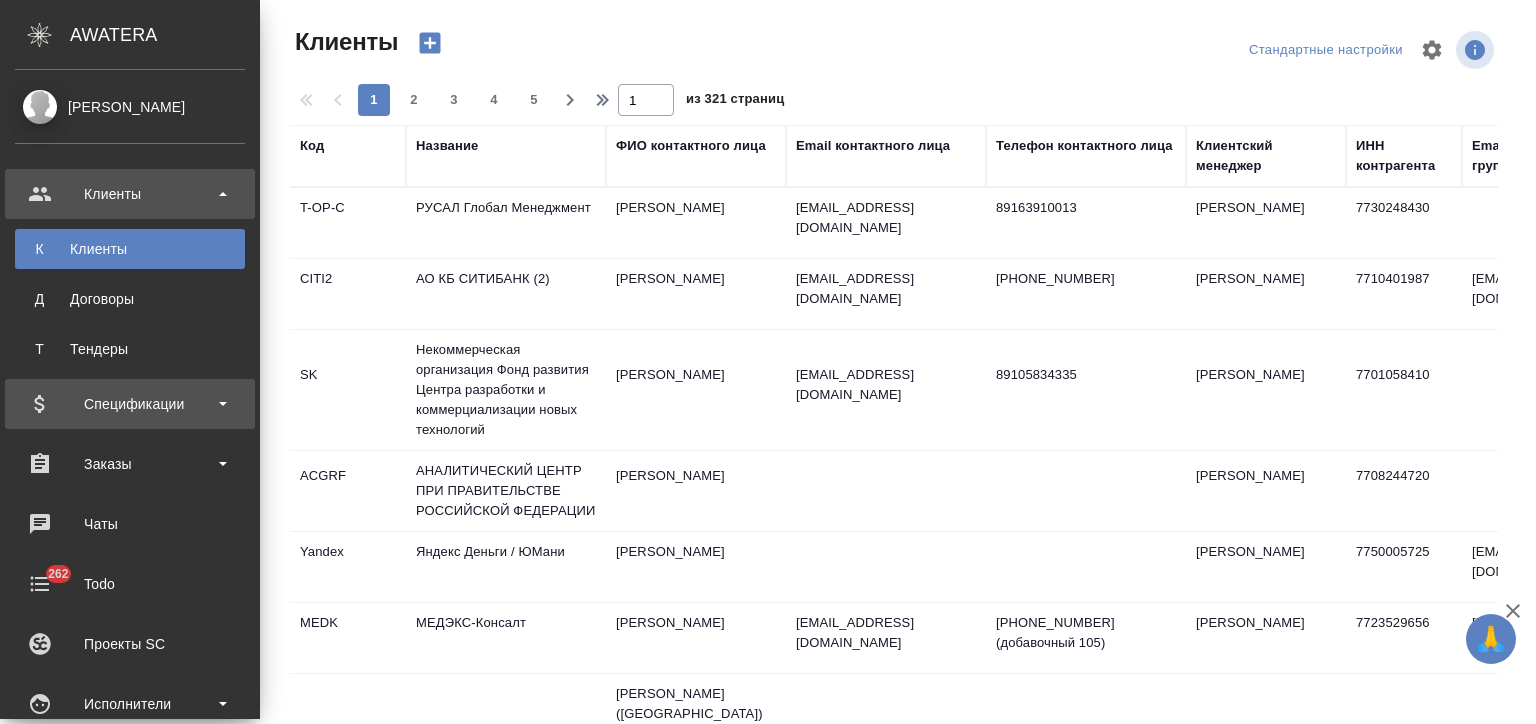 click on "Спецификации" at bounding box center (130, 404) 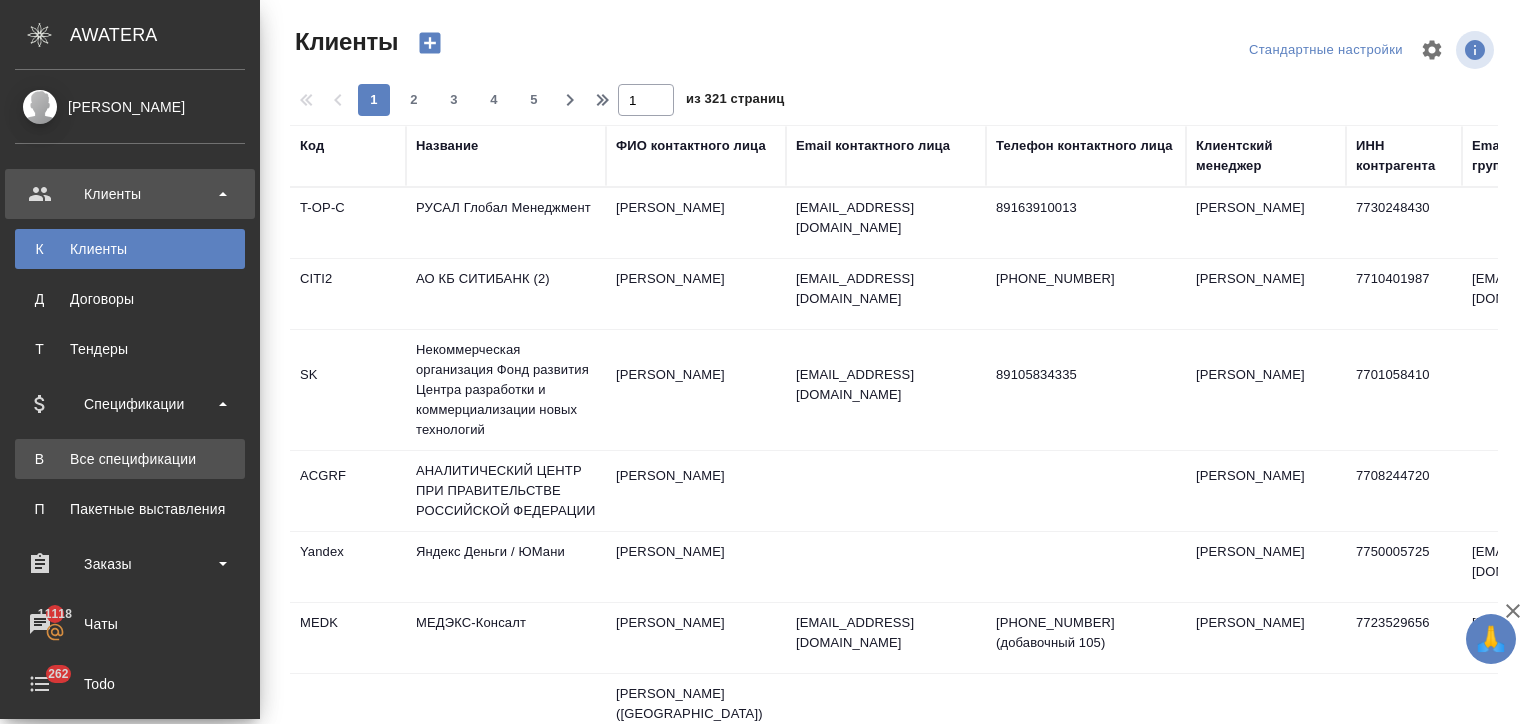 click on "Все спецификации" at bounding box center (130, 459) 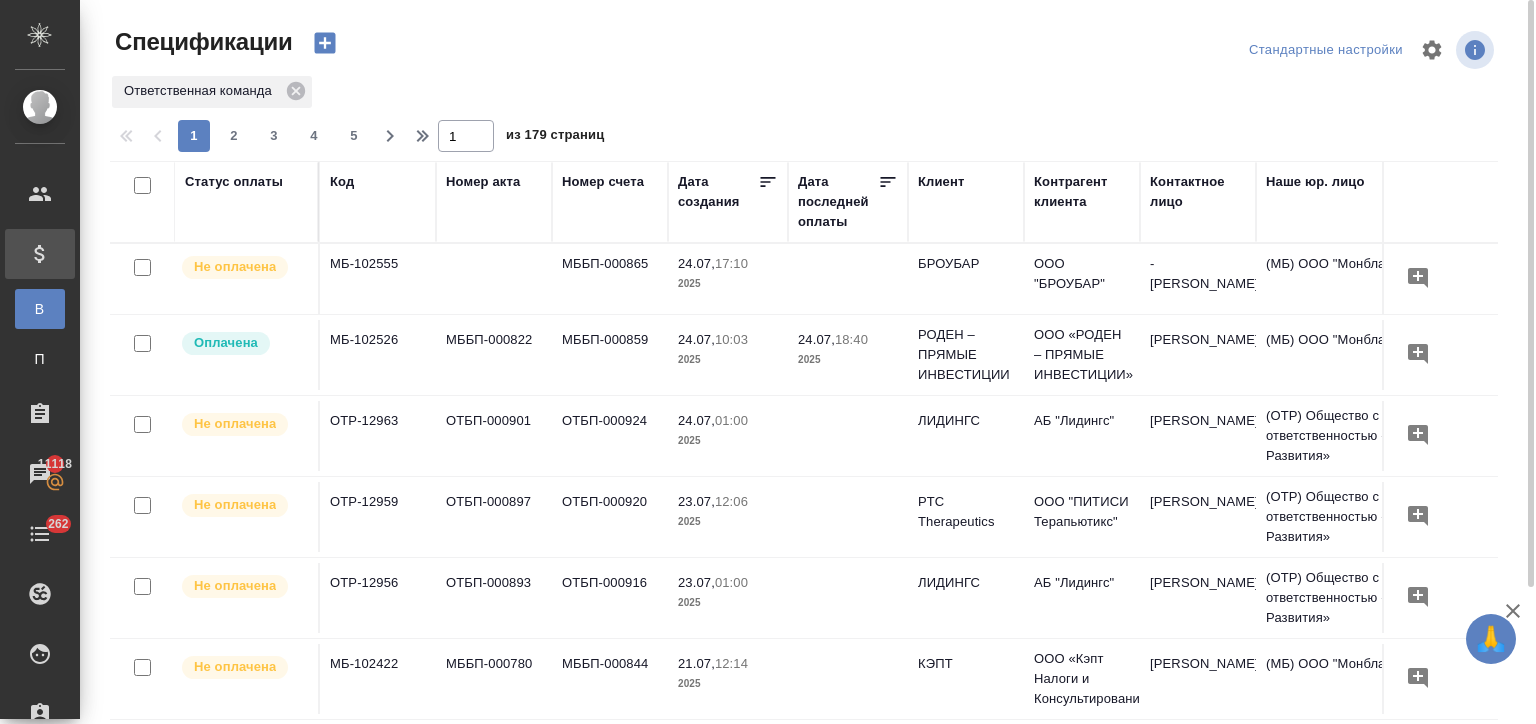 click on "Статус оплаты" at bounding box center (234, 182) 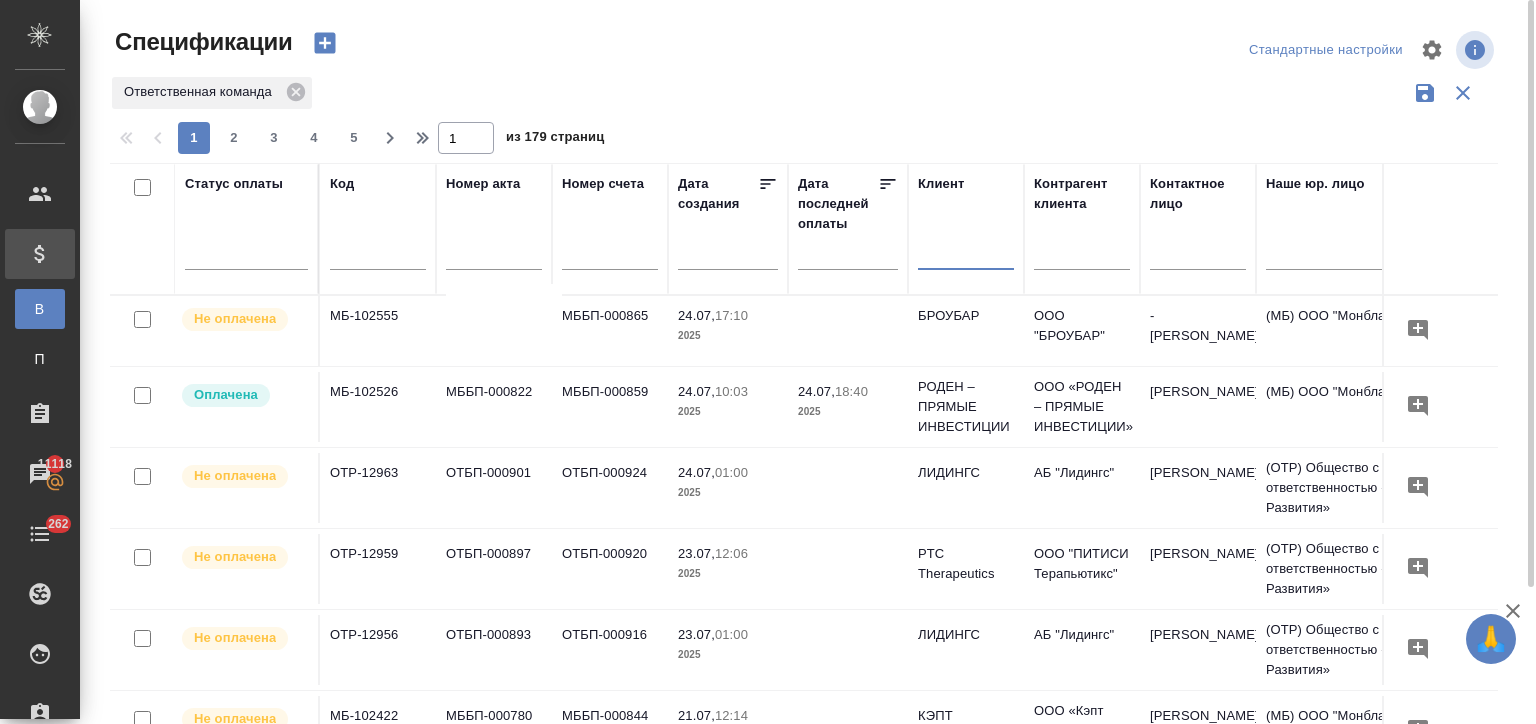 click at bounding box center (966, 256) 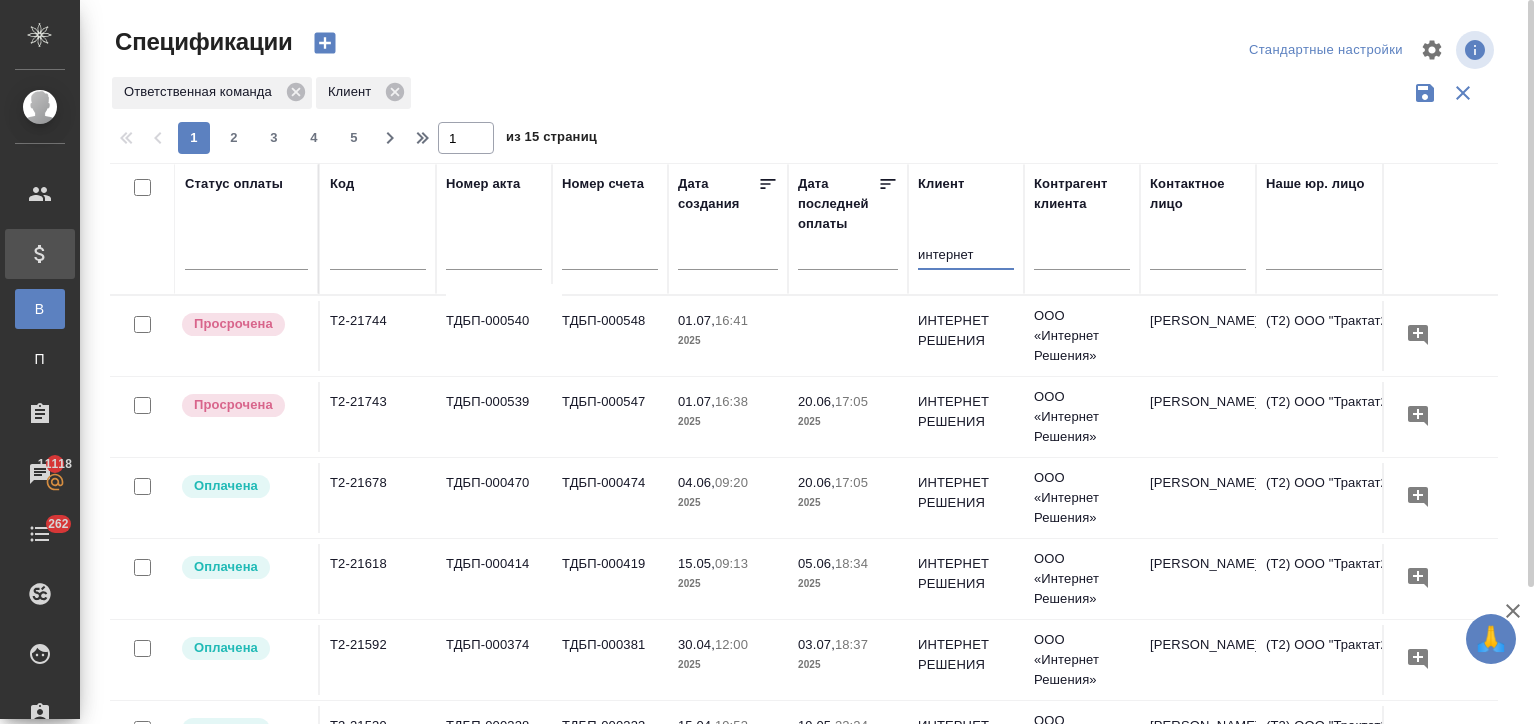 type on "интернет" 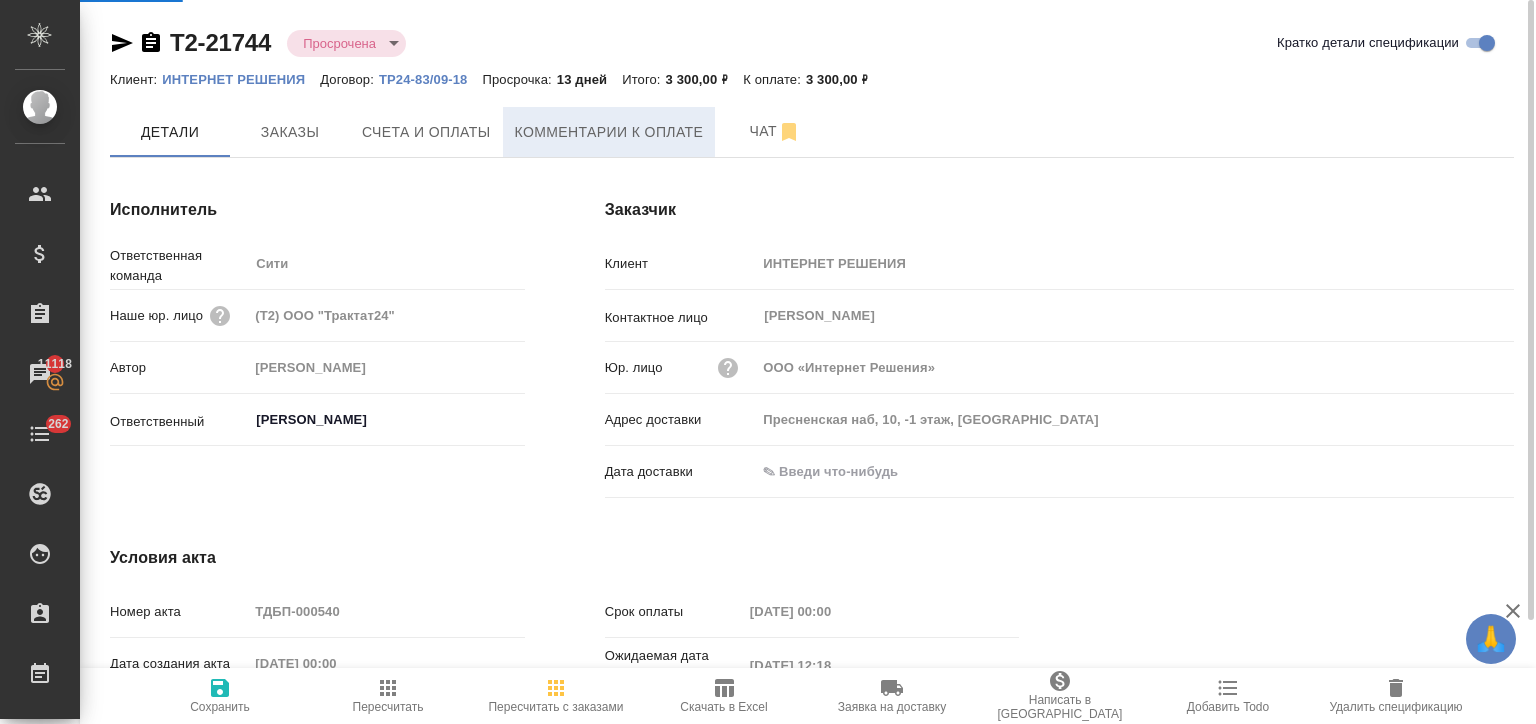 scroll, scrollTop: 0, scrollLeft: 0, axis: both 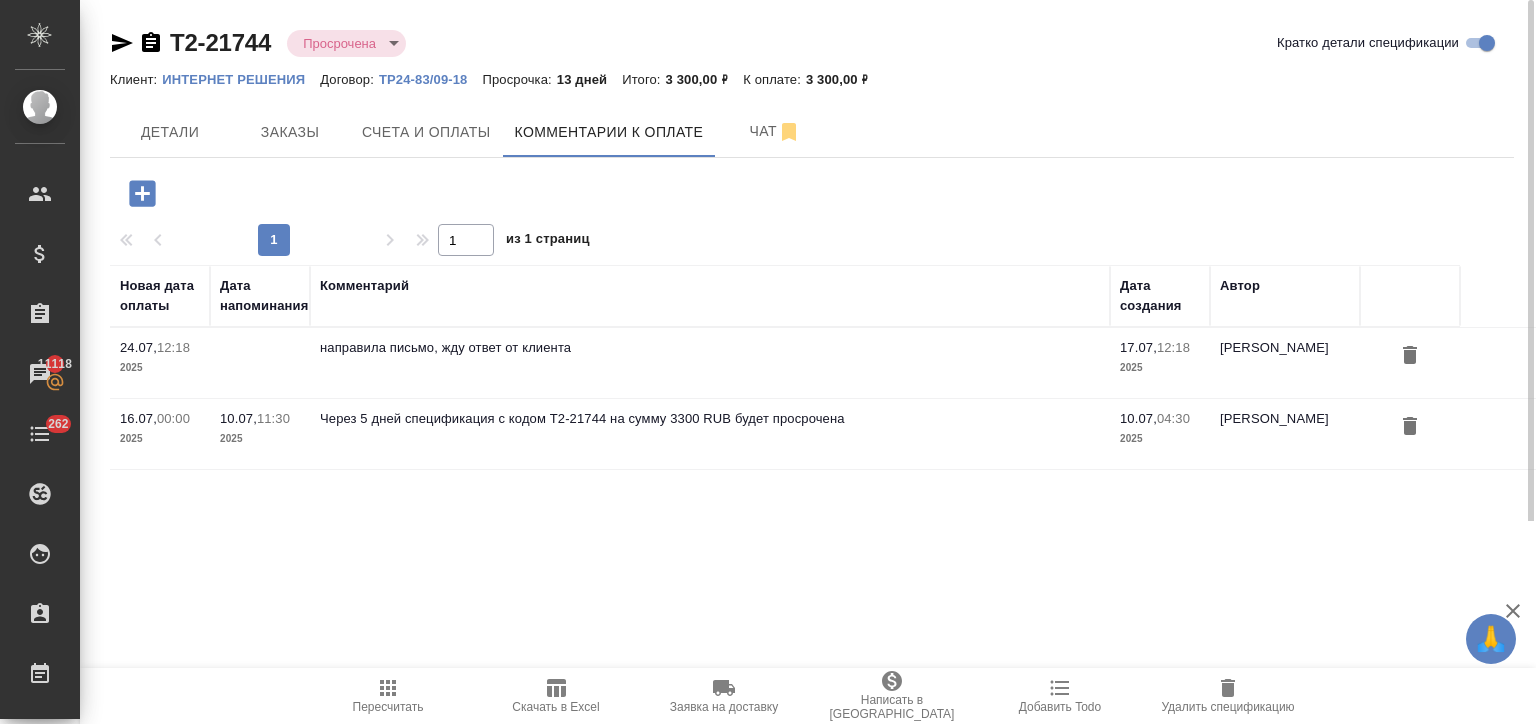 click 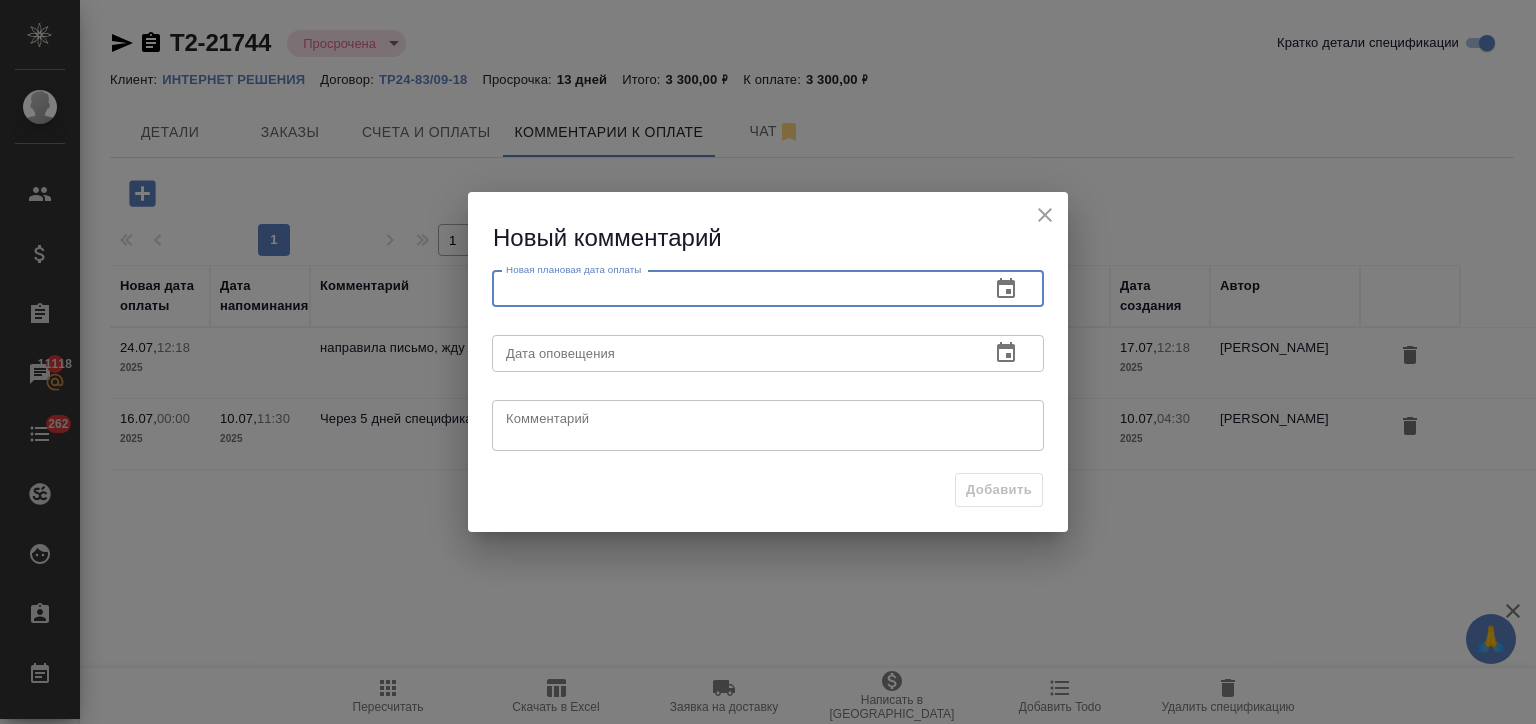 click at bounding box center [733, 289] 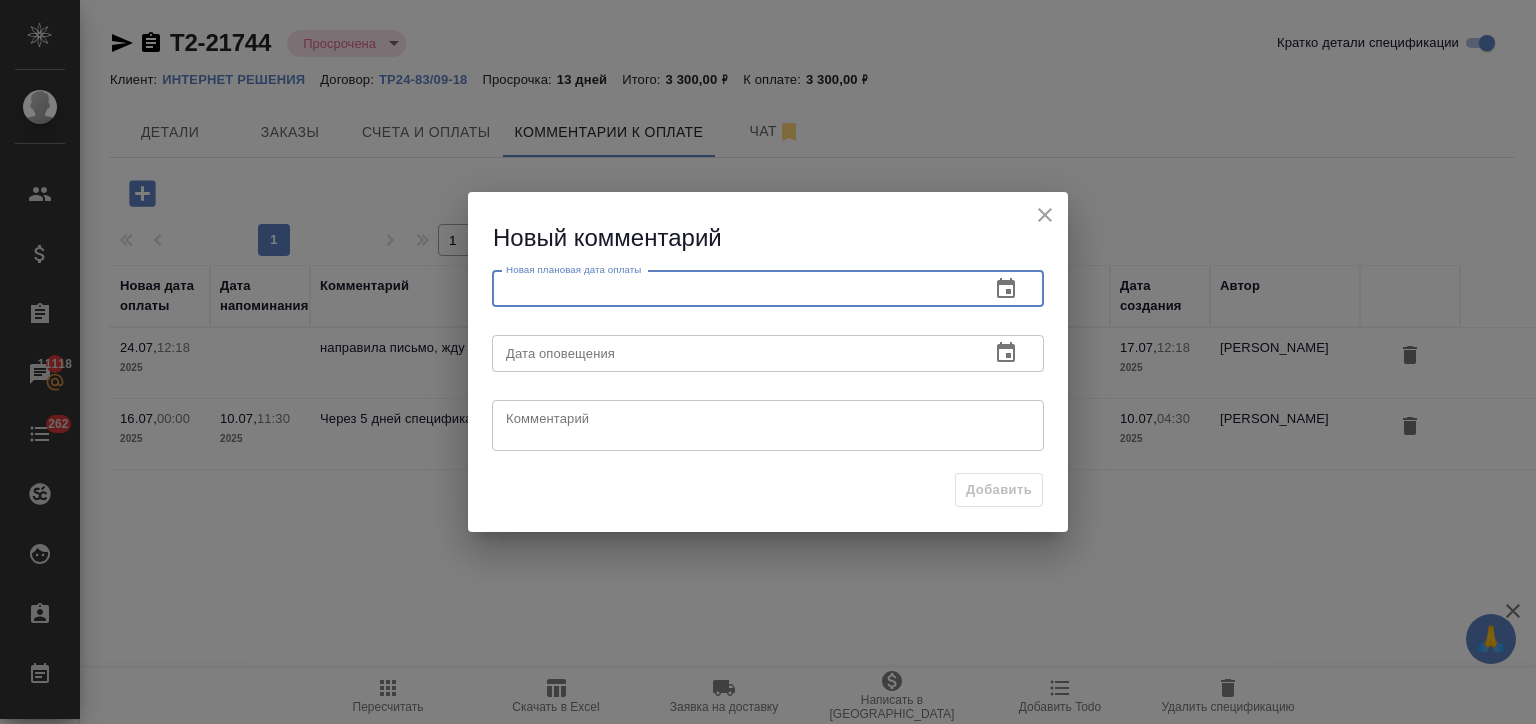 click 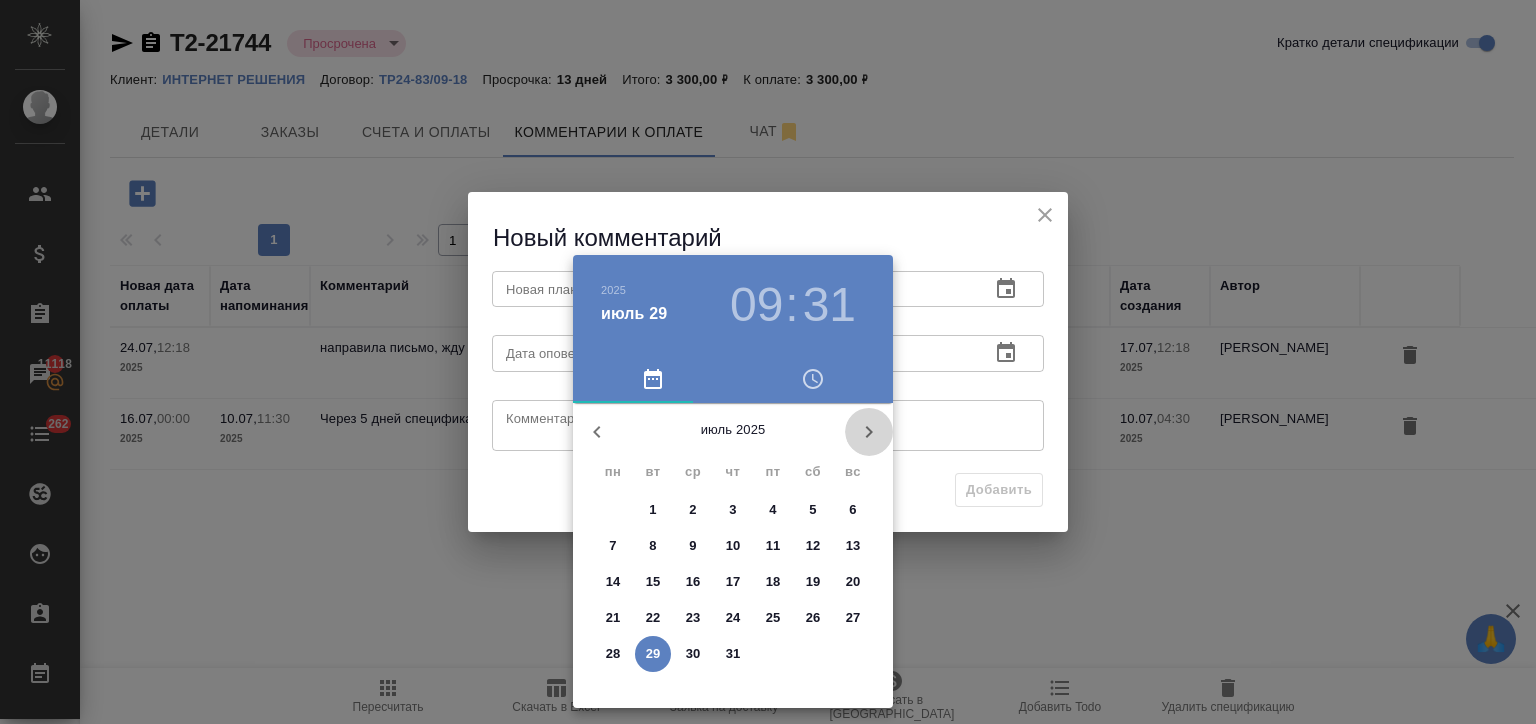 click 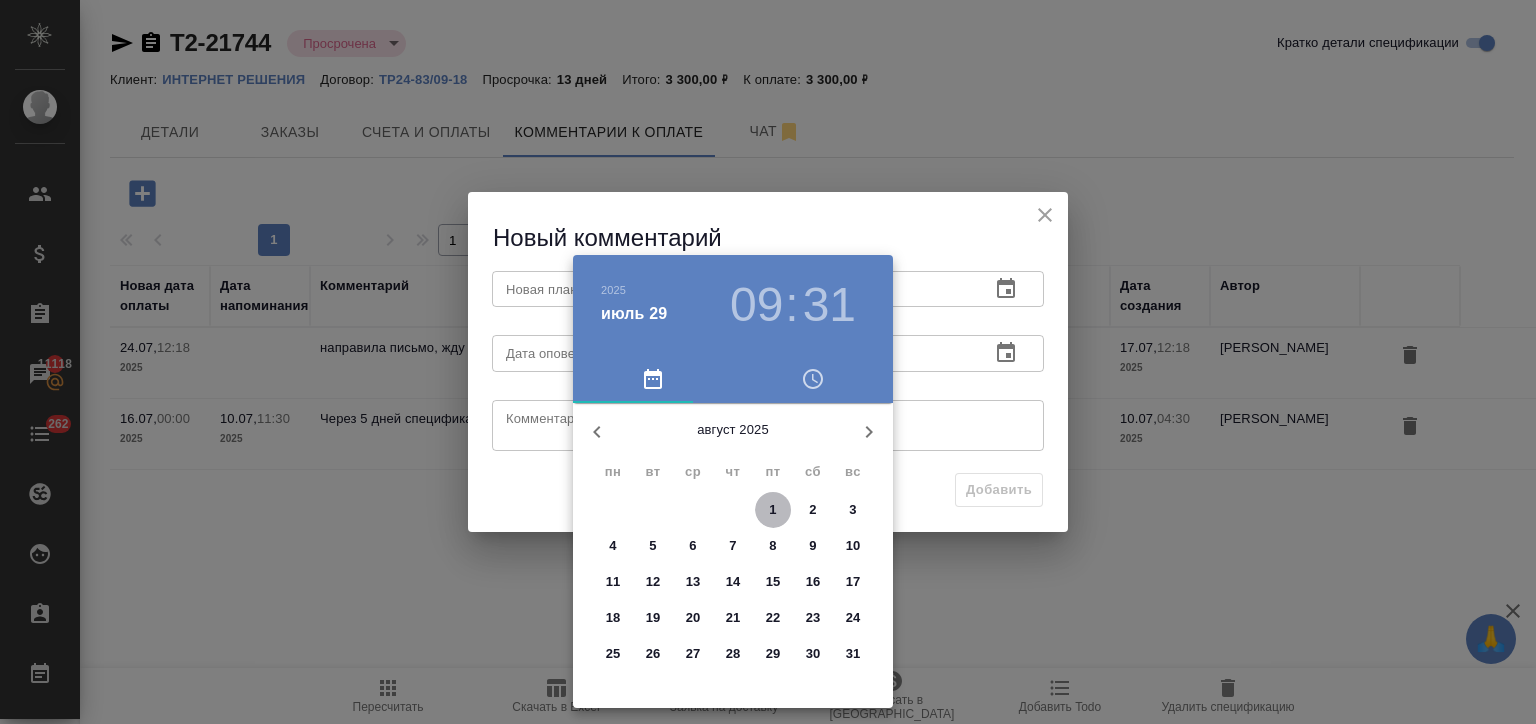 click on "1" at bounding box center (773, 510) 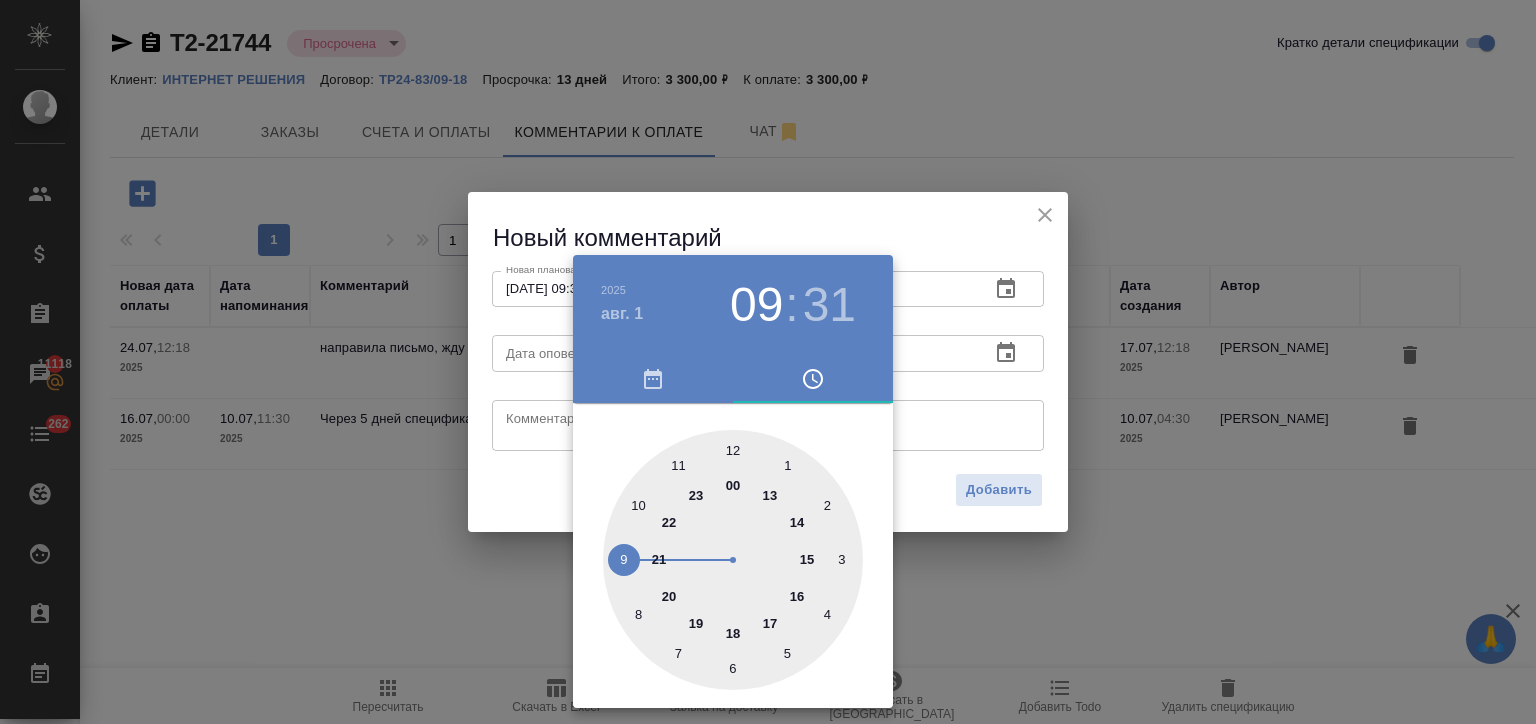 click at bounding box center [768, 362] 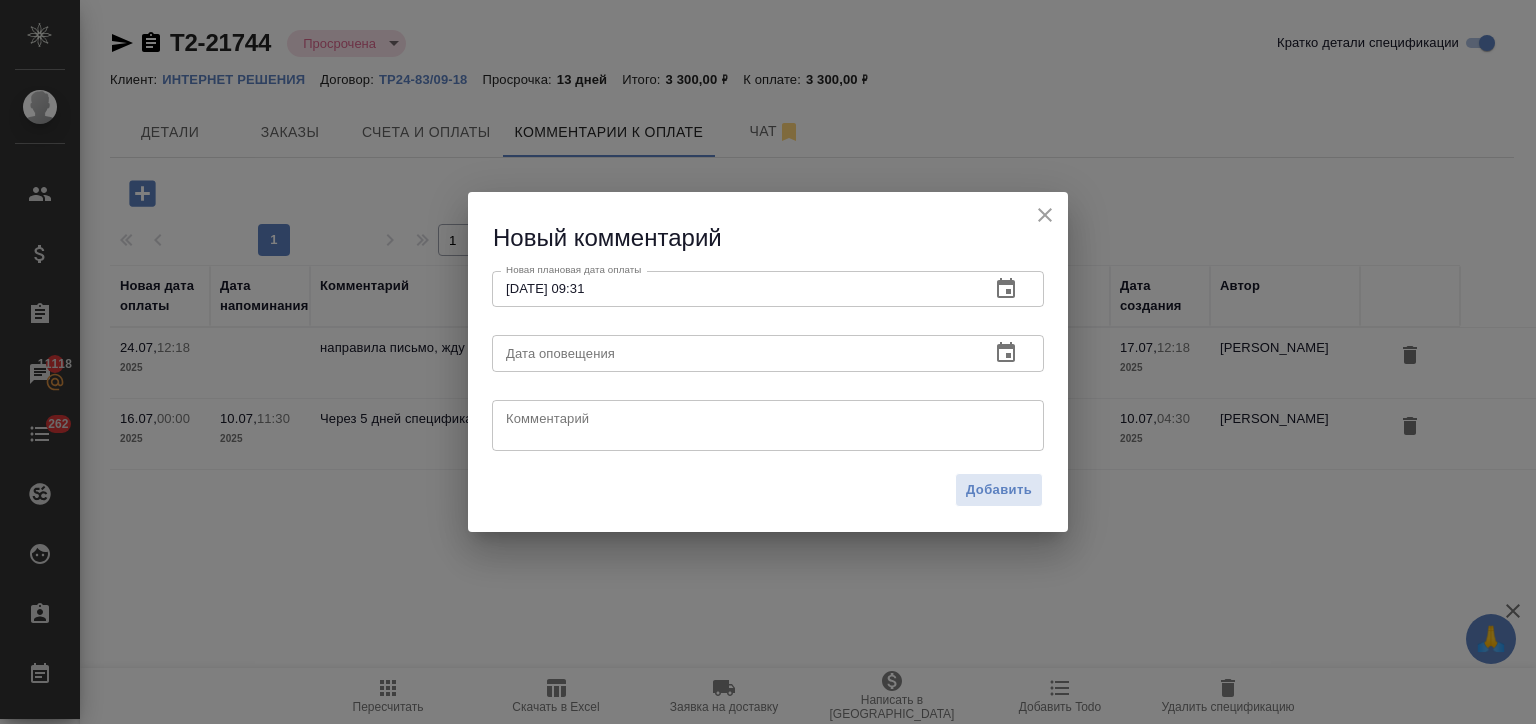 click at bounding box center (768, 425) 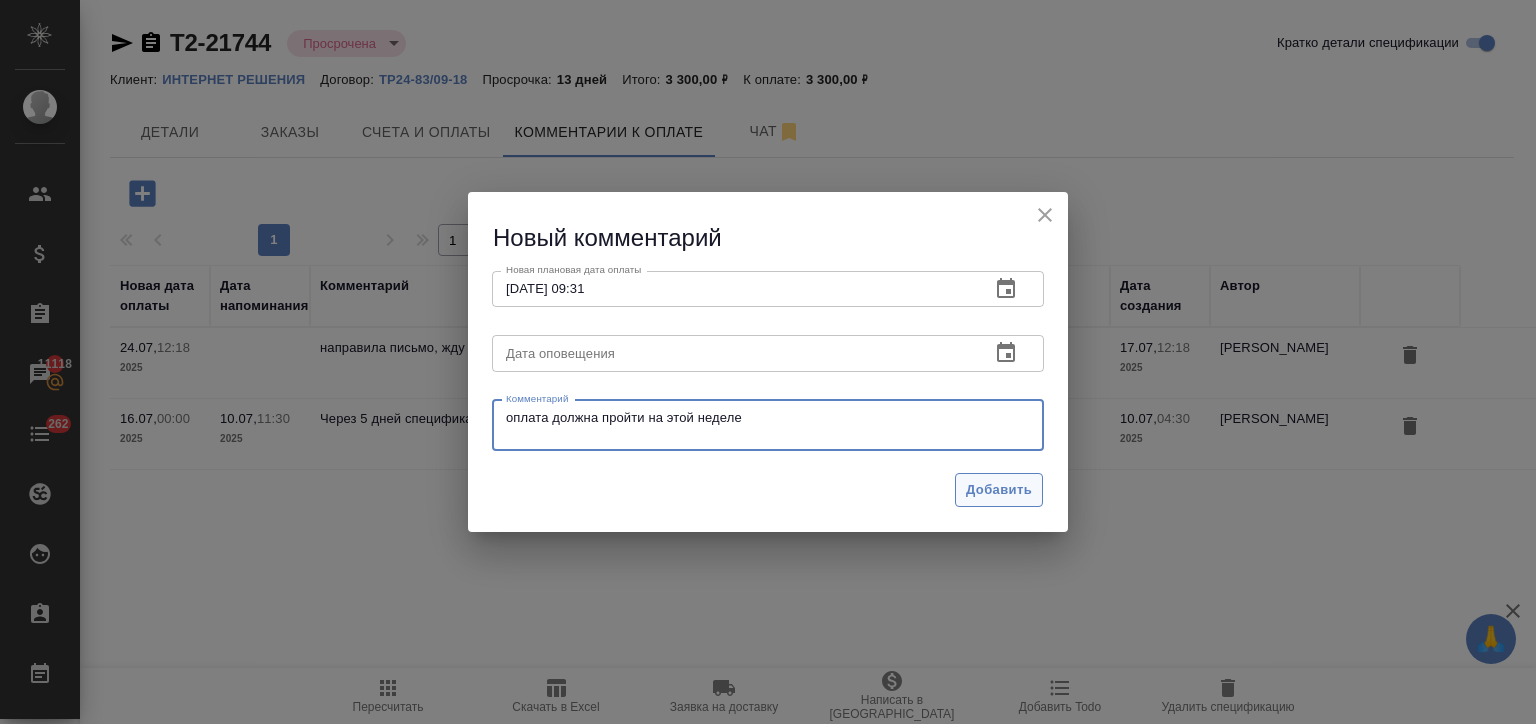 type on "оплата должна пройти на этой неделе" 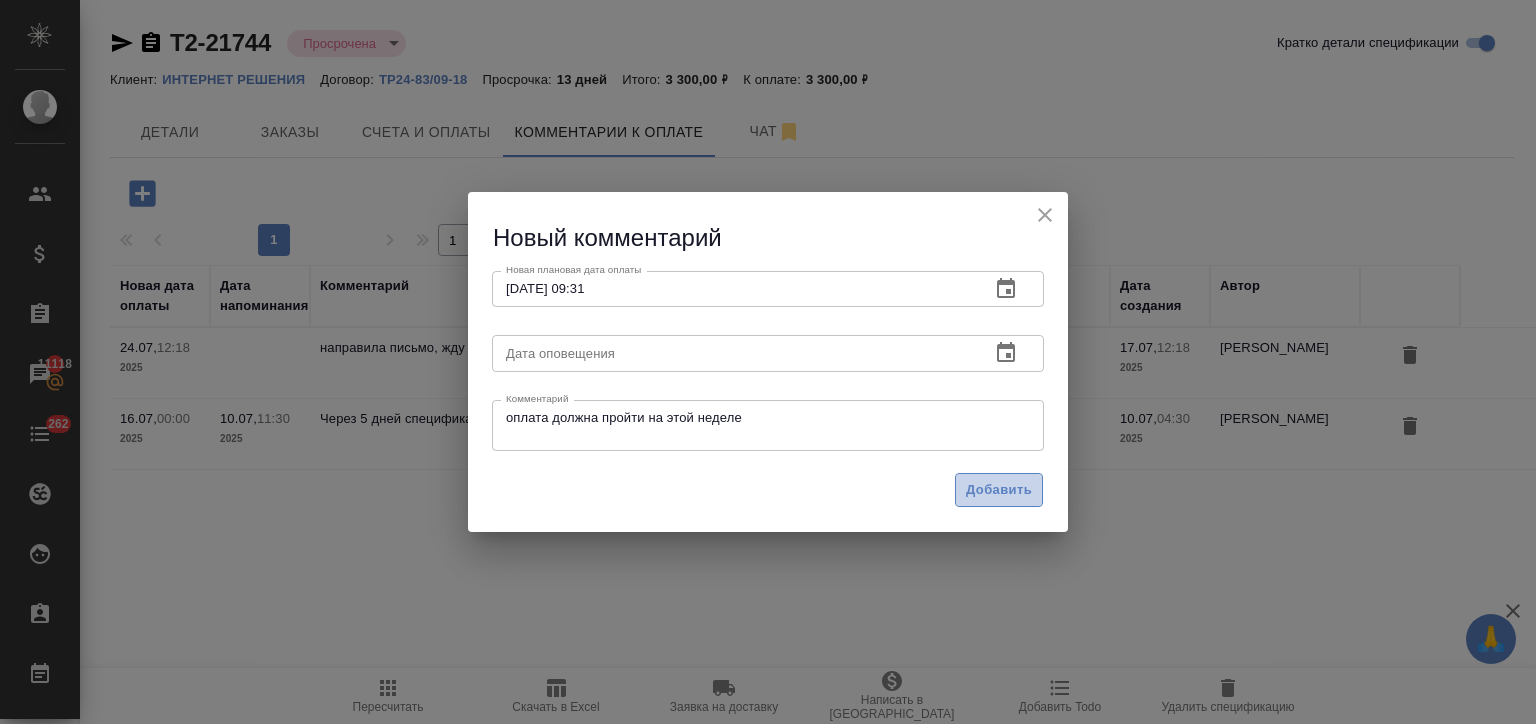 click on "Добавить" at bounding box center (999, 490) 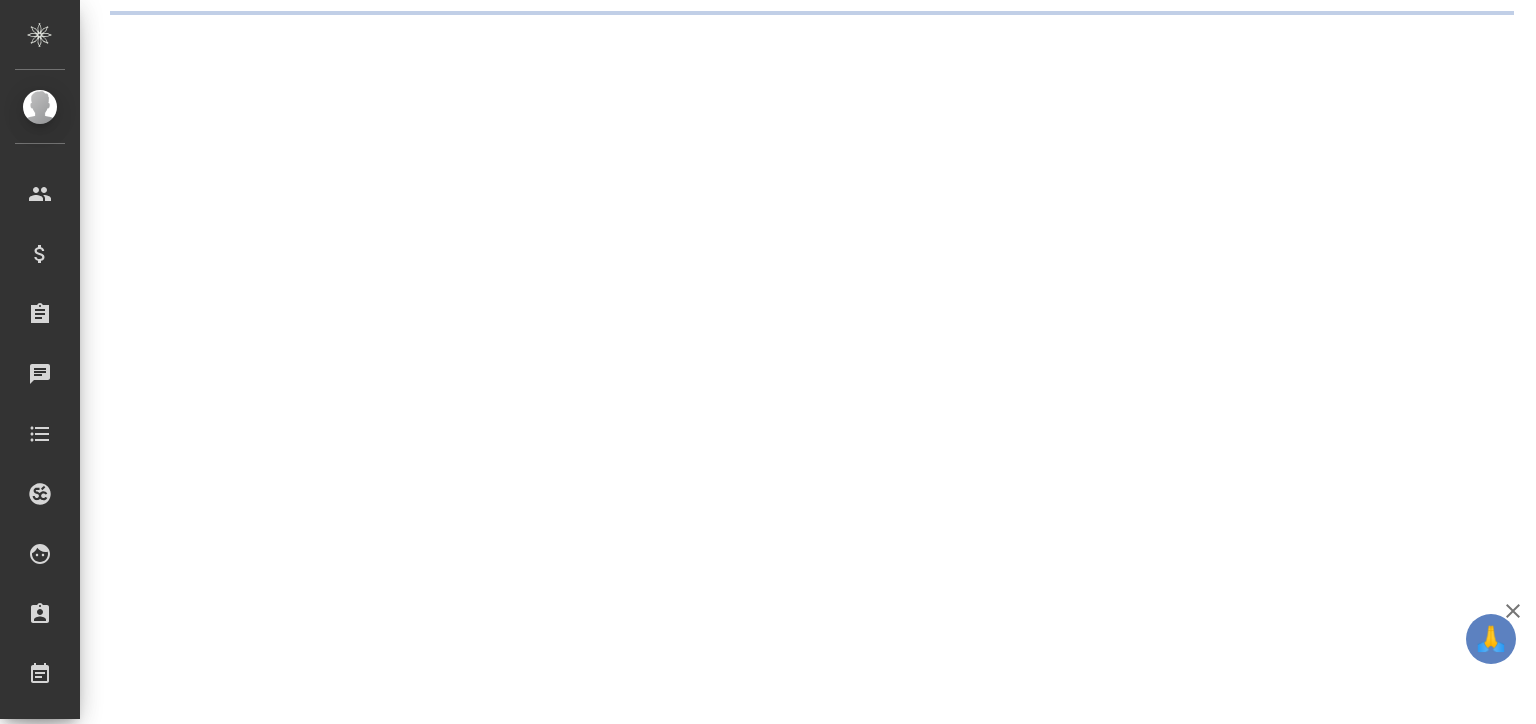 scroll, scrollTop: 0, scrollLeft: 0, axis: both 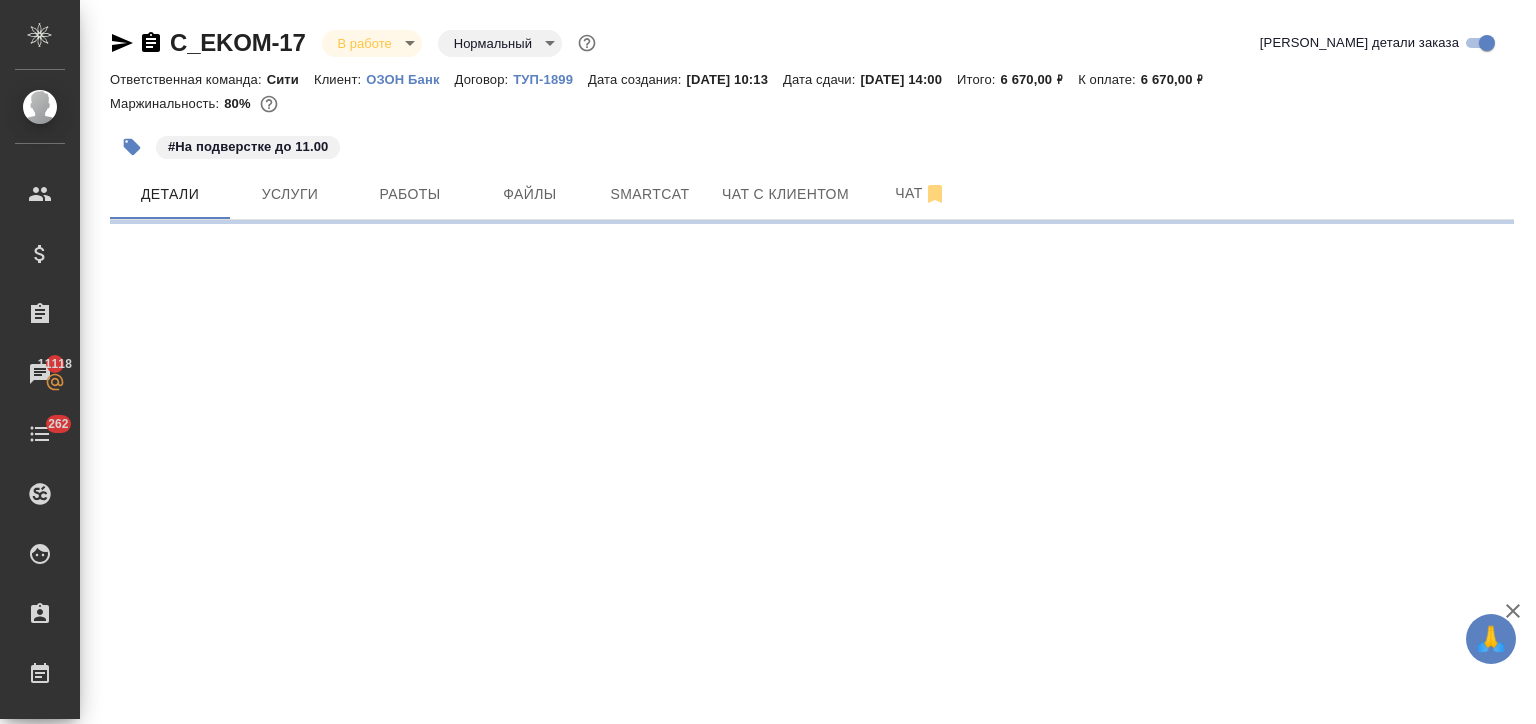 select on "RU" 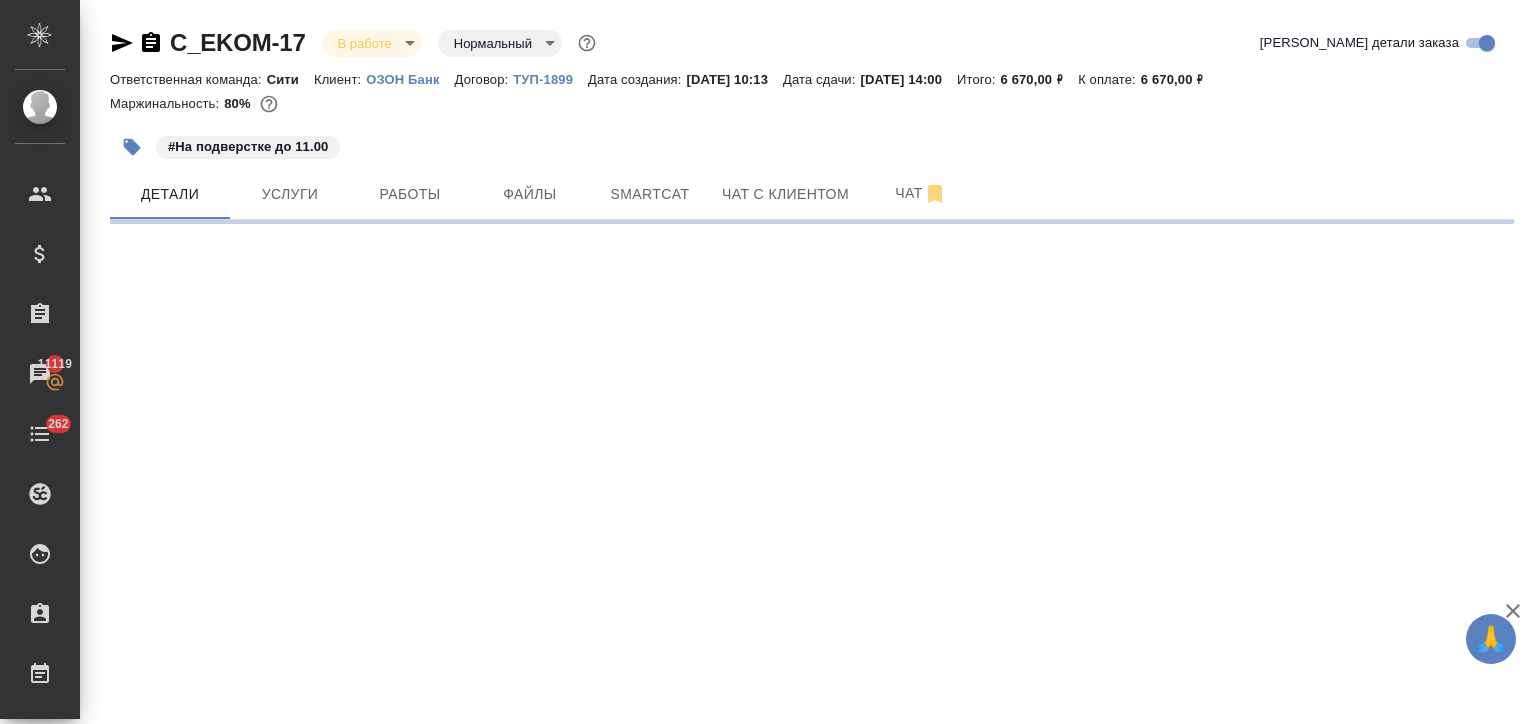 select on "RU" 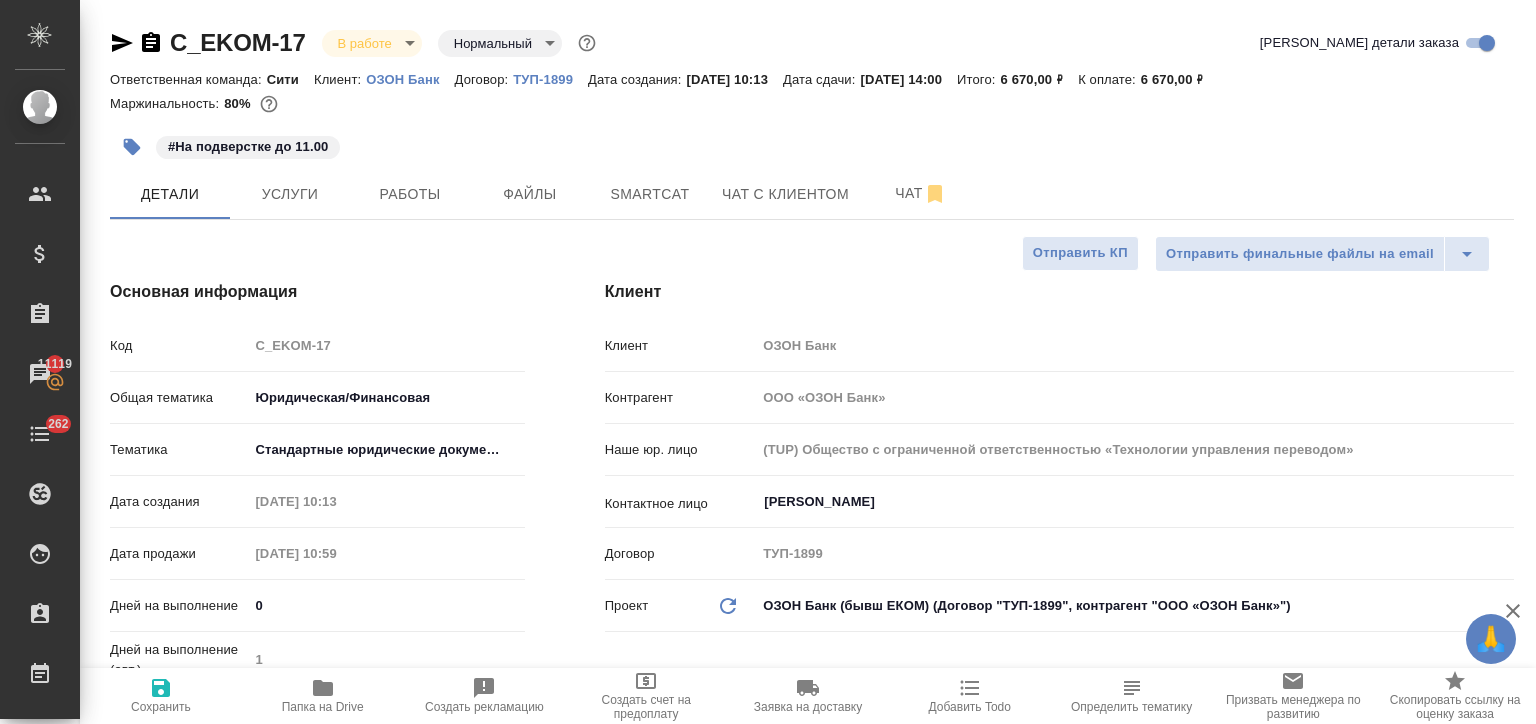 type on "x" 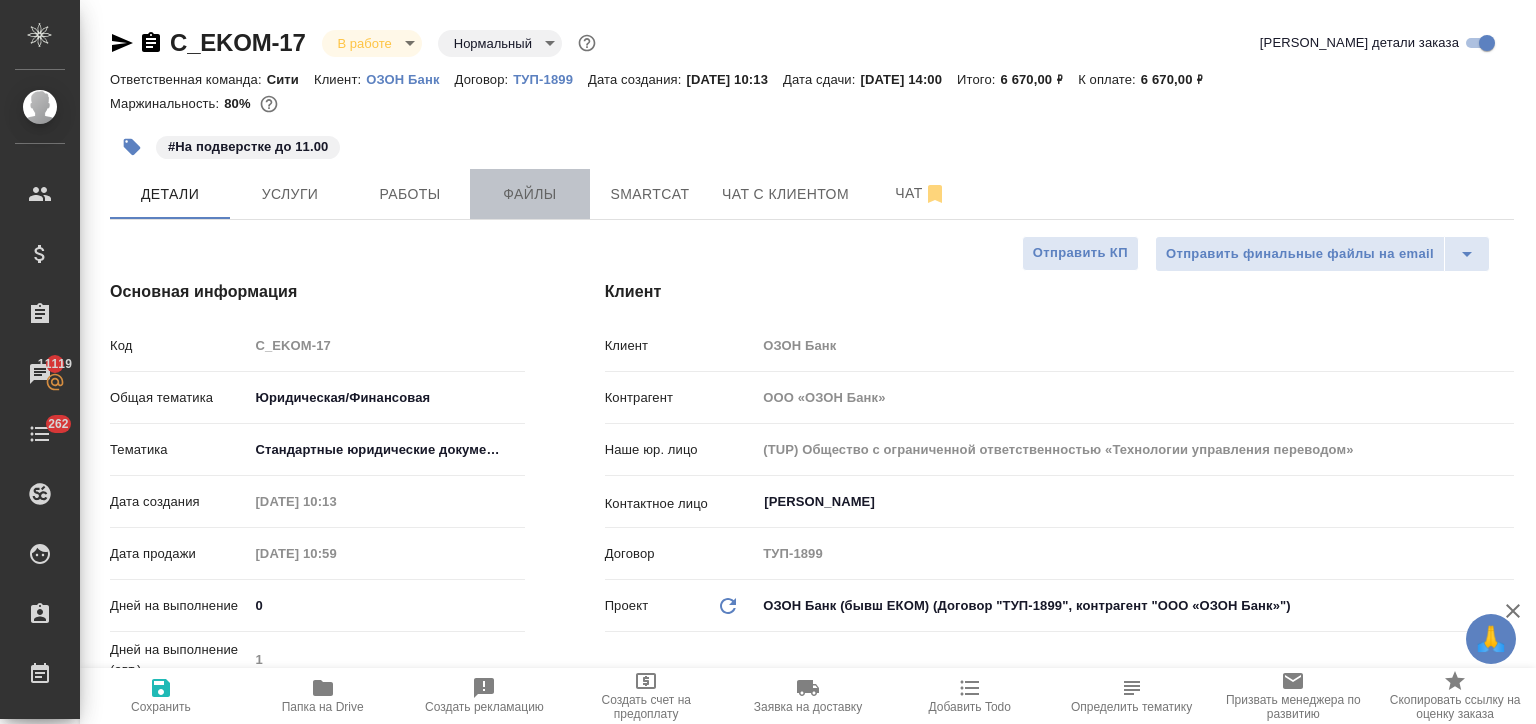 click on "Файлы" at bounding box center [530, 194] 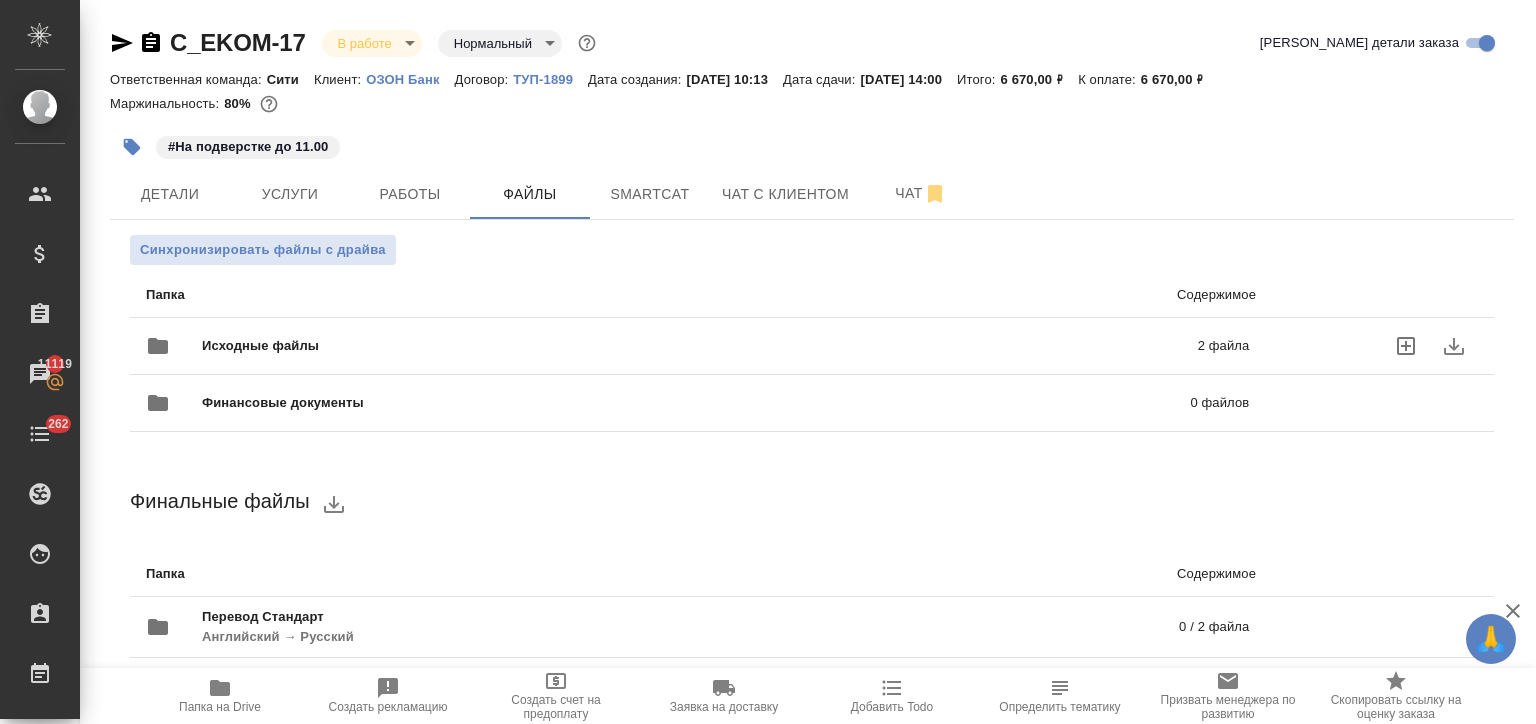 click on "Исходные файлы" at bounding box center (480, 346) 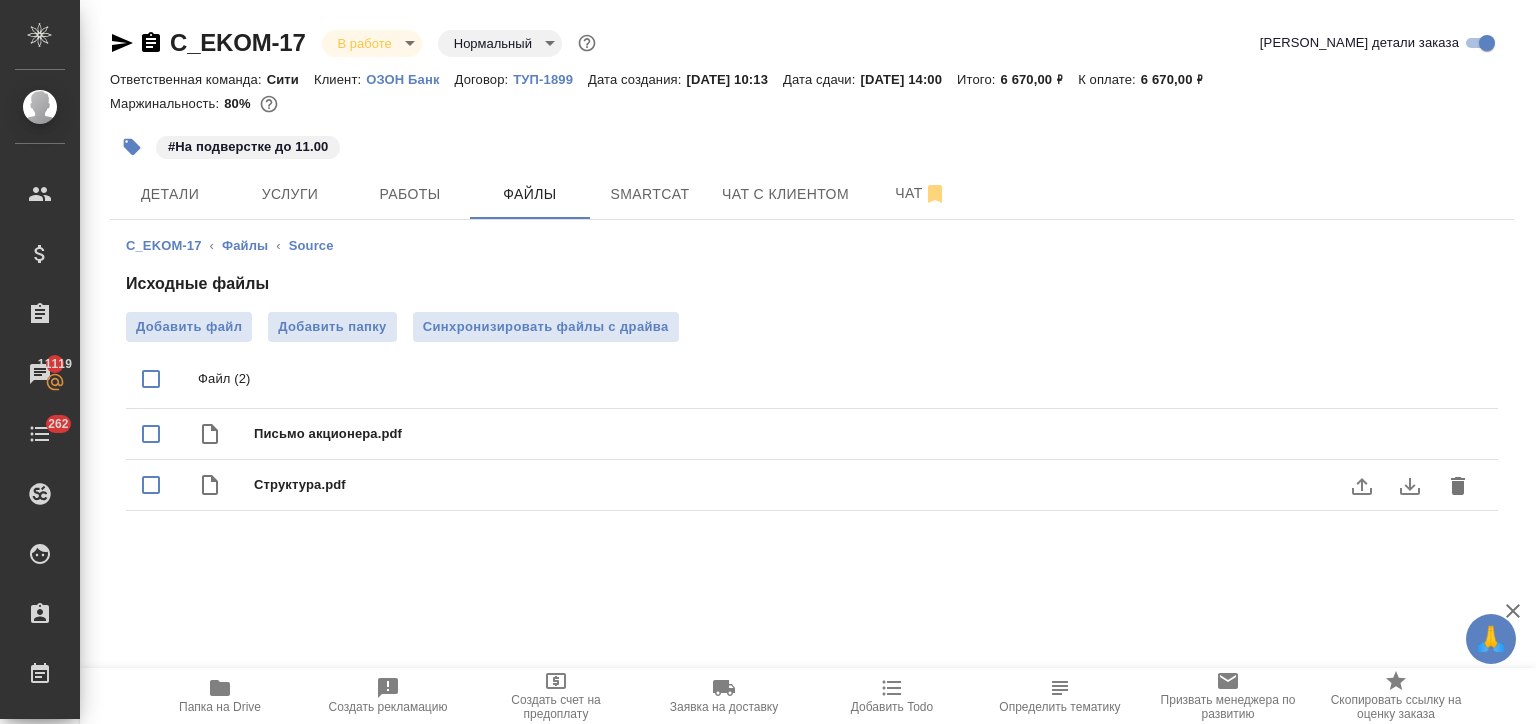 click 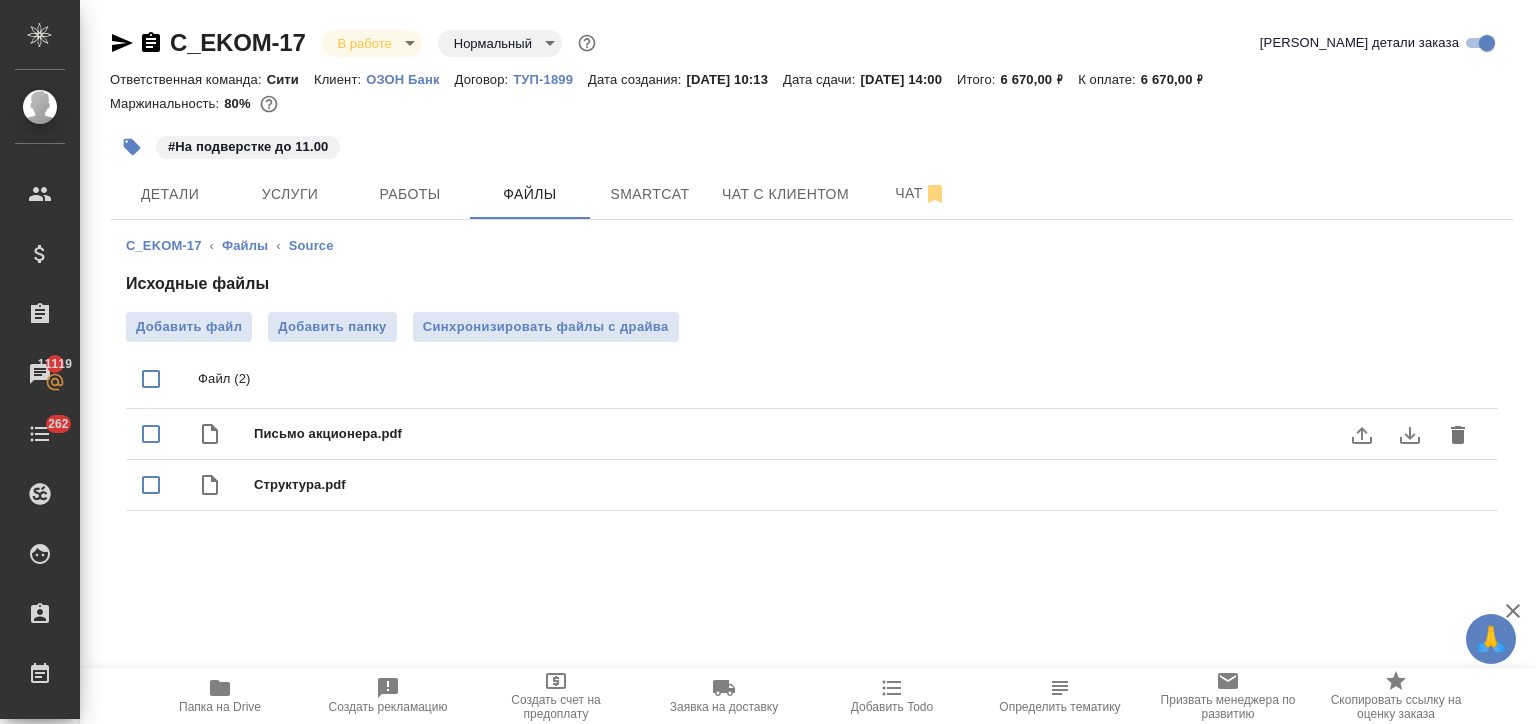 click 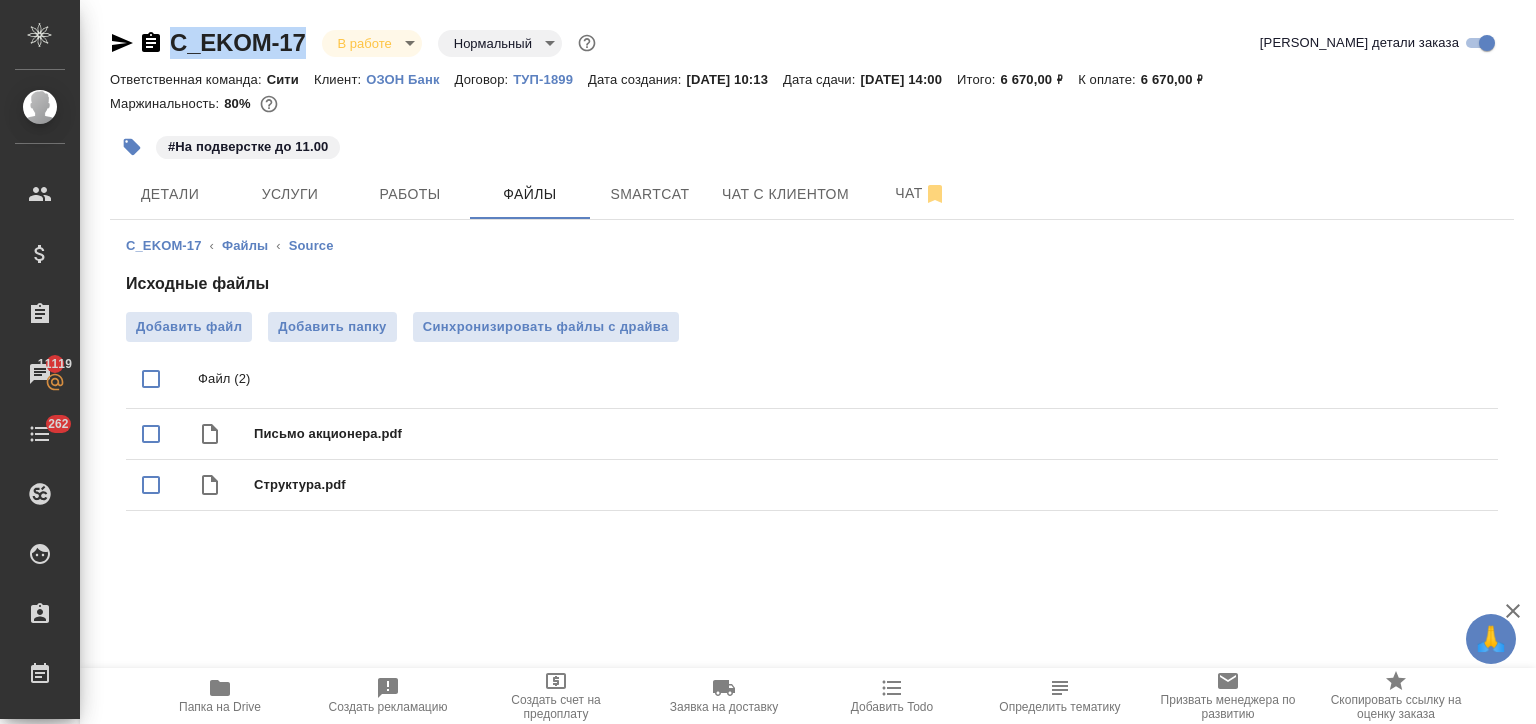 drag, startPoint x: 316, startPoint y: 45, endPoint x: 172, endPoint y: 44, distance: 144.00348 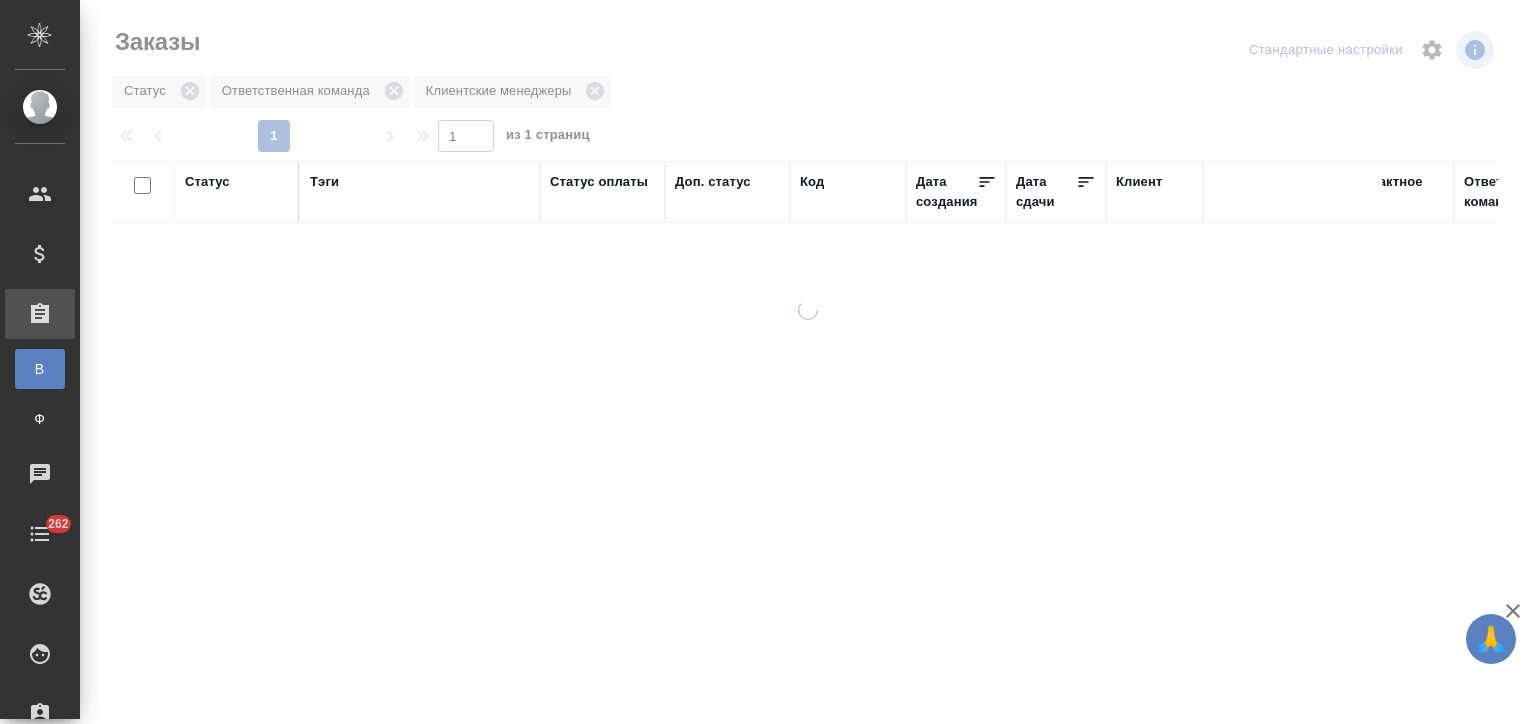 scroll, scrollTop: 0, scrollLeft: 0, axis: both 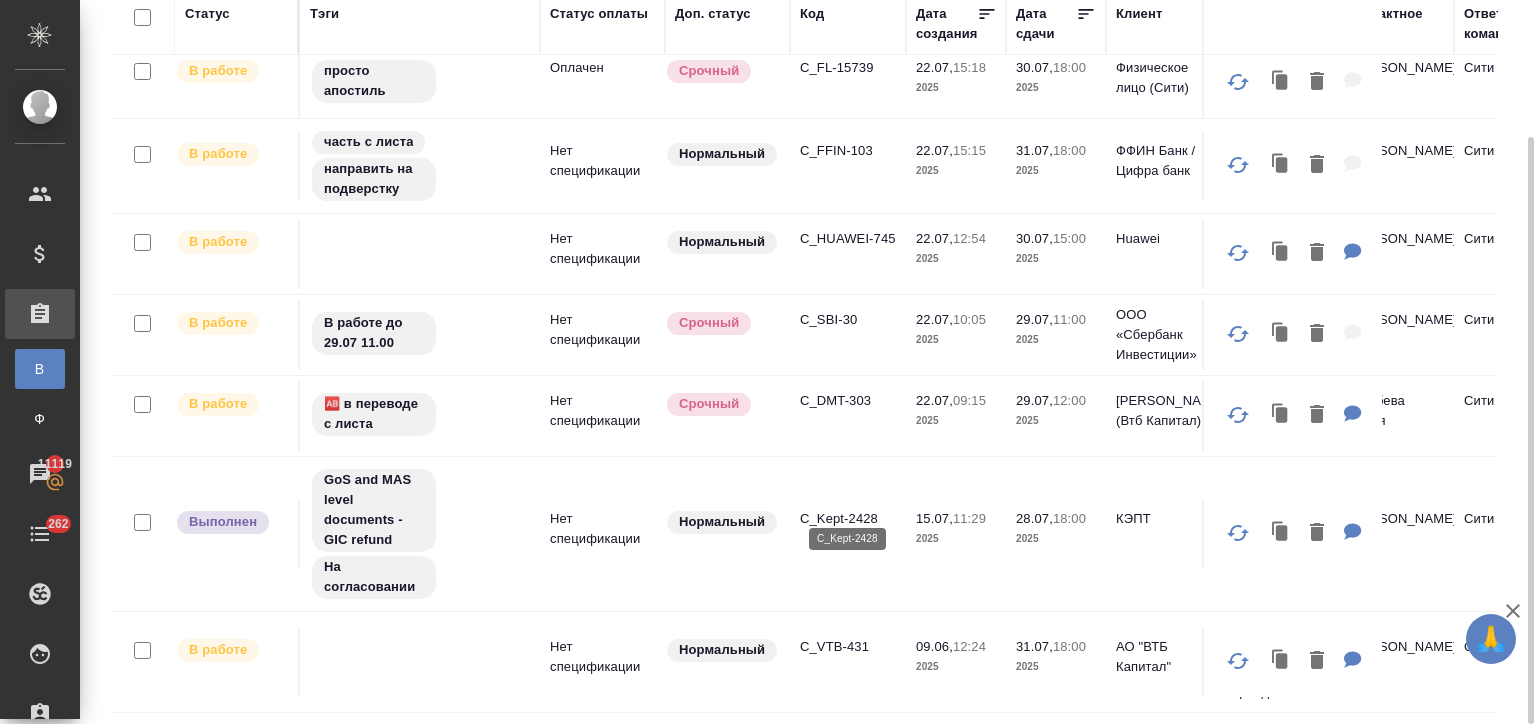 click on "C_Kept-2428" at bounding box center [848, 519] 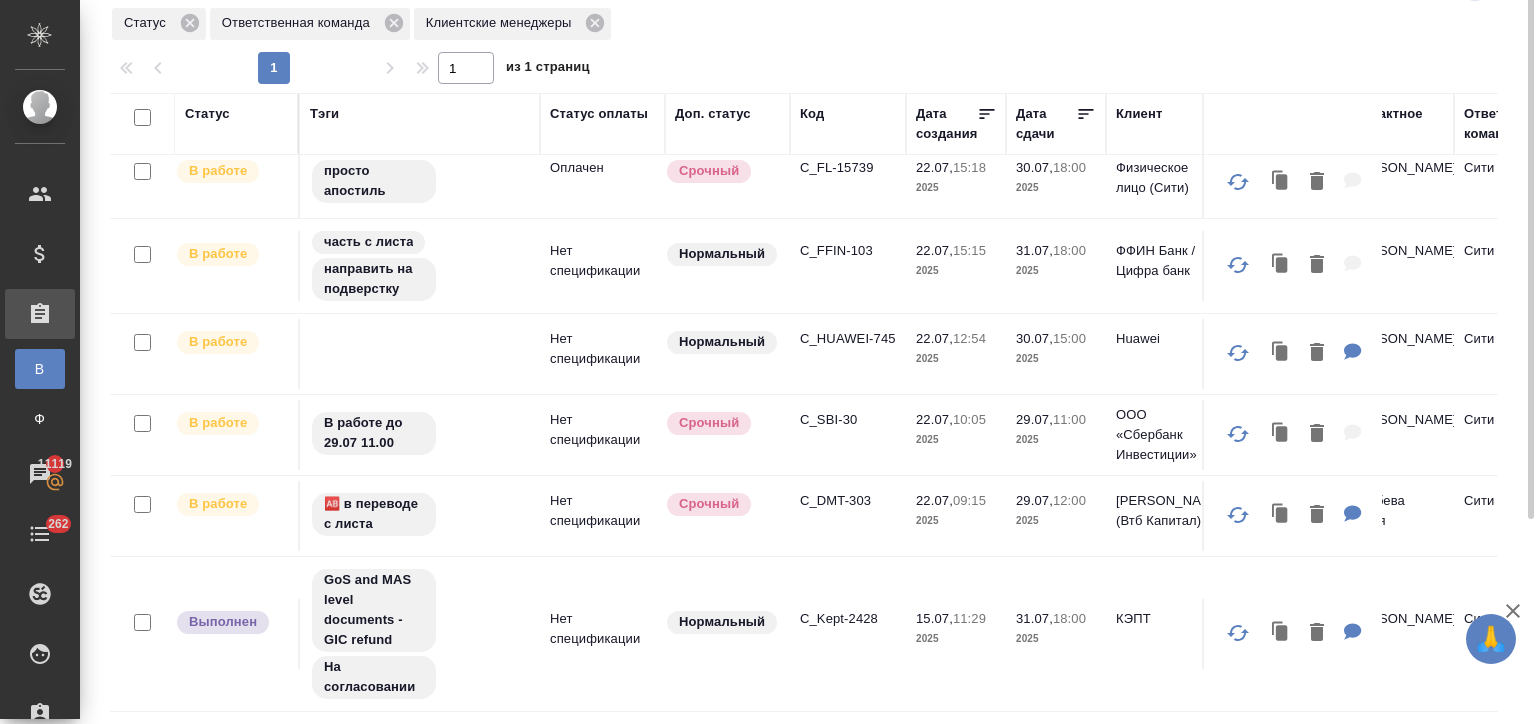 scroll, scrollTop: 0, scrollLeft: 0, axis: both 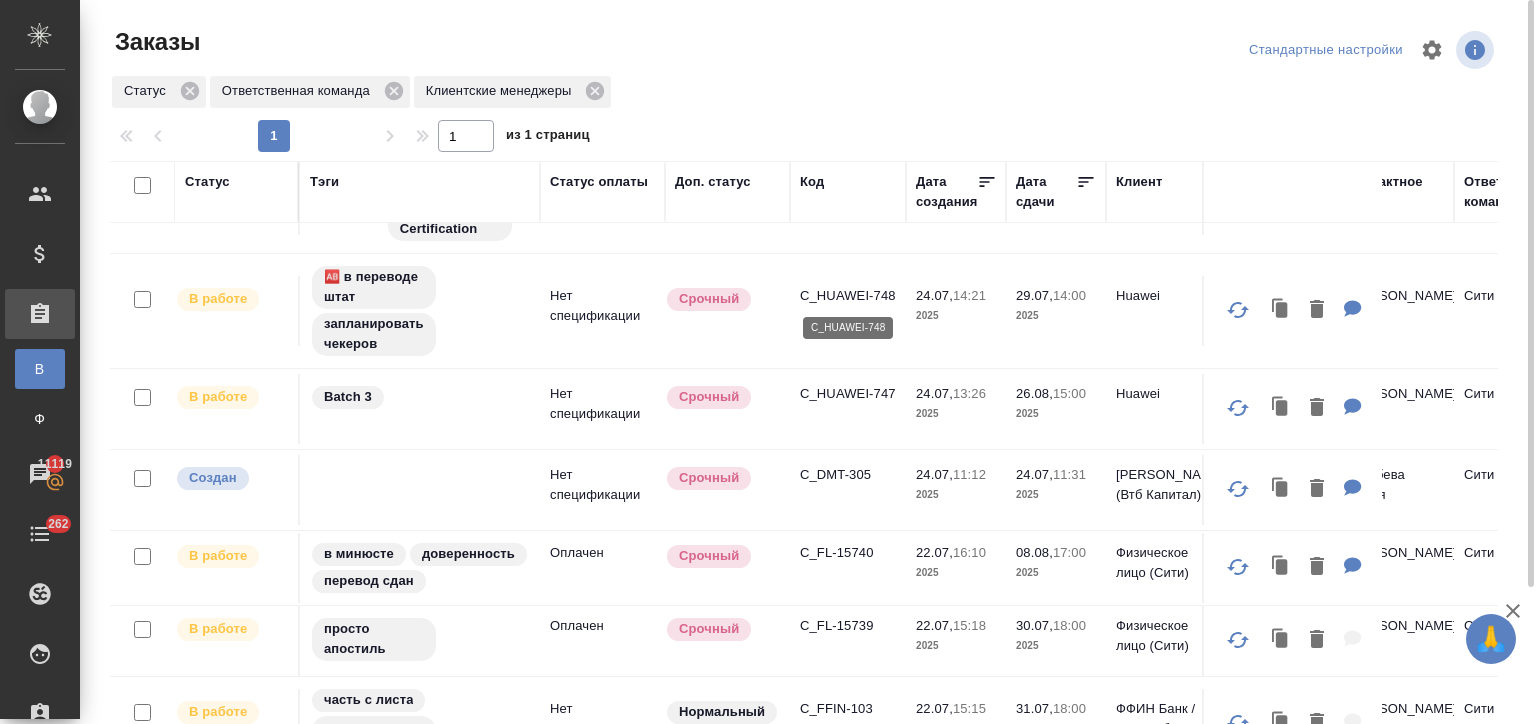 click on "C_HUAWEI-748" at bounding box center [848, 296] 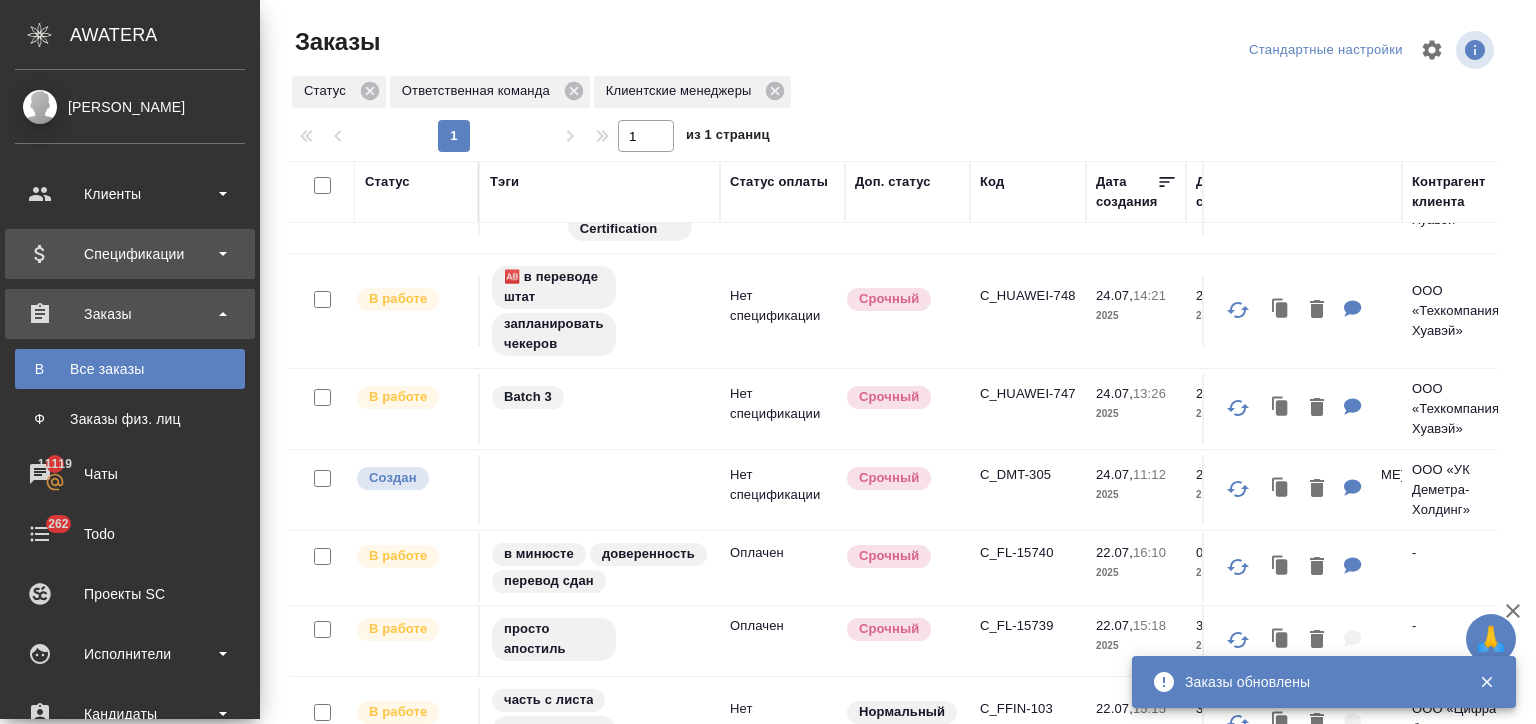 click on "Спецификации" at bounding box center (130, 254) 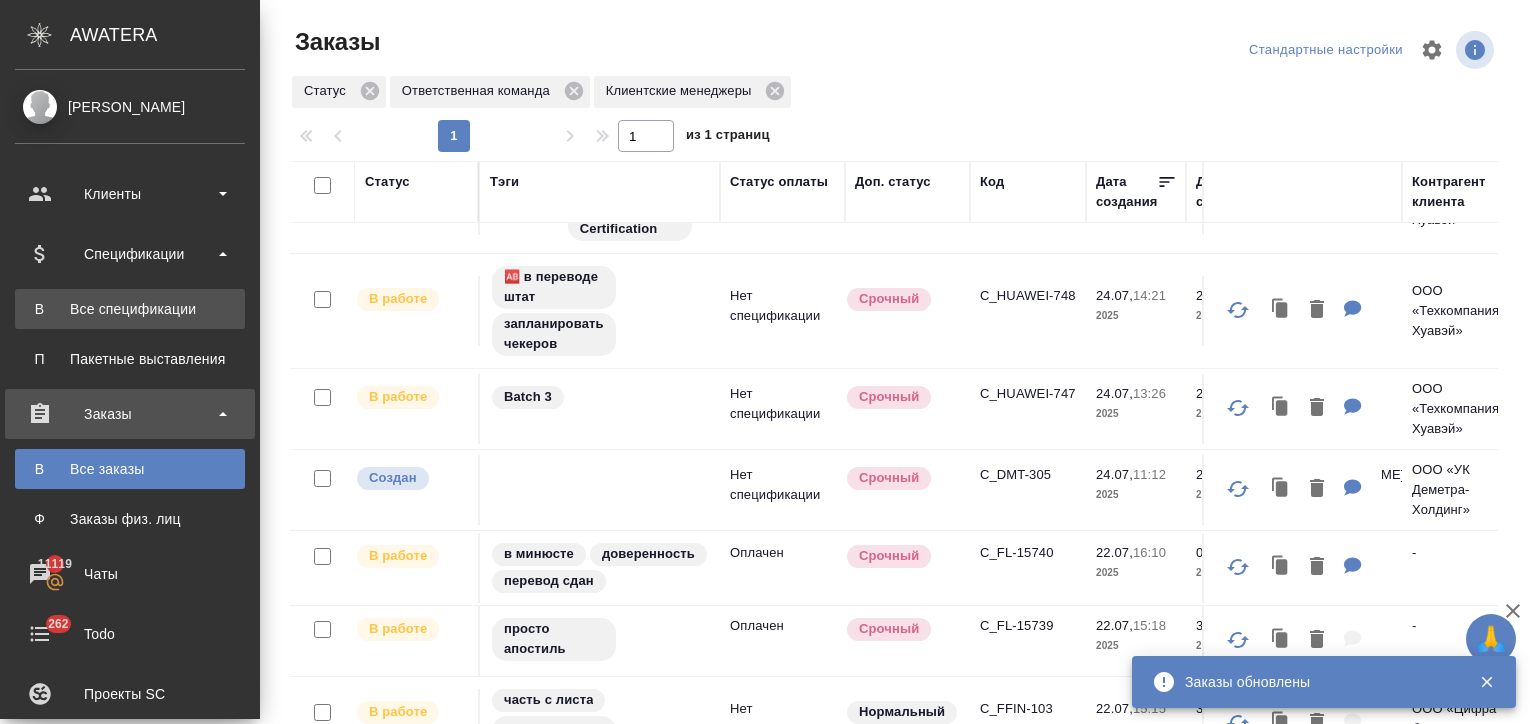 click on "Все спецификации" at bounding box center [130, 309] 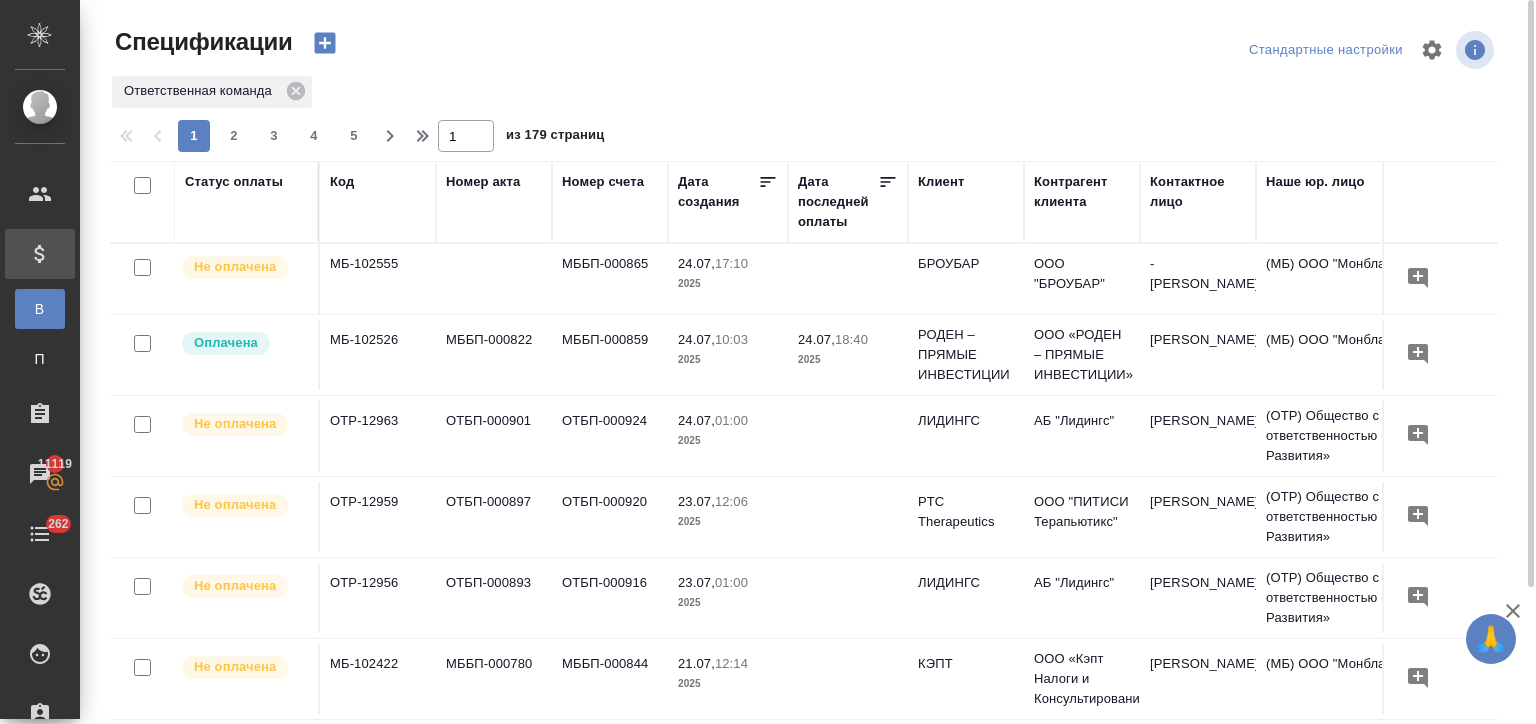 click on "Клиент" at bounding box center [941, 182] 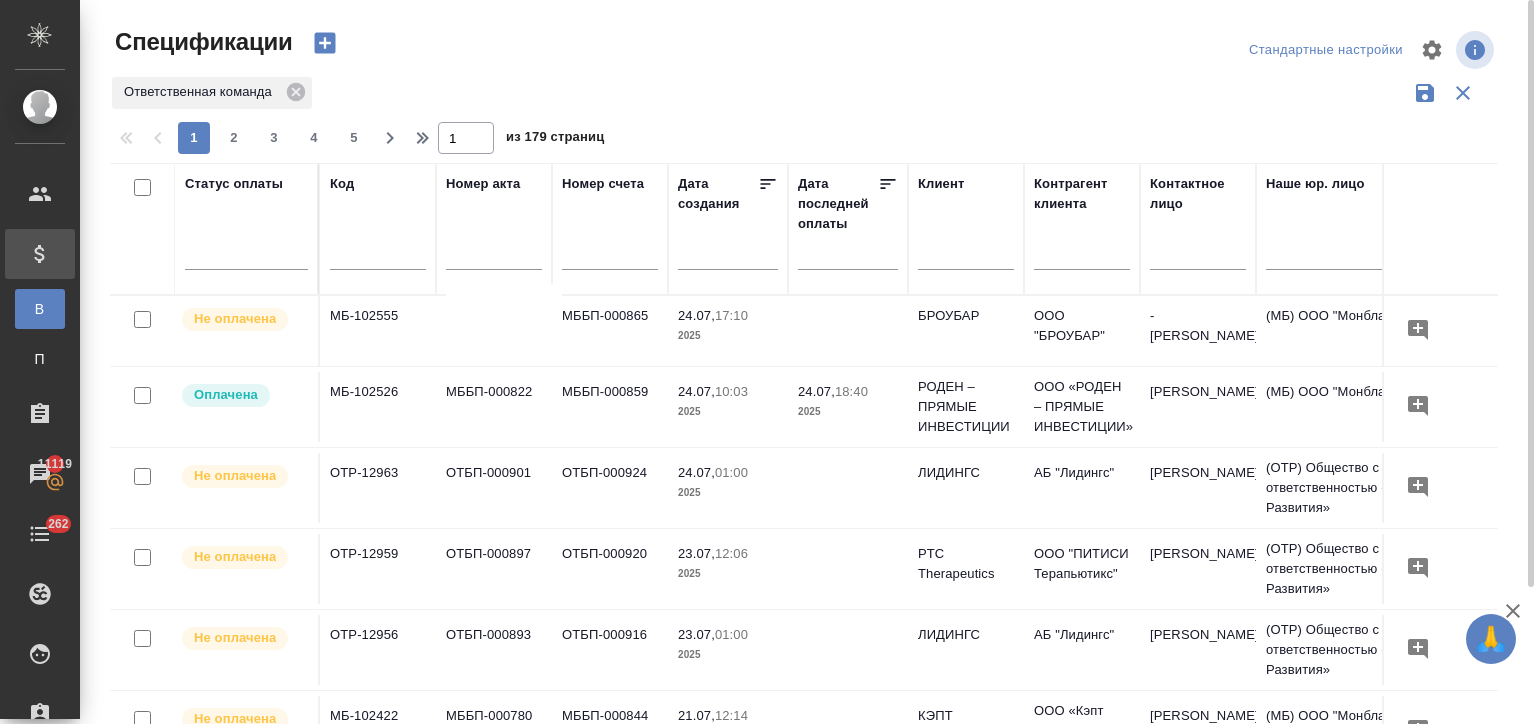 click at bounding box center (966, 256) 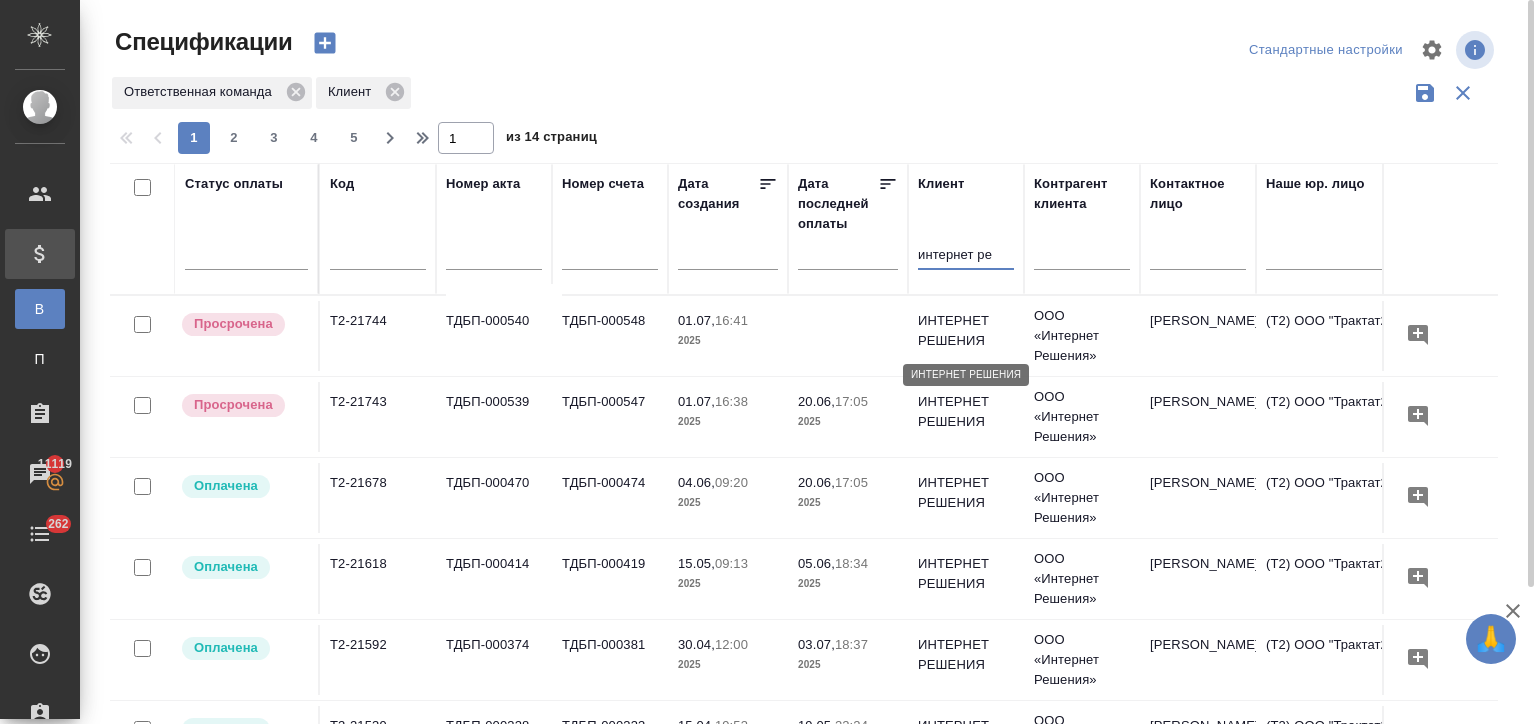 scroll, scrollTop: 170, scrollLeft: 0, axis: vertical 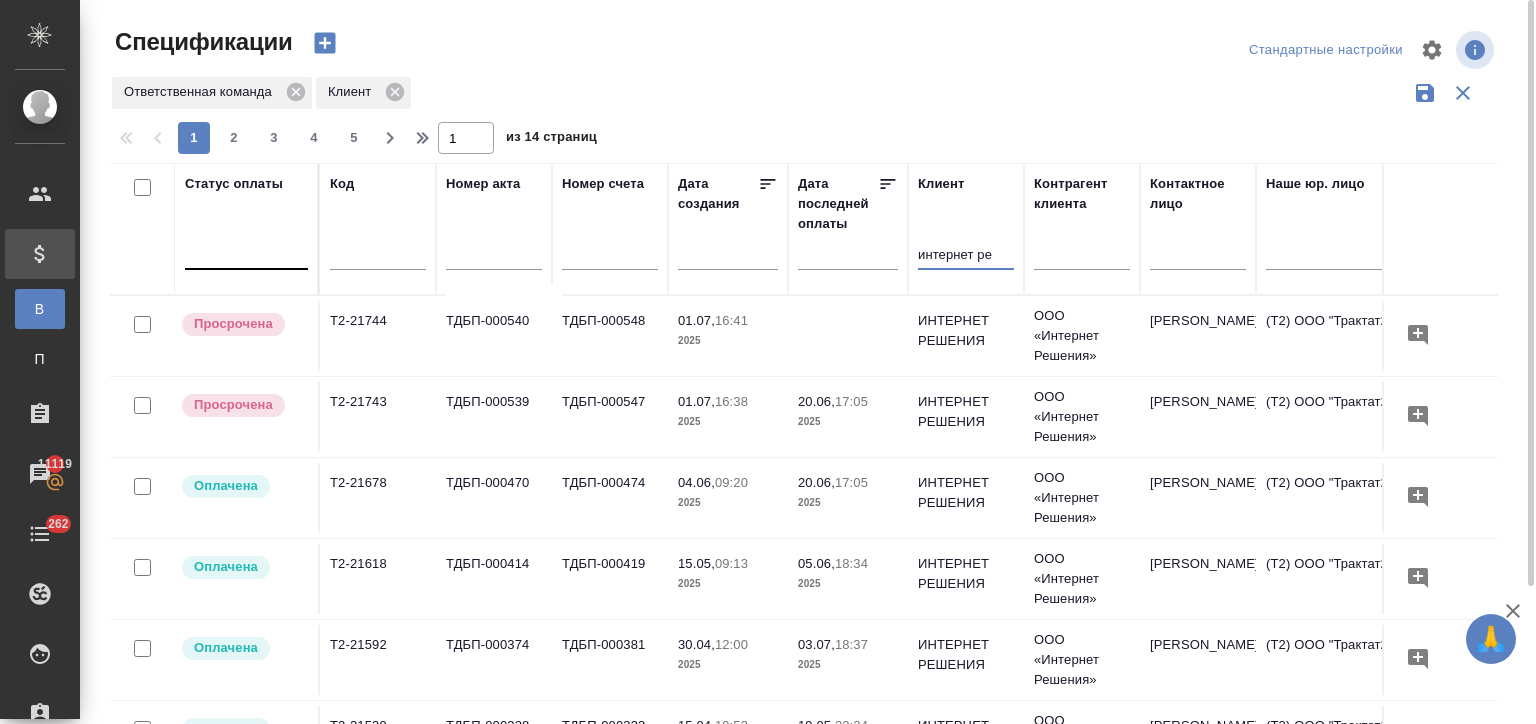 type on "интернет ре" 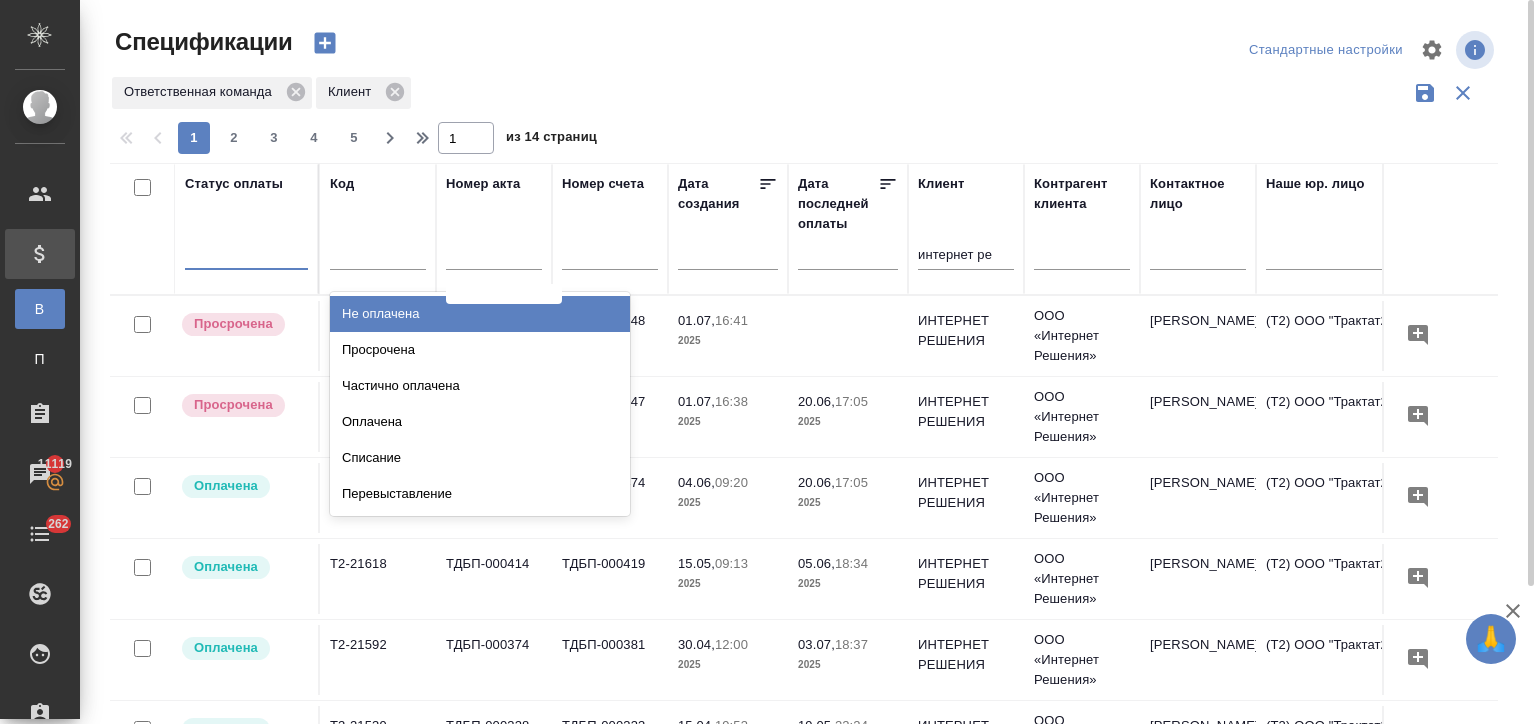click at bounding box center [246, 249] 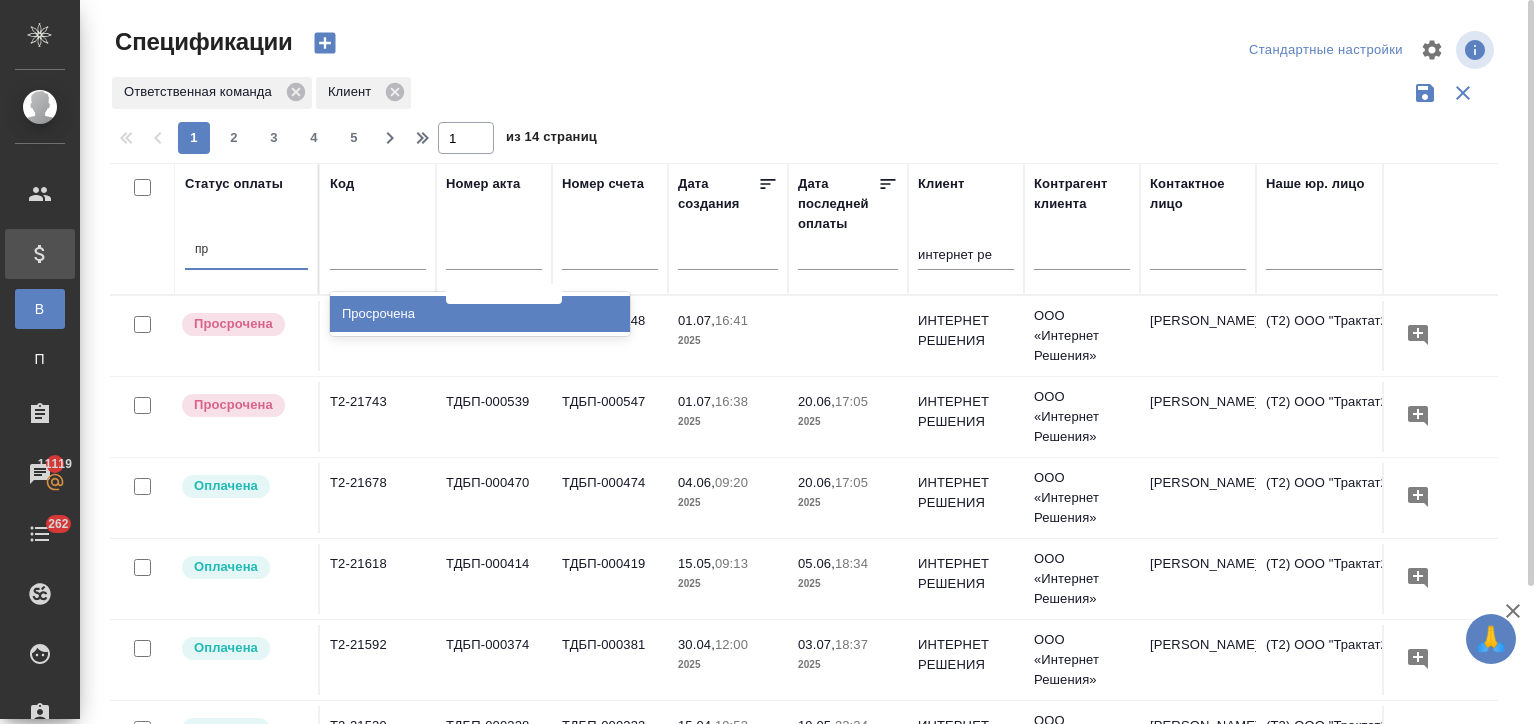 type on "про" 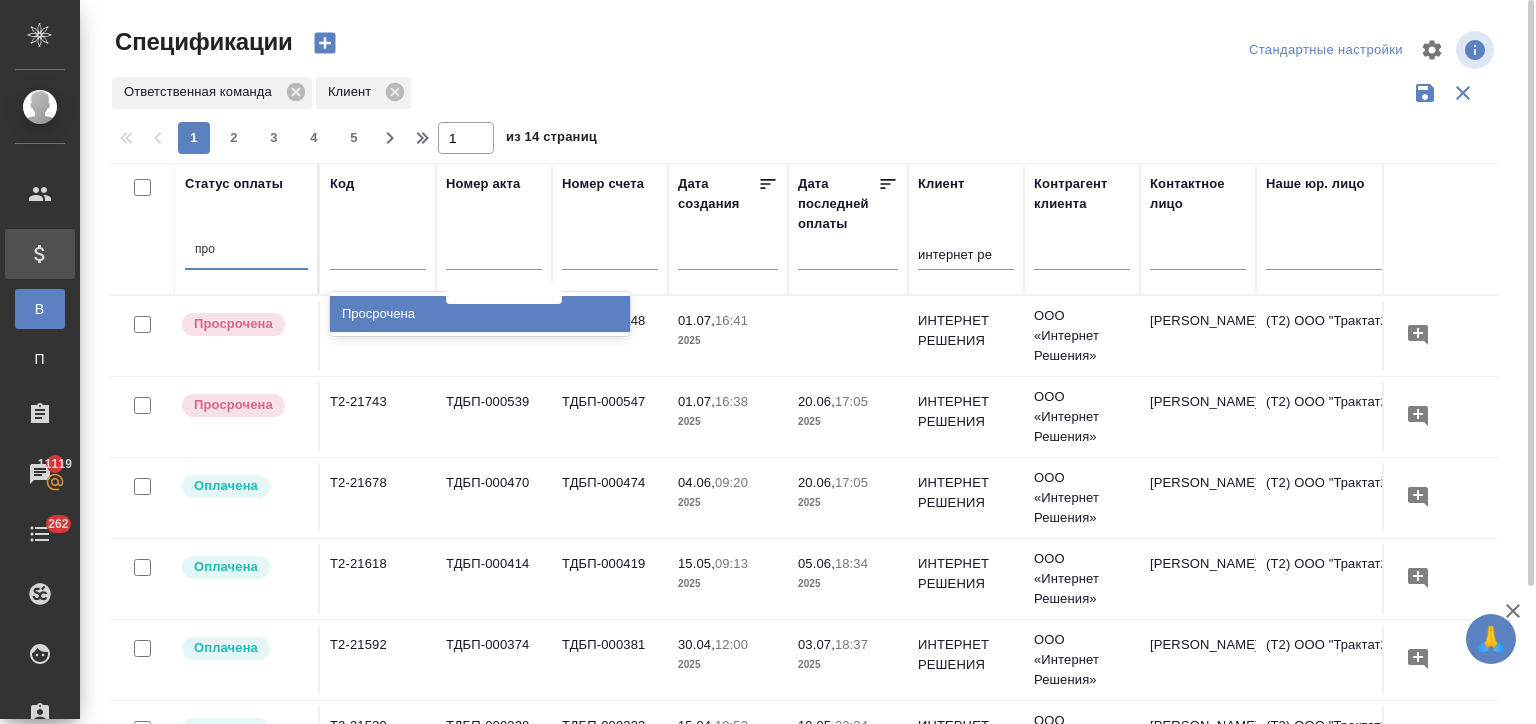 click on "Просрочена" at bounding box center (480, 314) 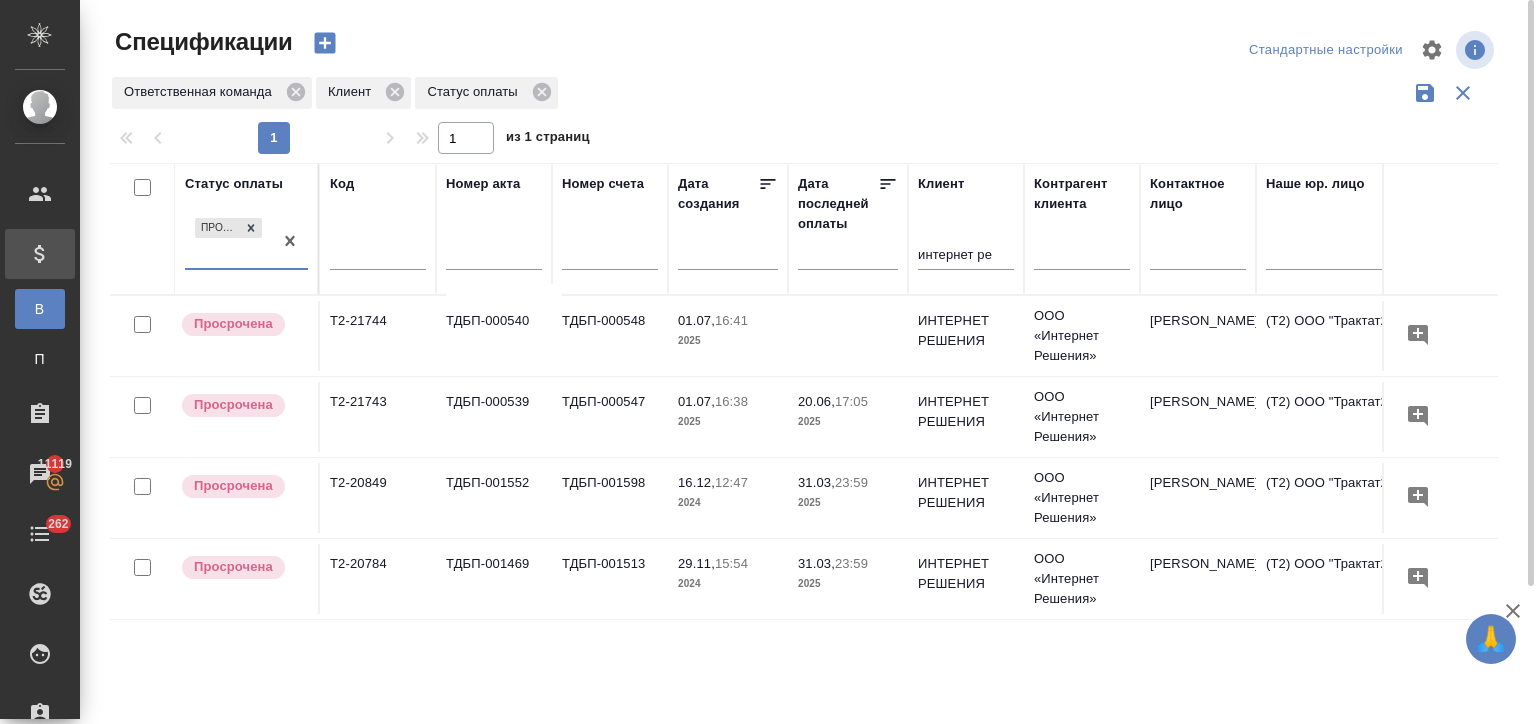click on "31.03,  23:59" at bounding box center [848, 564] 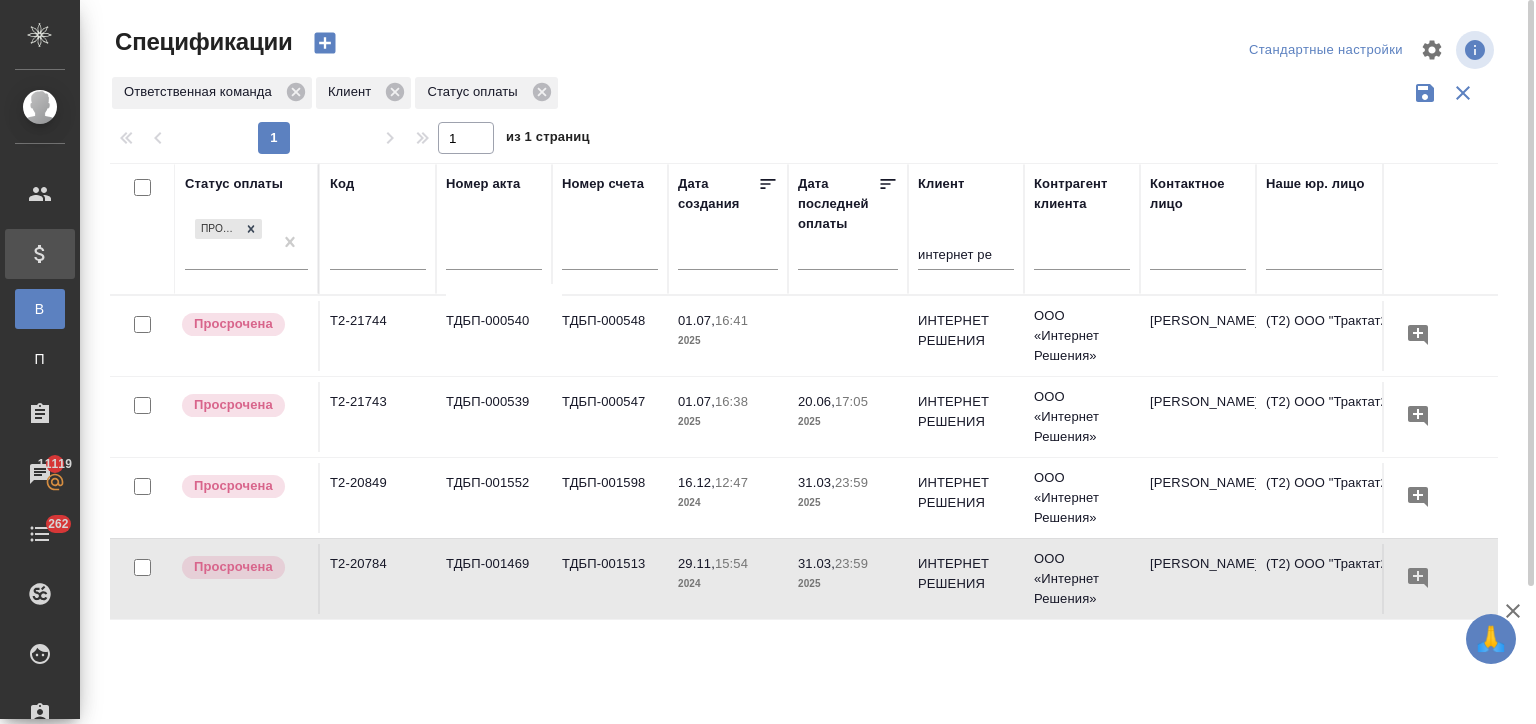 click on "31.03,  23:59" at bounding box center (848, 564) 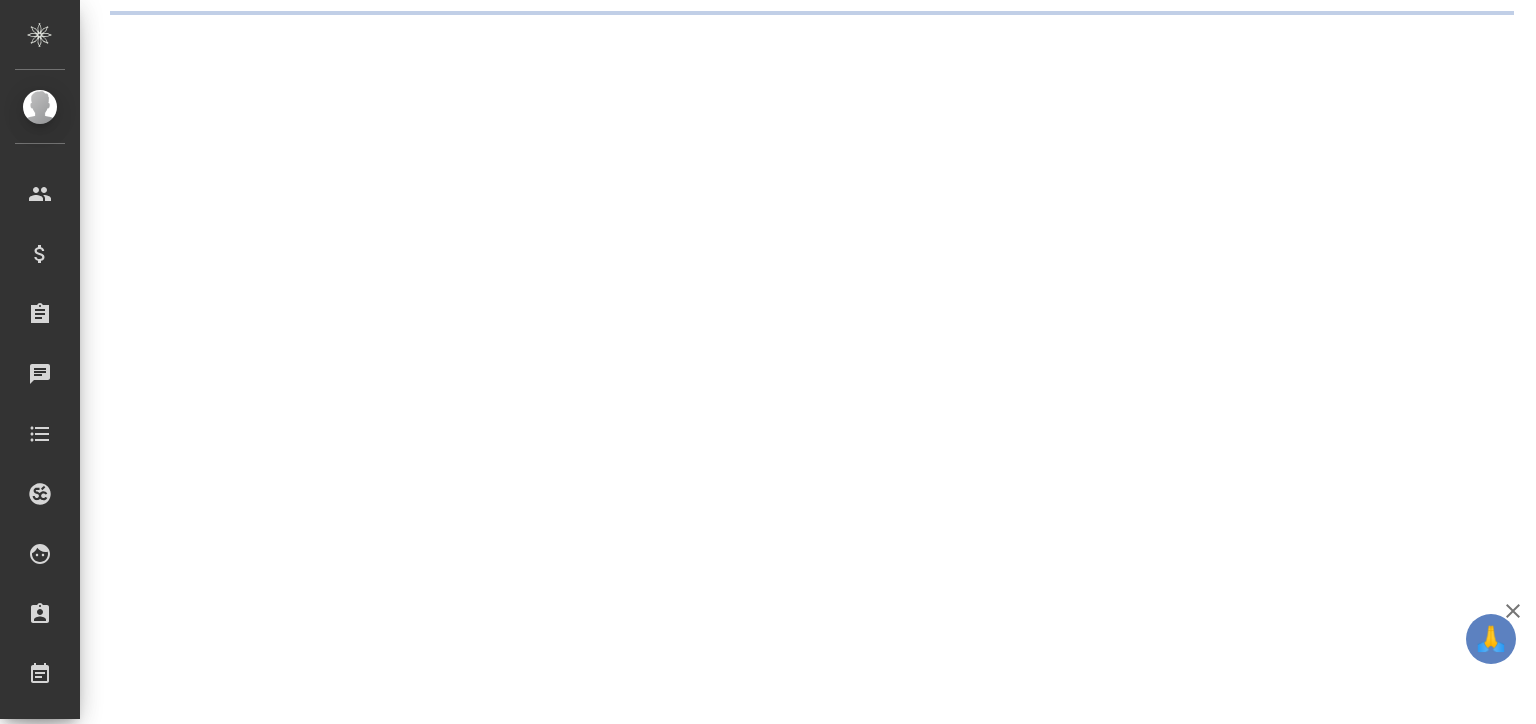 scroll, scrollTop: 0, scrollLeft: 0, axis: both 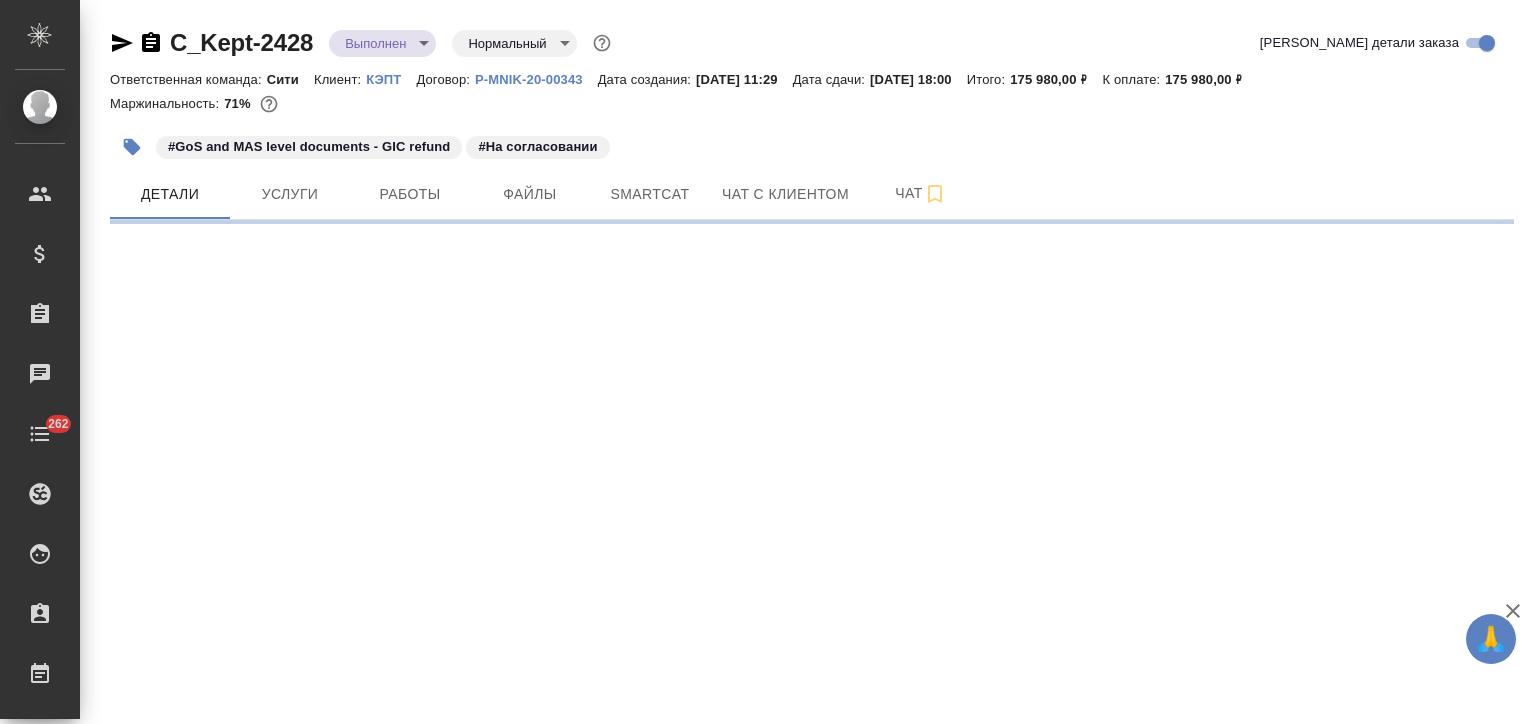 select on "RU" 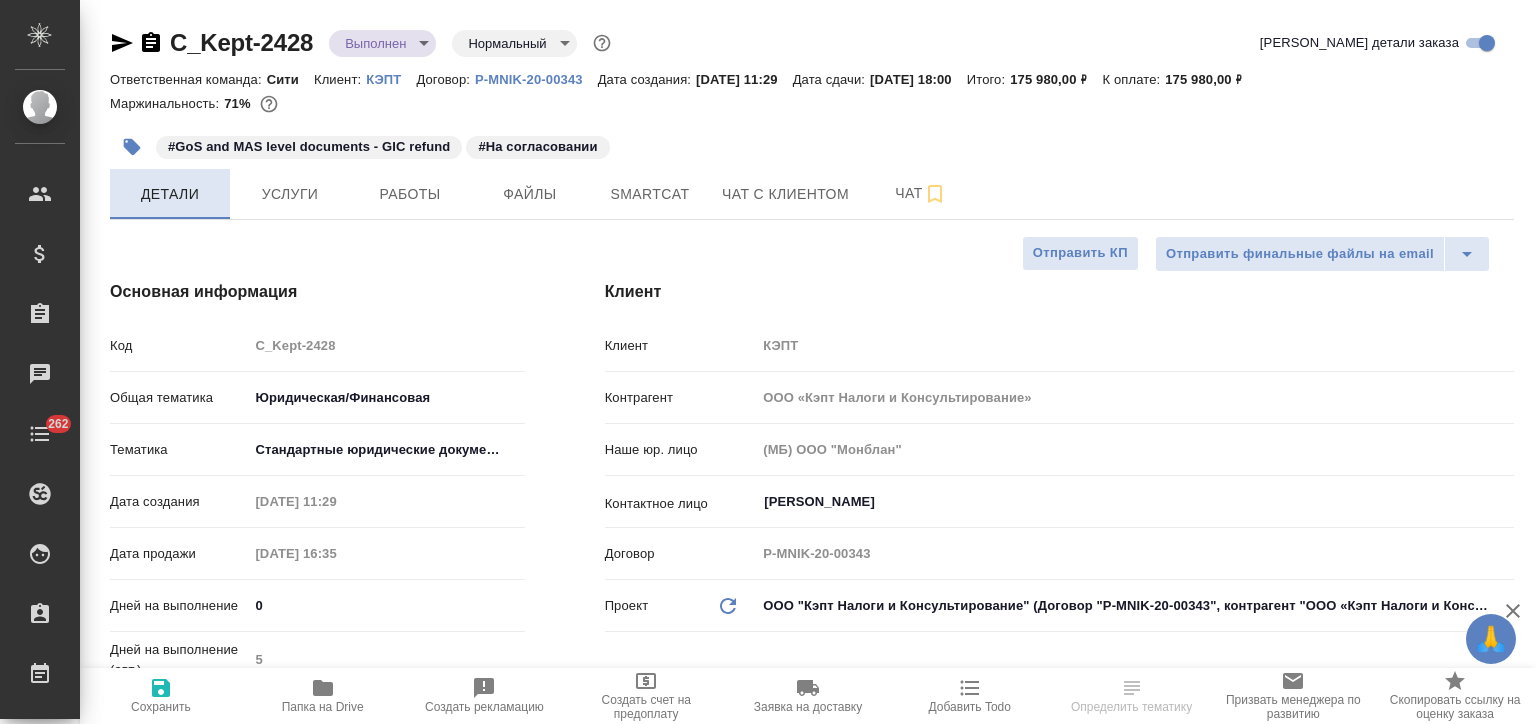 type on "x" 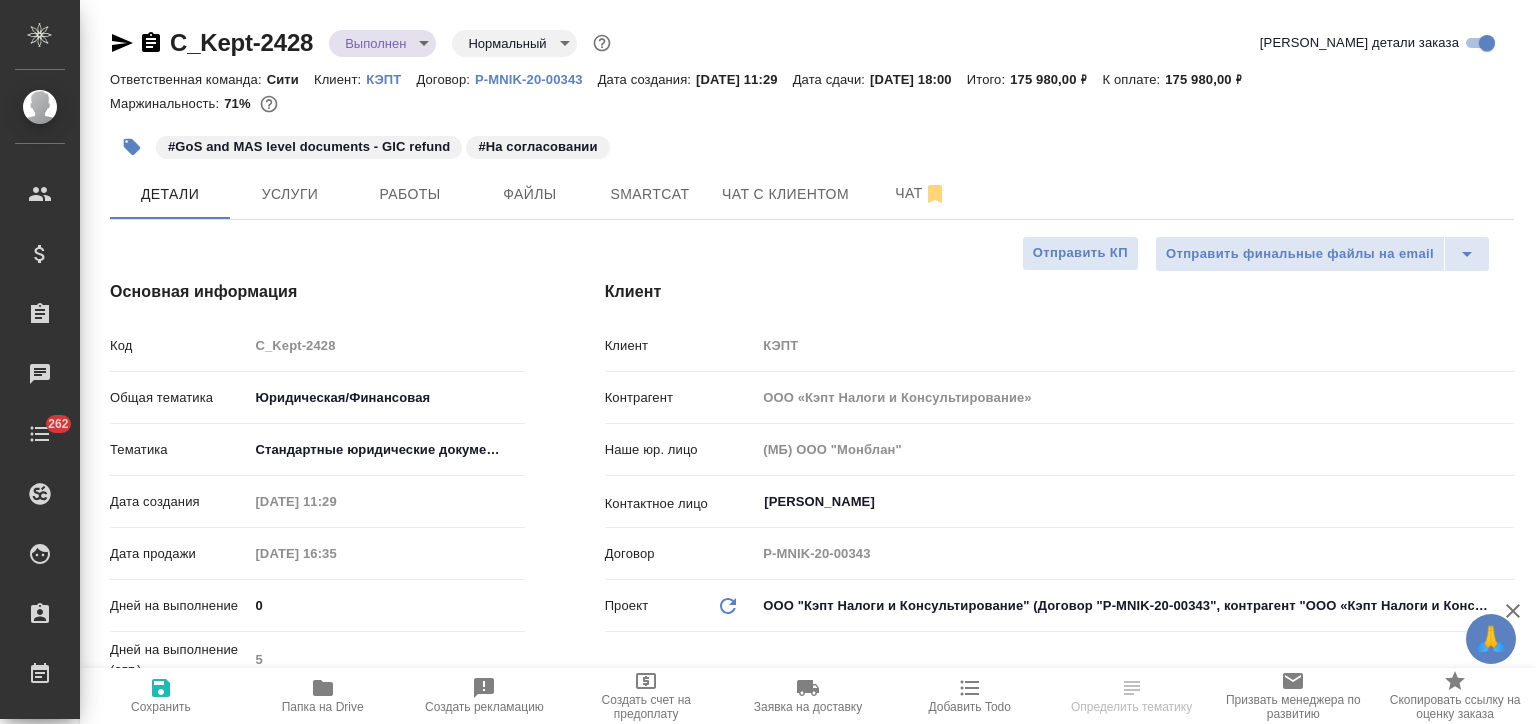 scroll, scrollTop: 200, scrollLeft: 0, axis: vertical 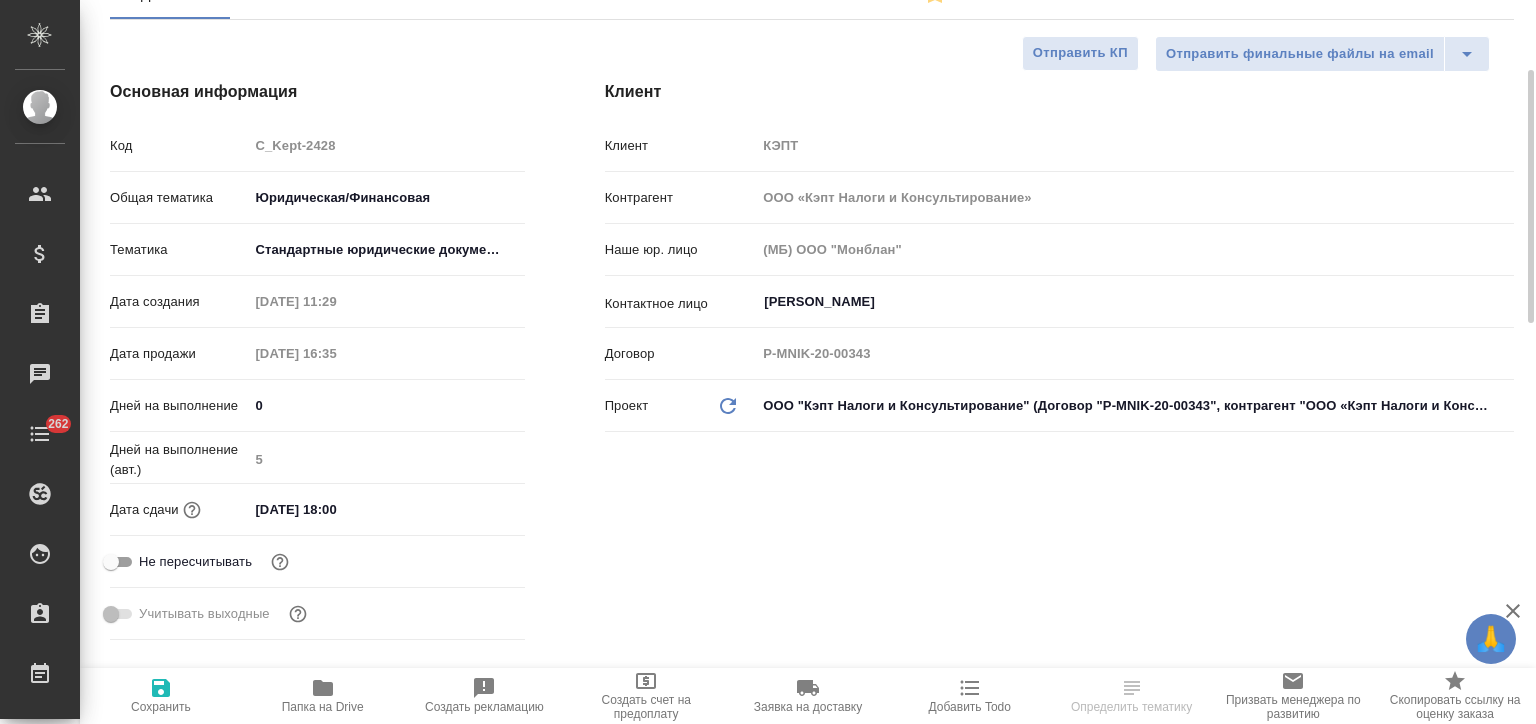 click on "[DATE] 18:00" at bounding box center [335, 509] 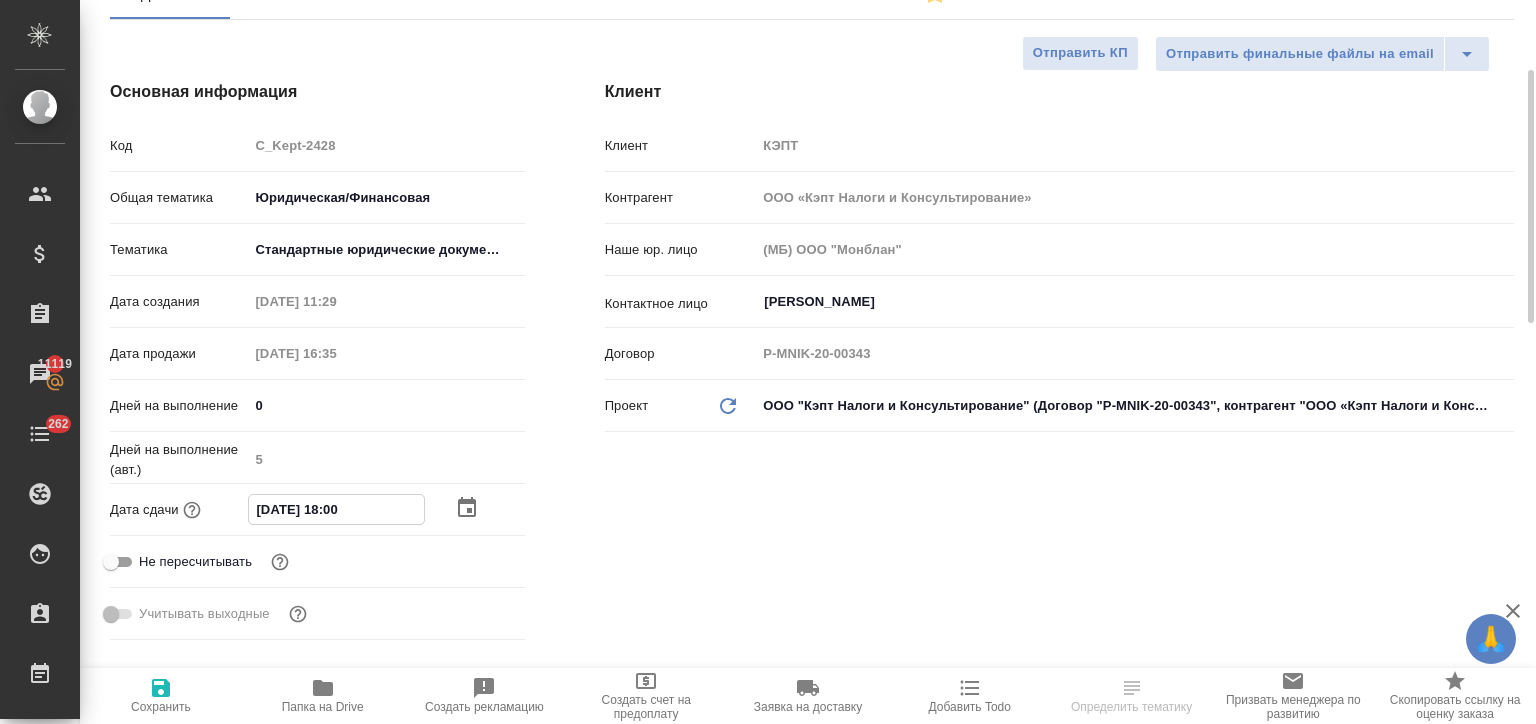 click 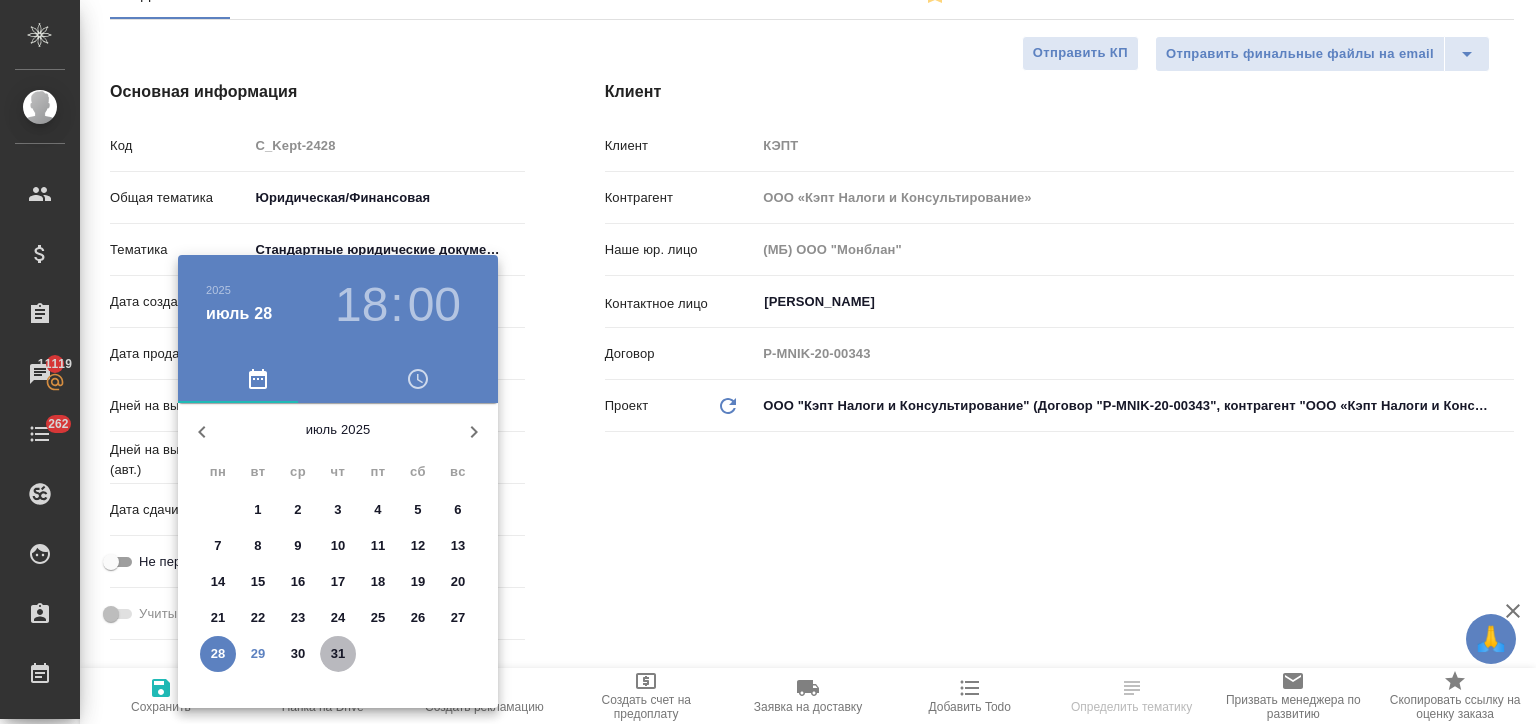 click on "31" at bounding box center (338, 654) 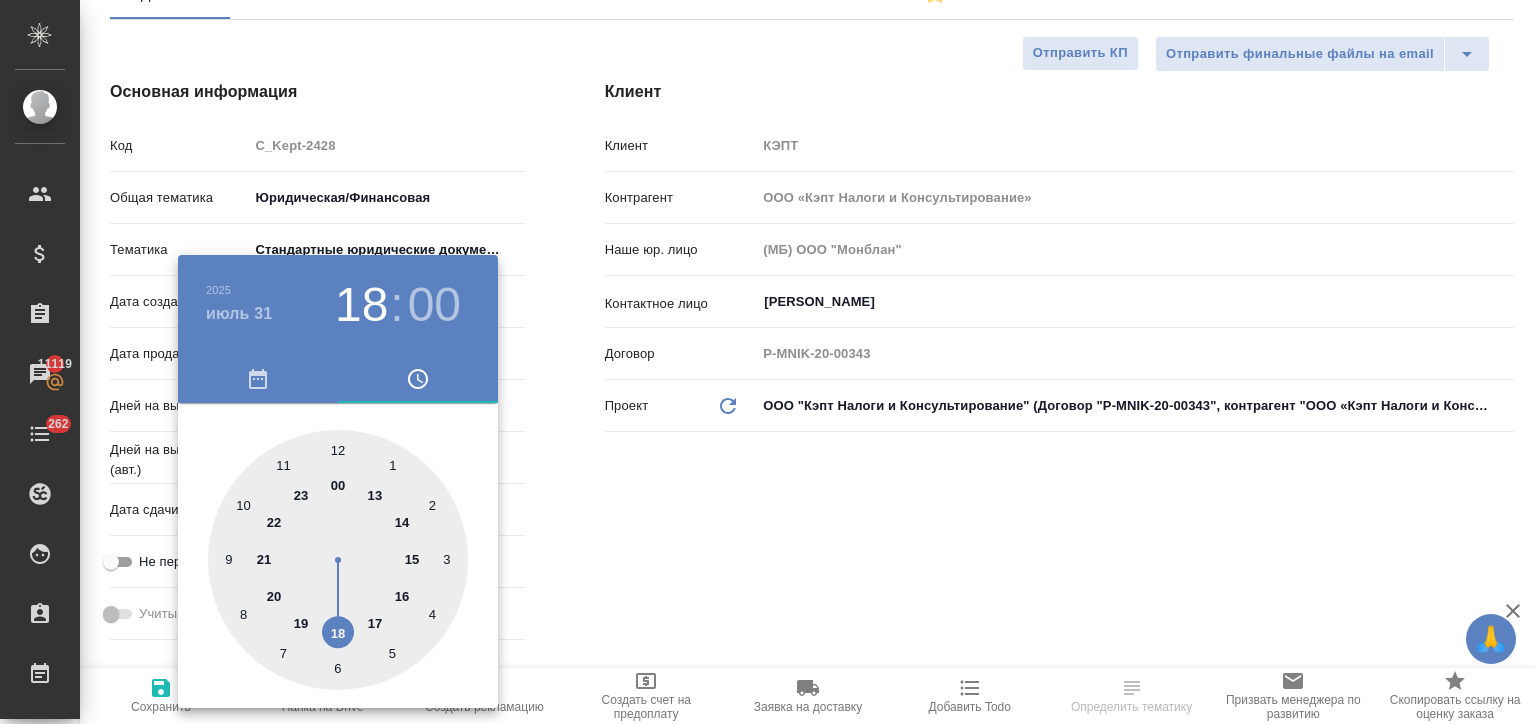 click at bounding box center (768, 362) 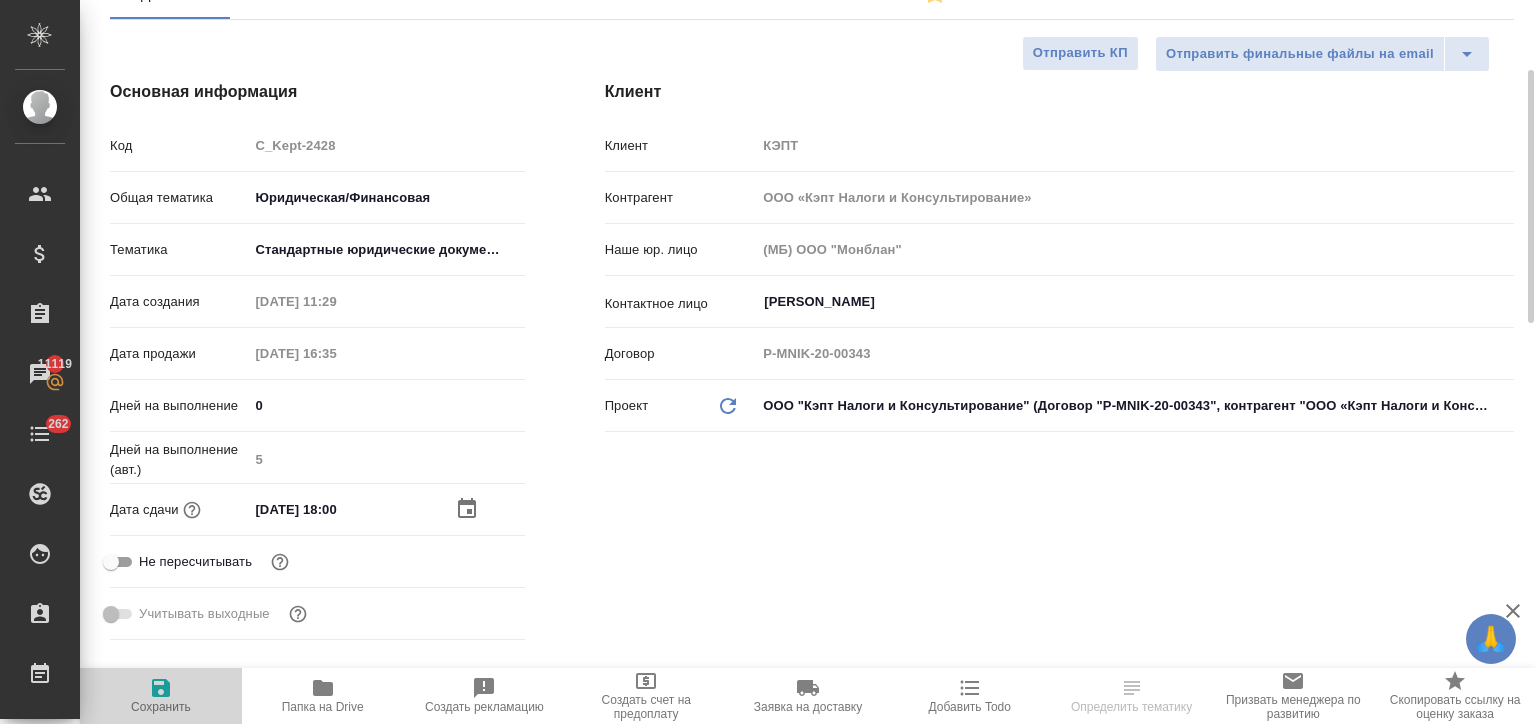 click on "Сохранить" at bounding box center (161, 695) 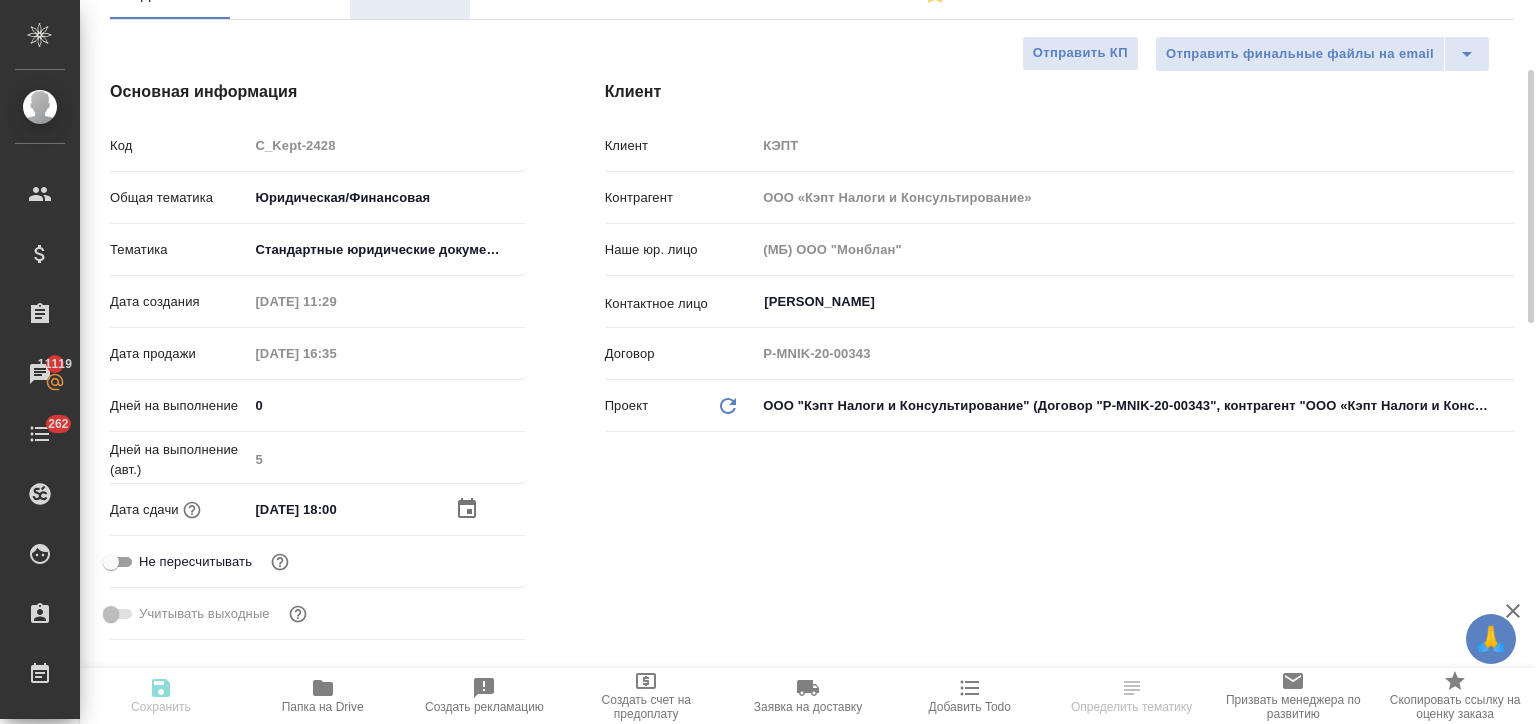 type on "x" 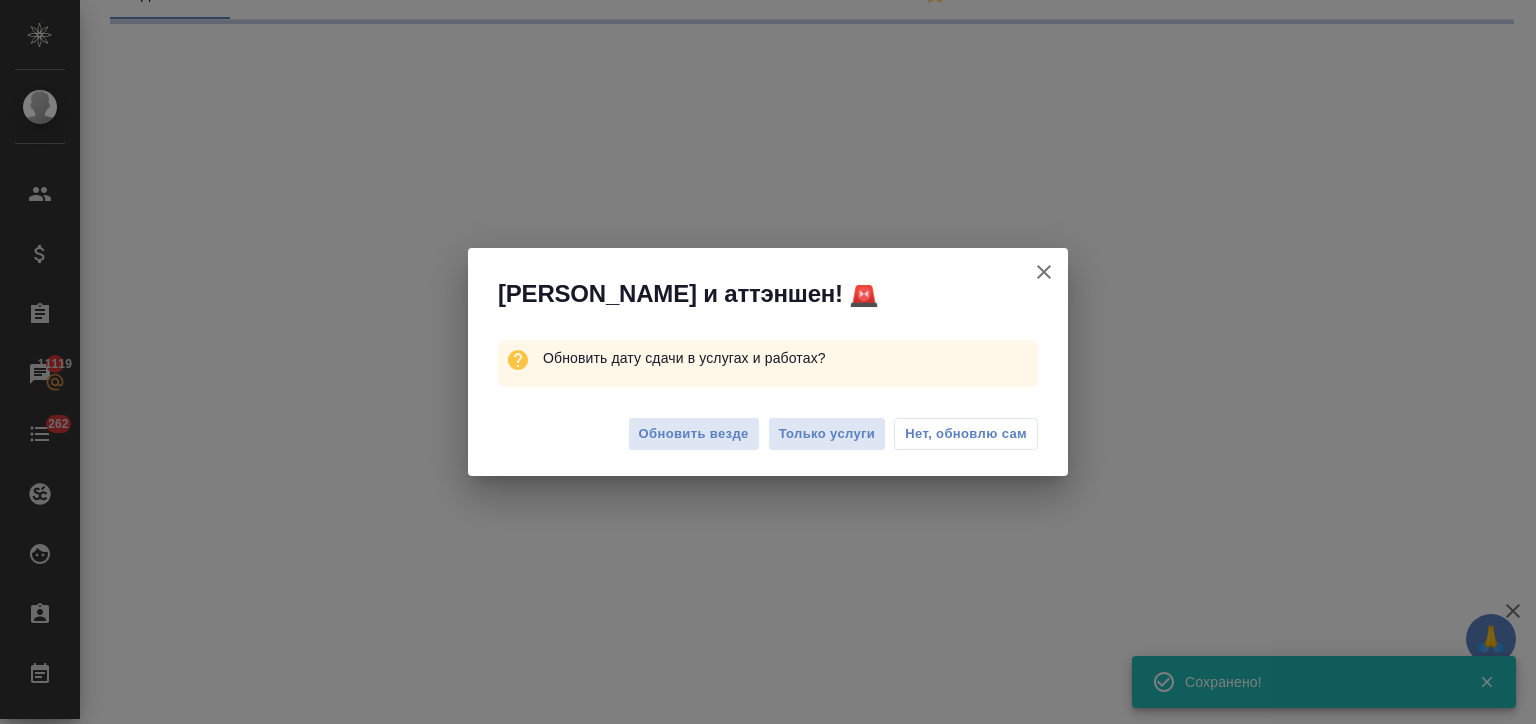 select on "RU" 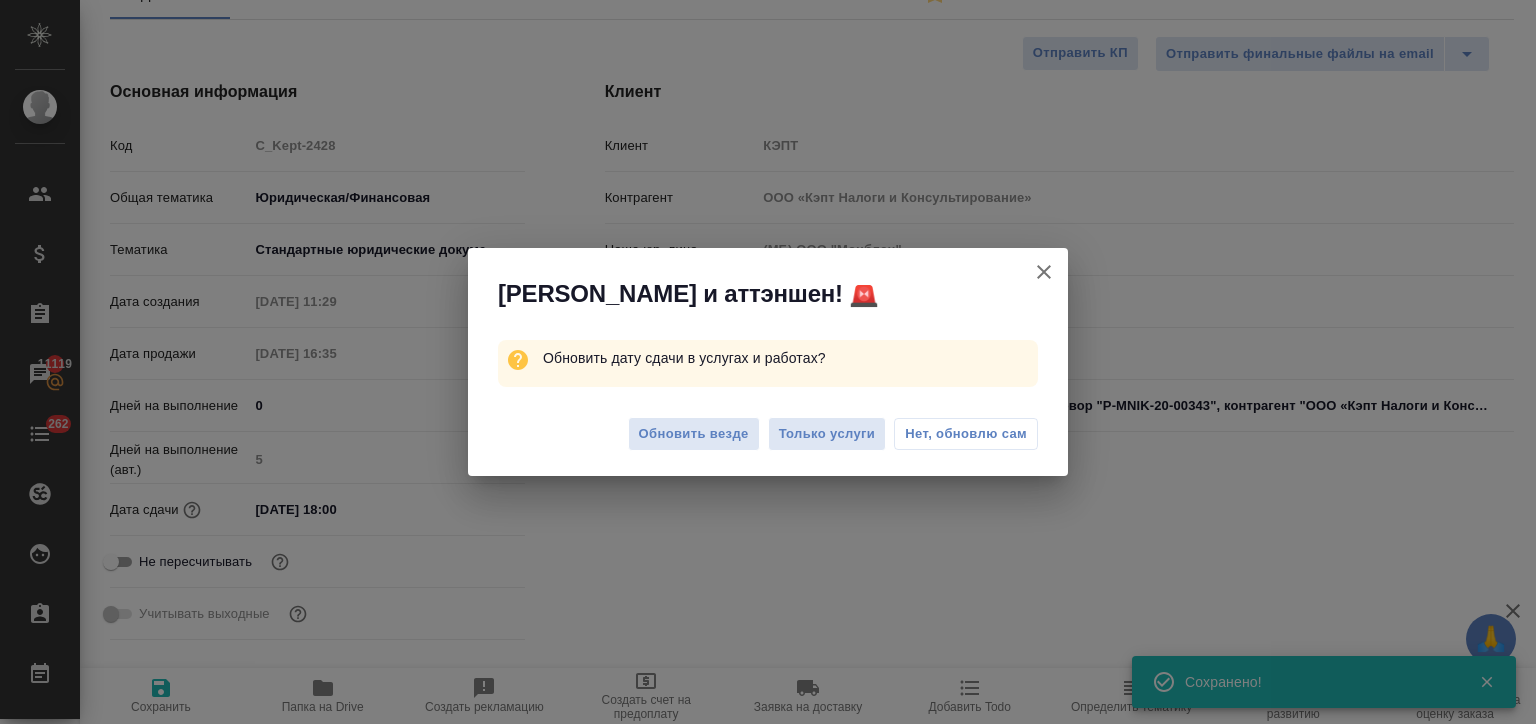 click on "Нет, обновлю сам" at bounding box center [966, 434] 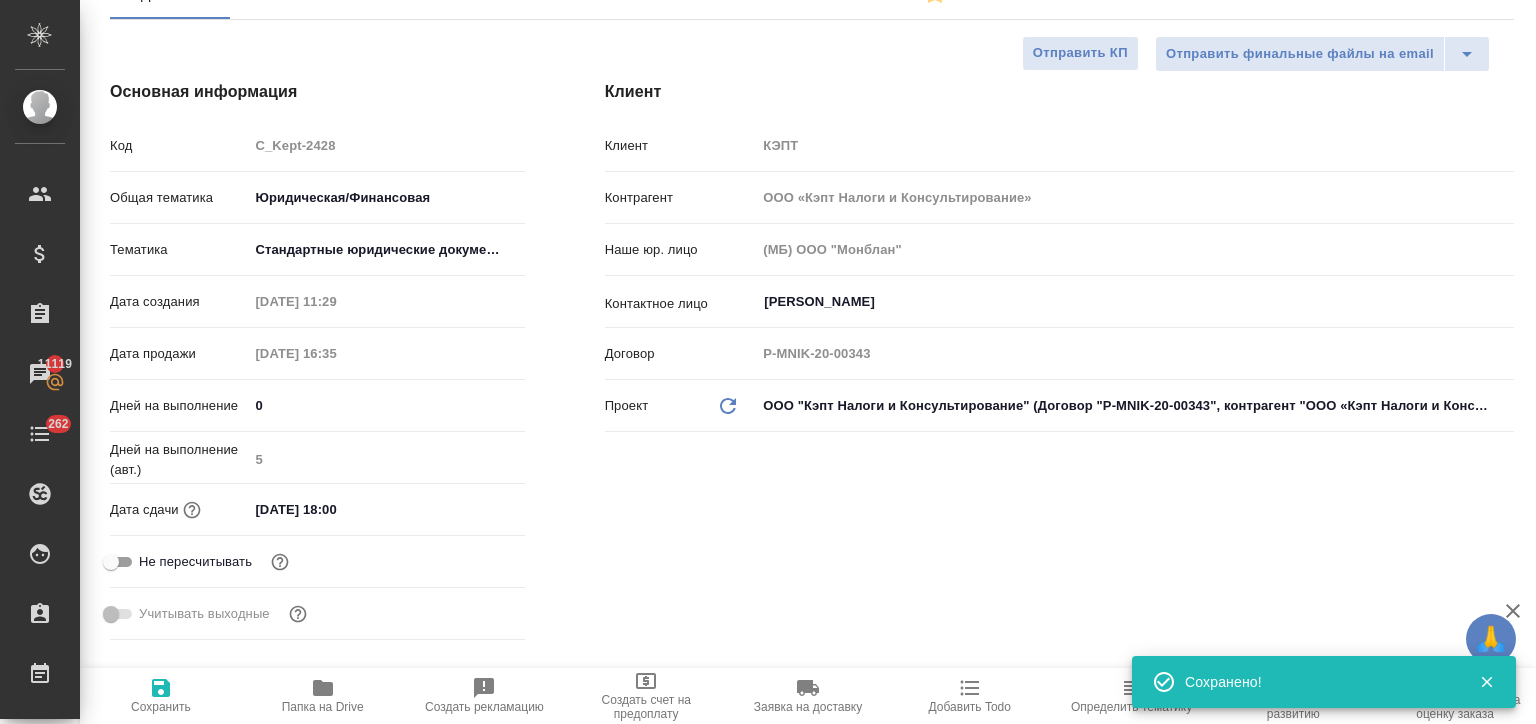 type on "x" 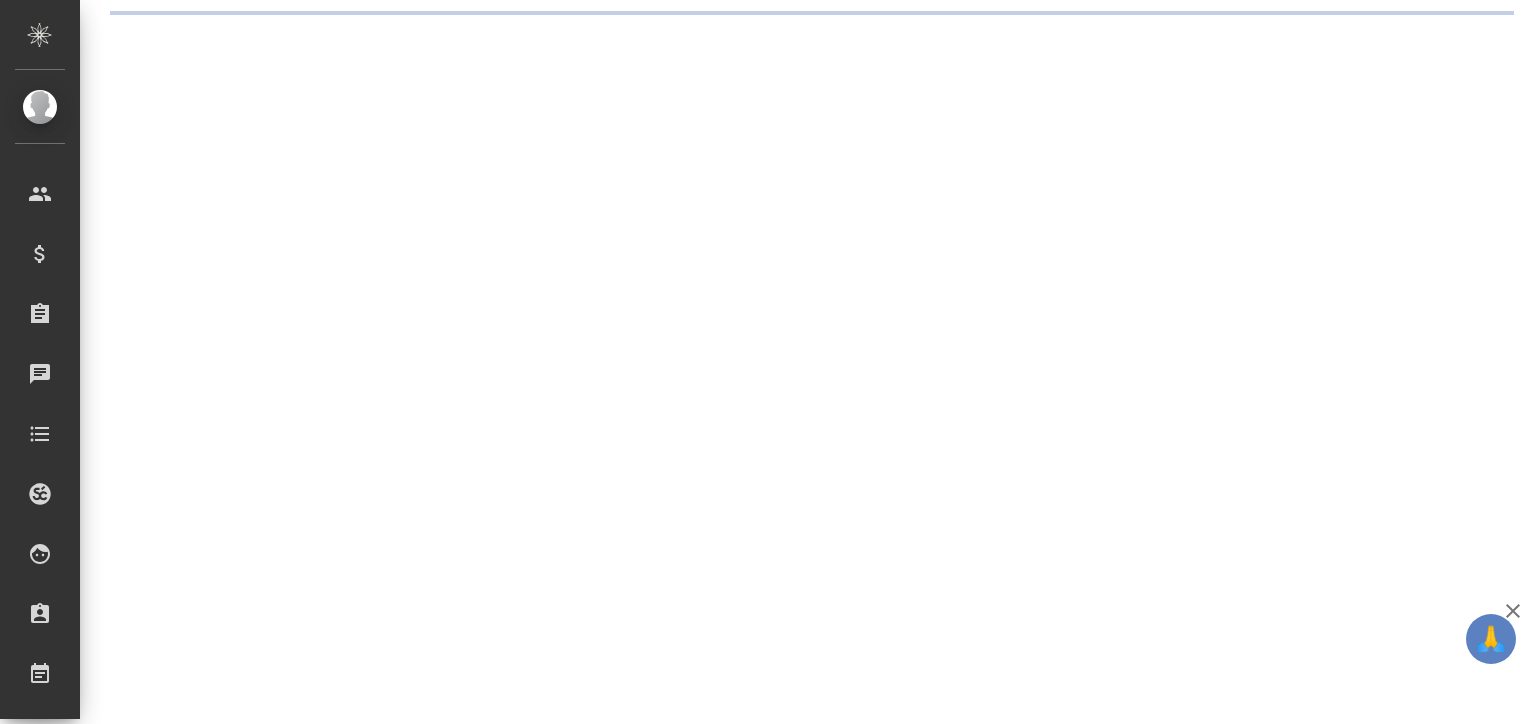 scroll, scrollTop: 0, scrollLeft: 0, axis: both 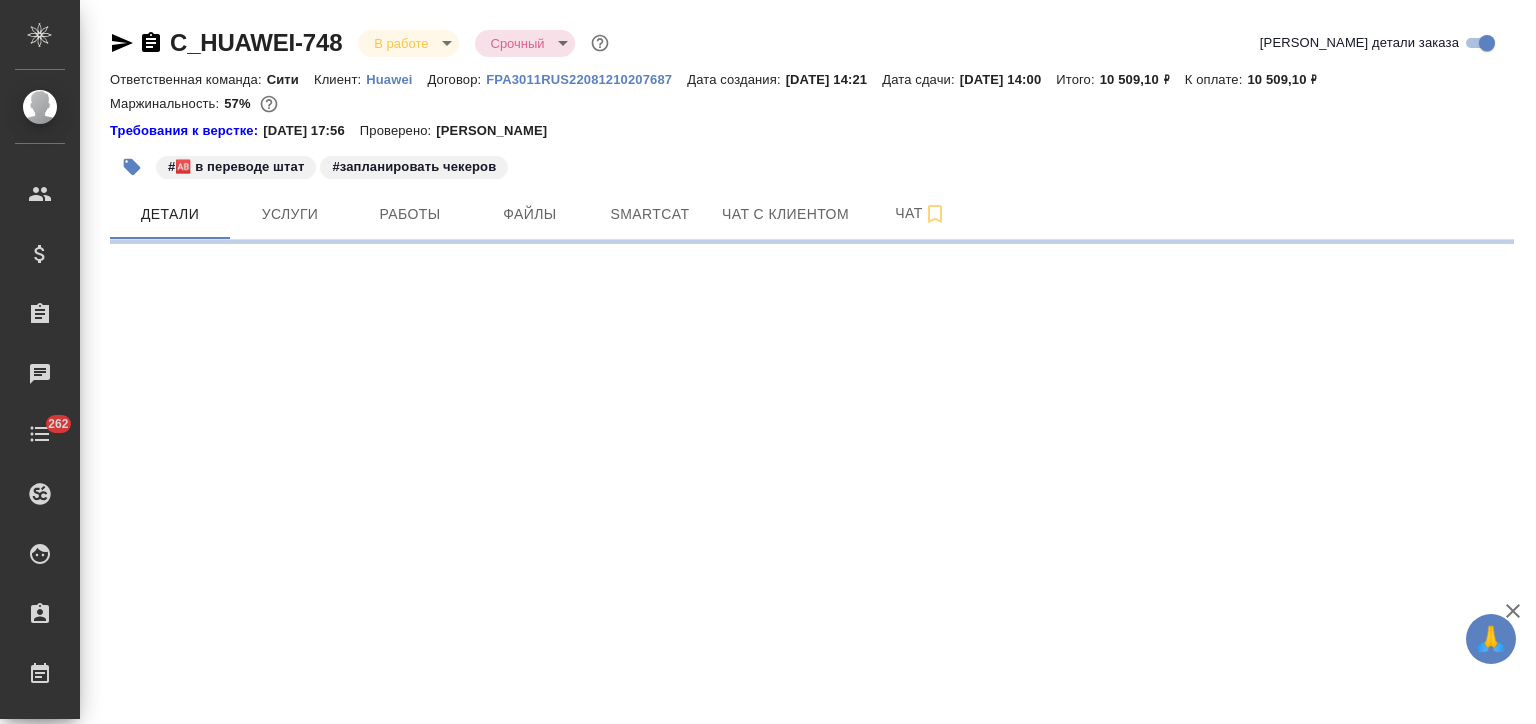 select on "RU" 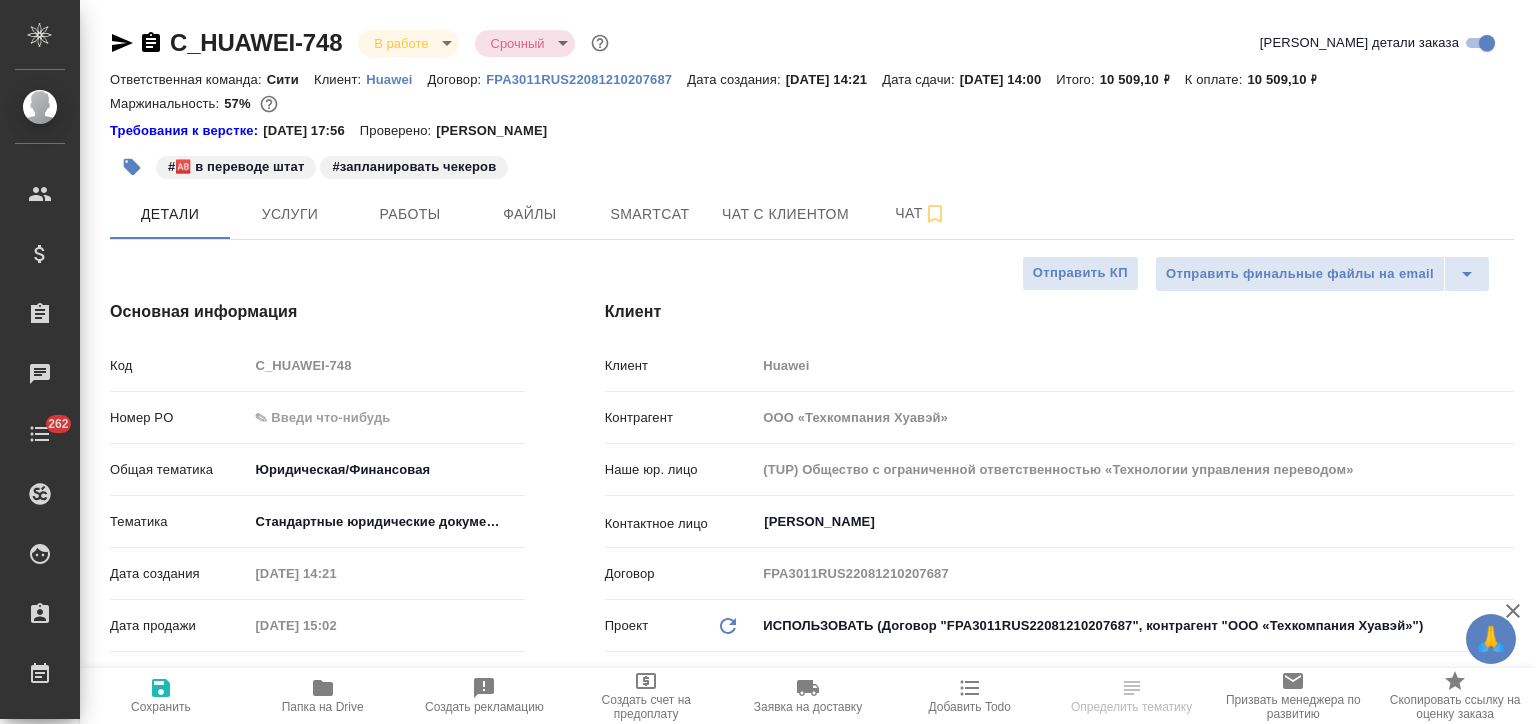 type on "x" 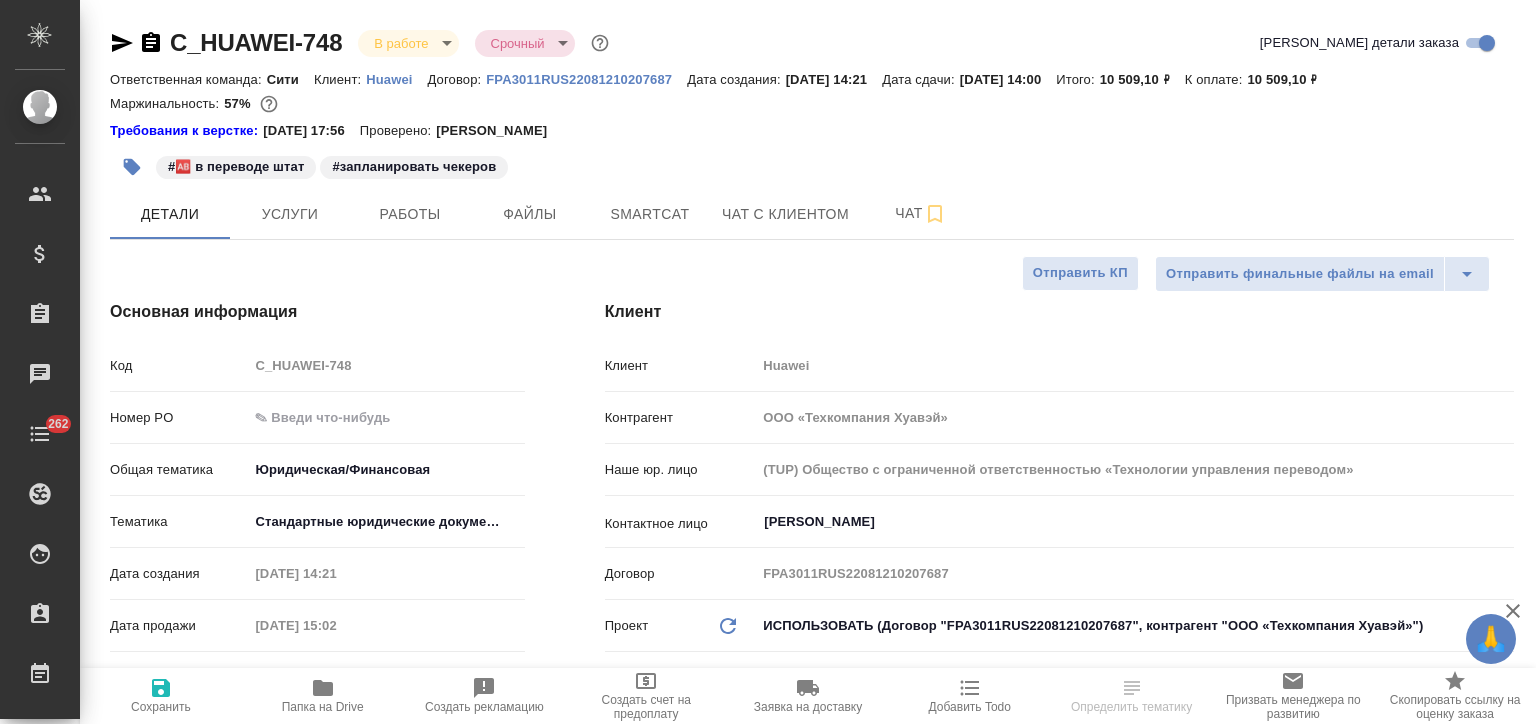 type on "x" 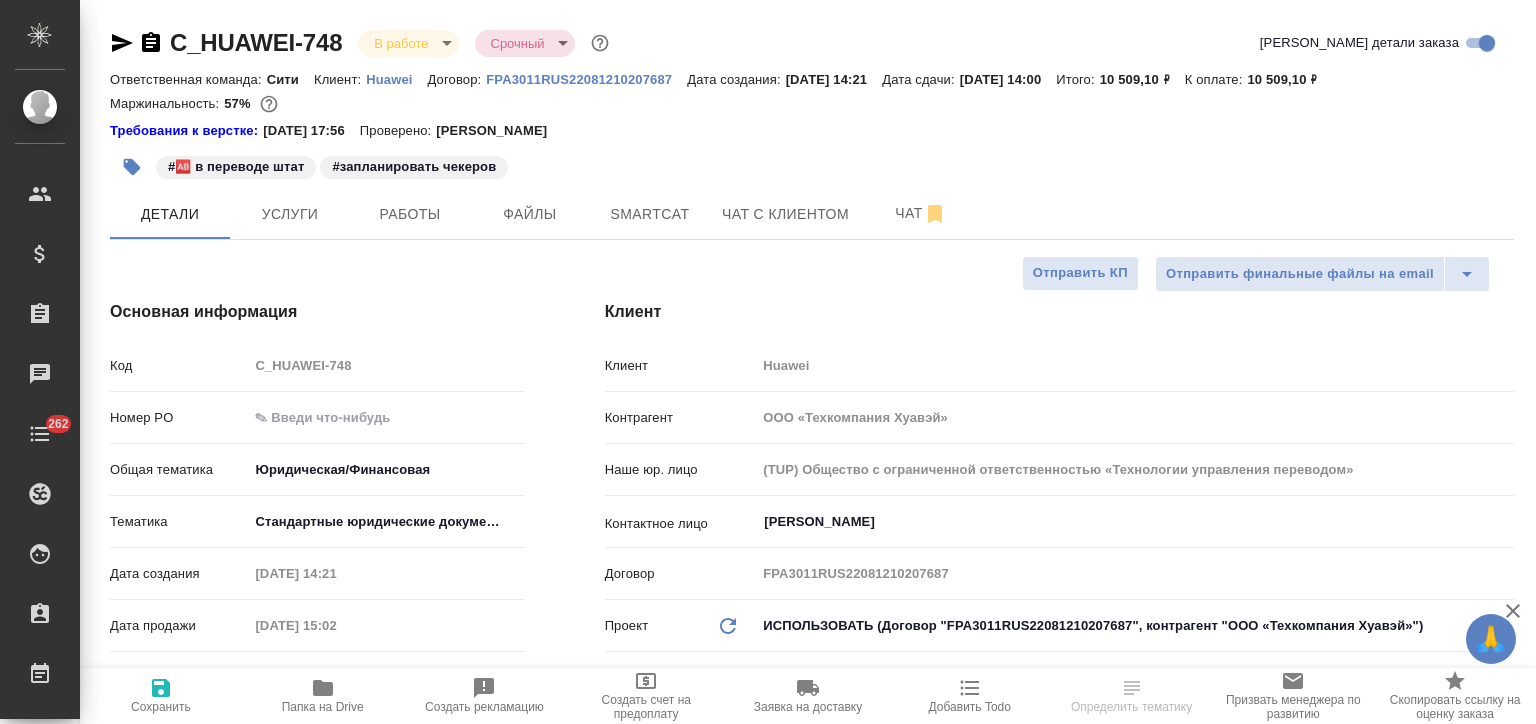 type on "x" 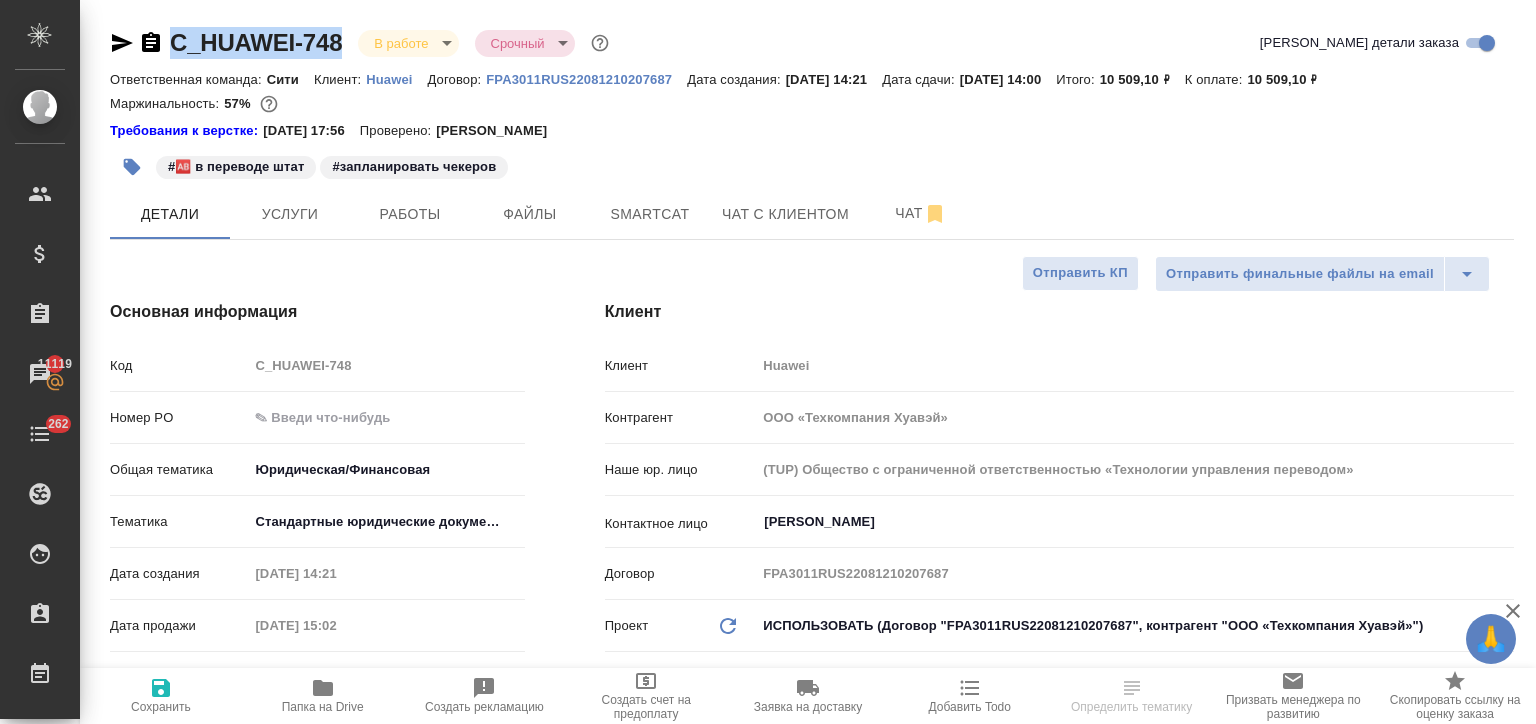 drag, startPoint x: 348, startPoint y: 51, endPoint x: 178, endPoint y: 55, distance: 170.04706 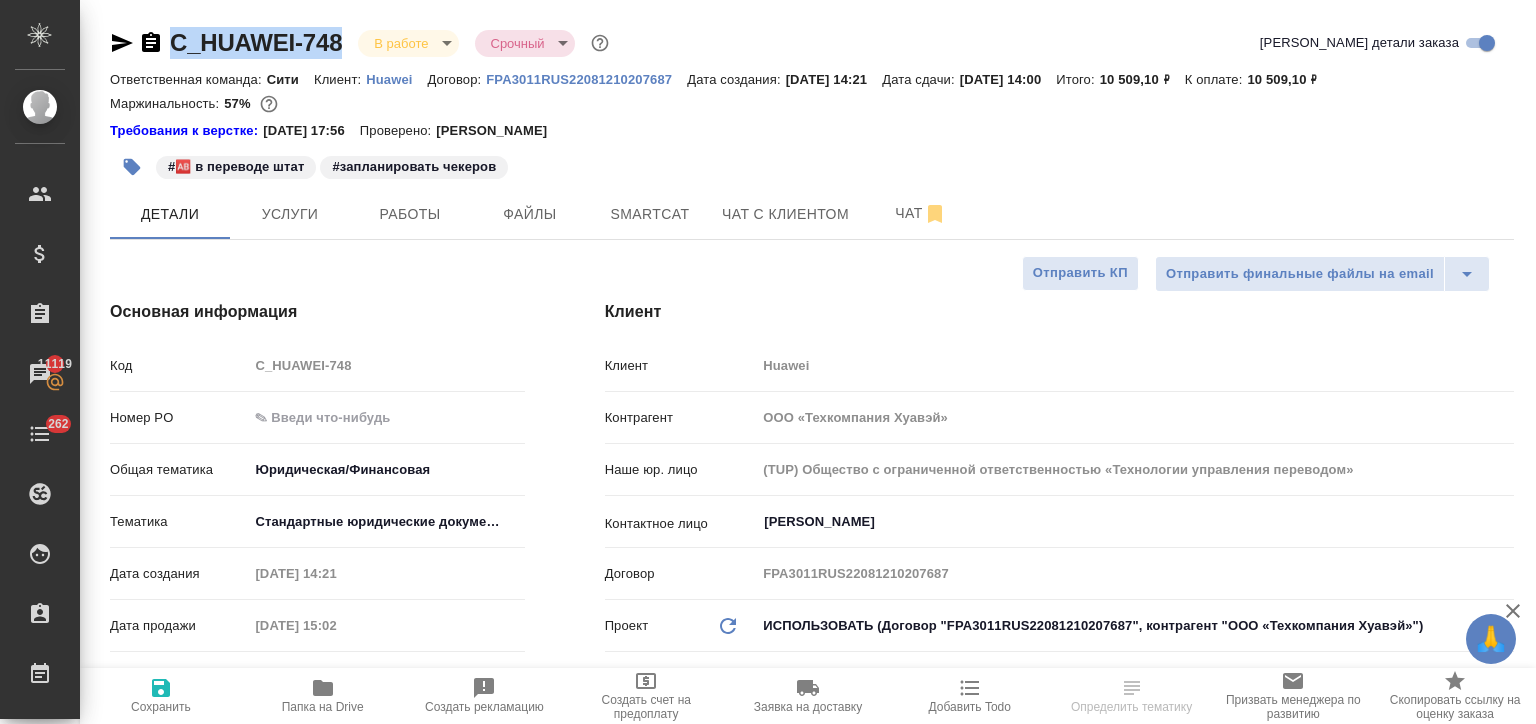 click on "C_HUAWEI-748 В работе inProgress Срочный urgent" at bounding box center [361, 43] 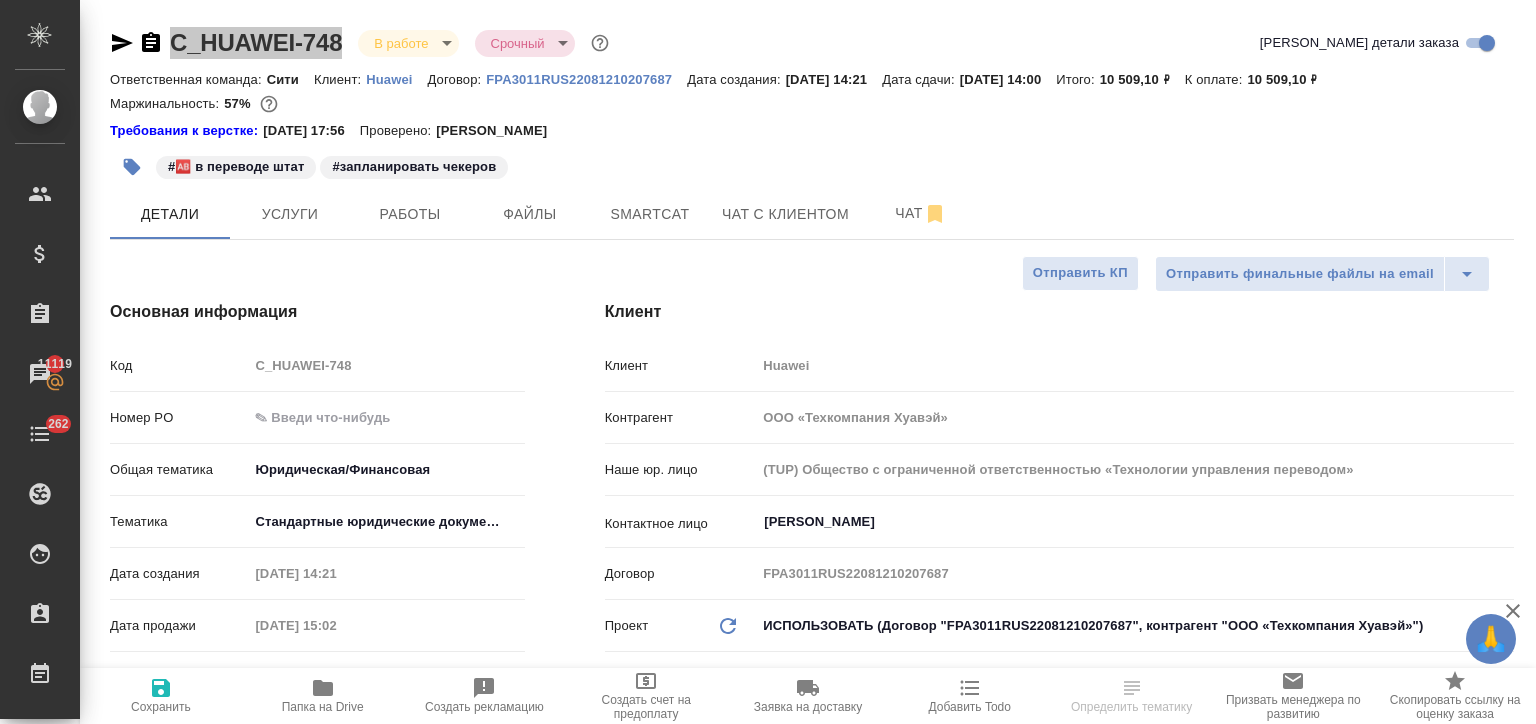 type on "x" 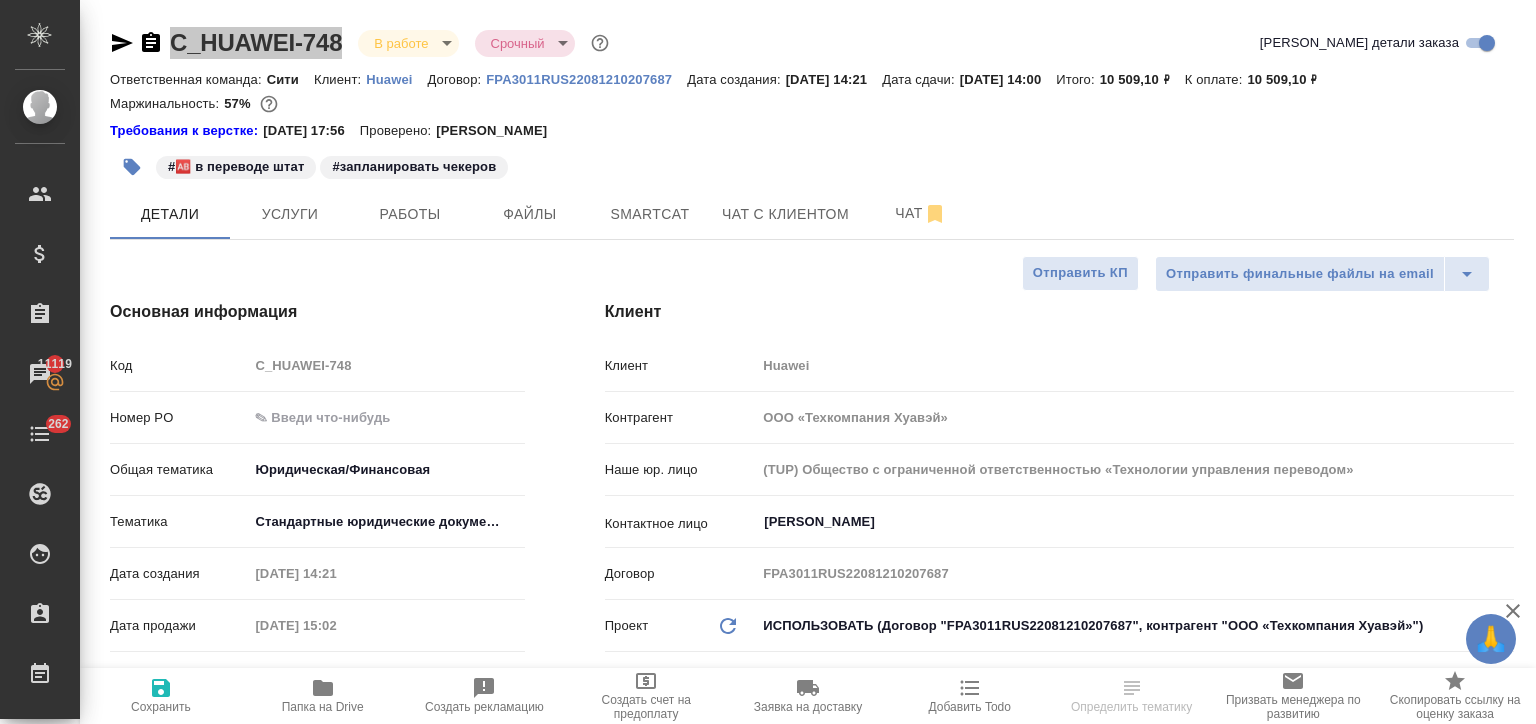 type on "x" 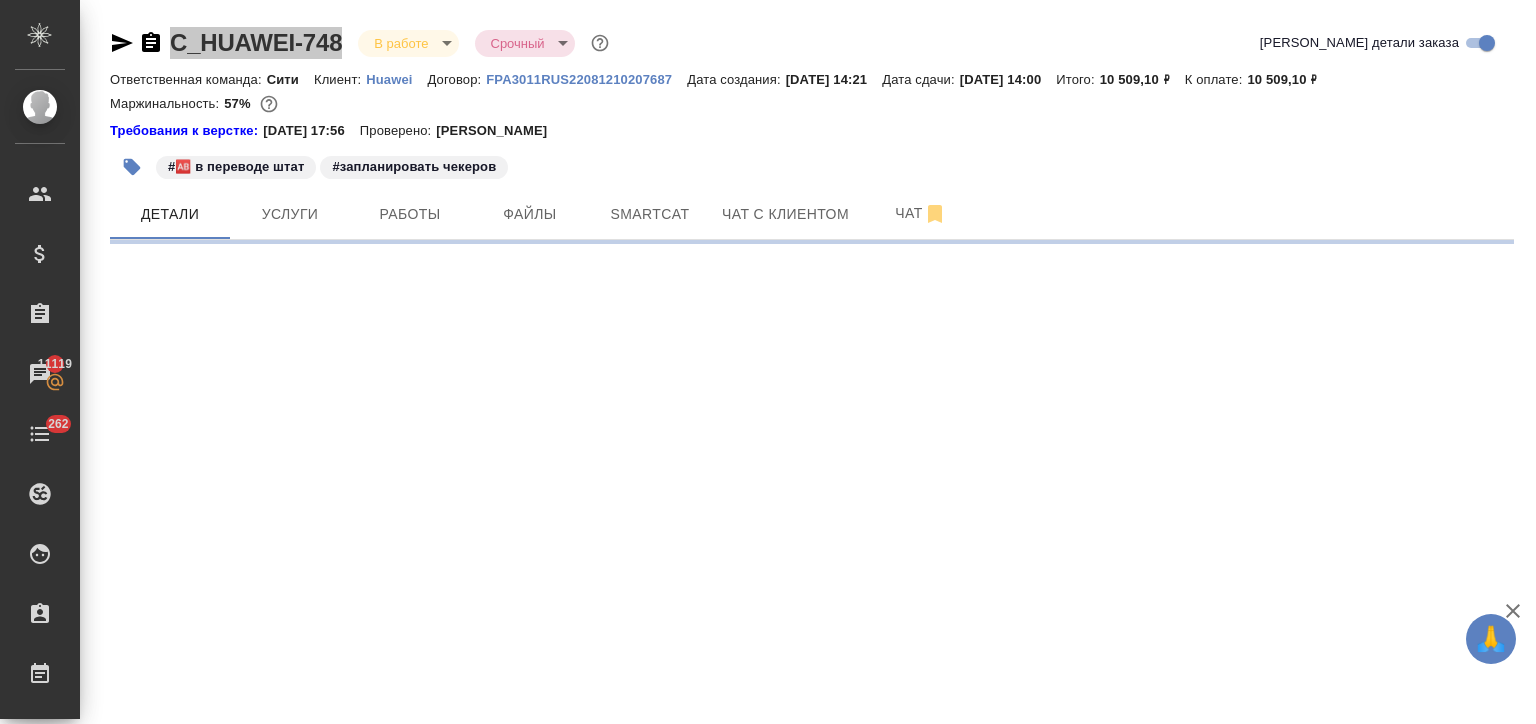 select on "RU" 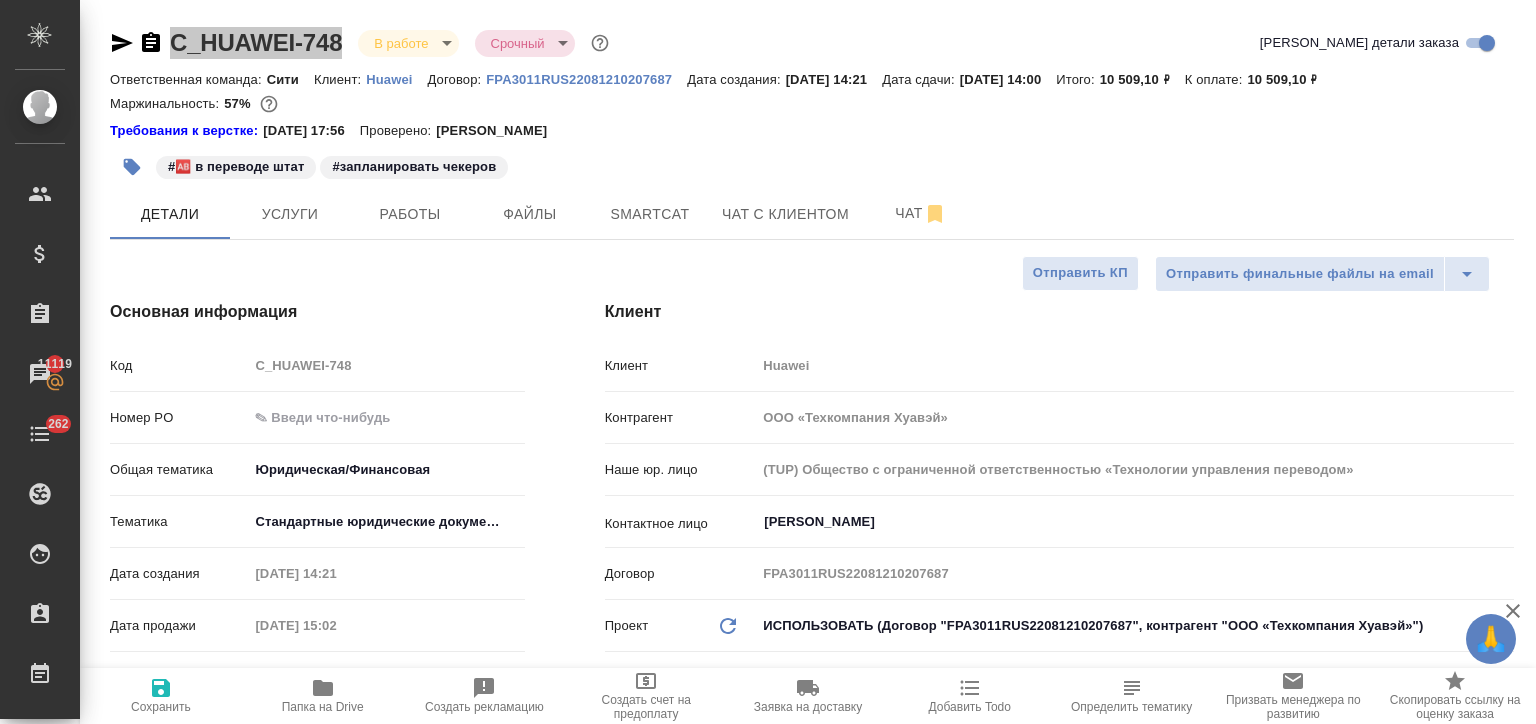 type on "x" 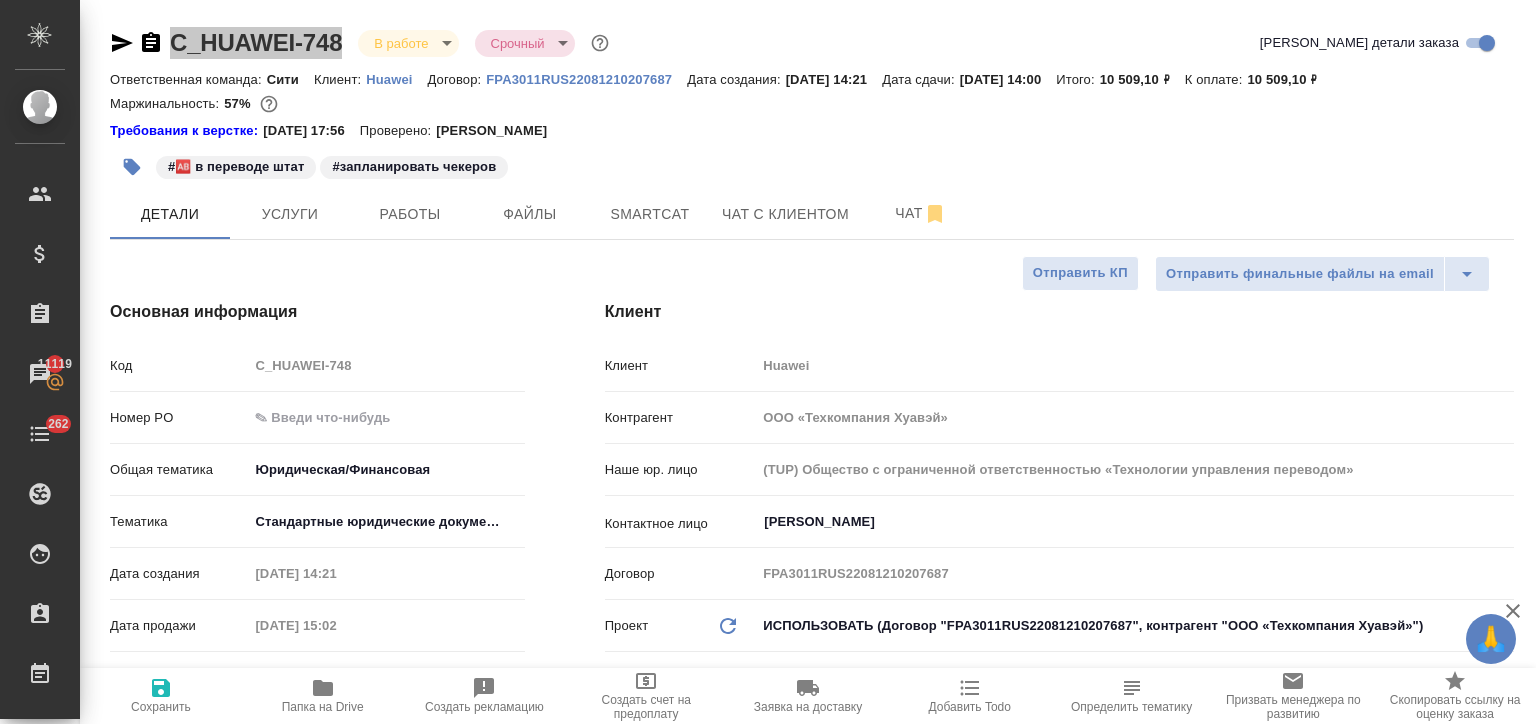 type on "x" 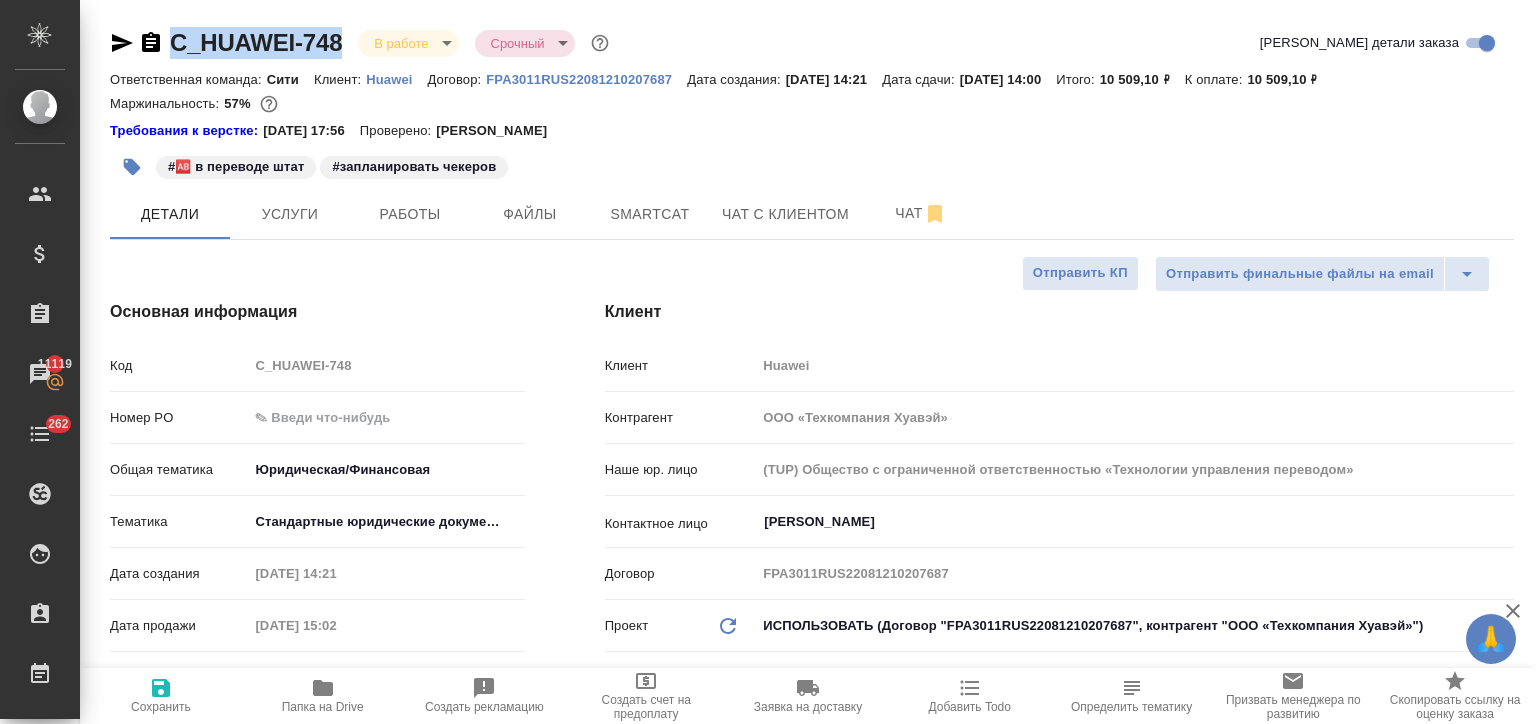 type on "x" 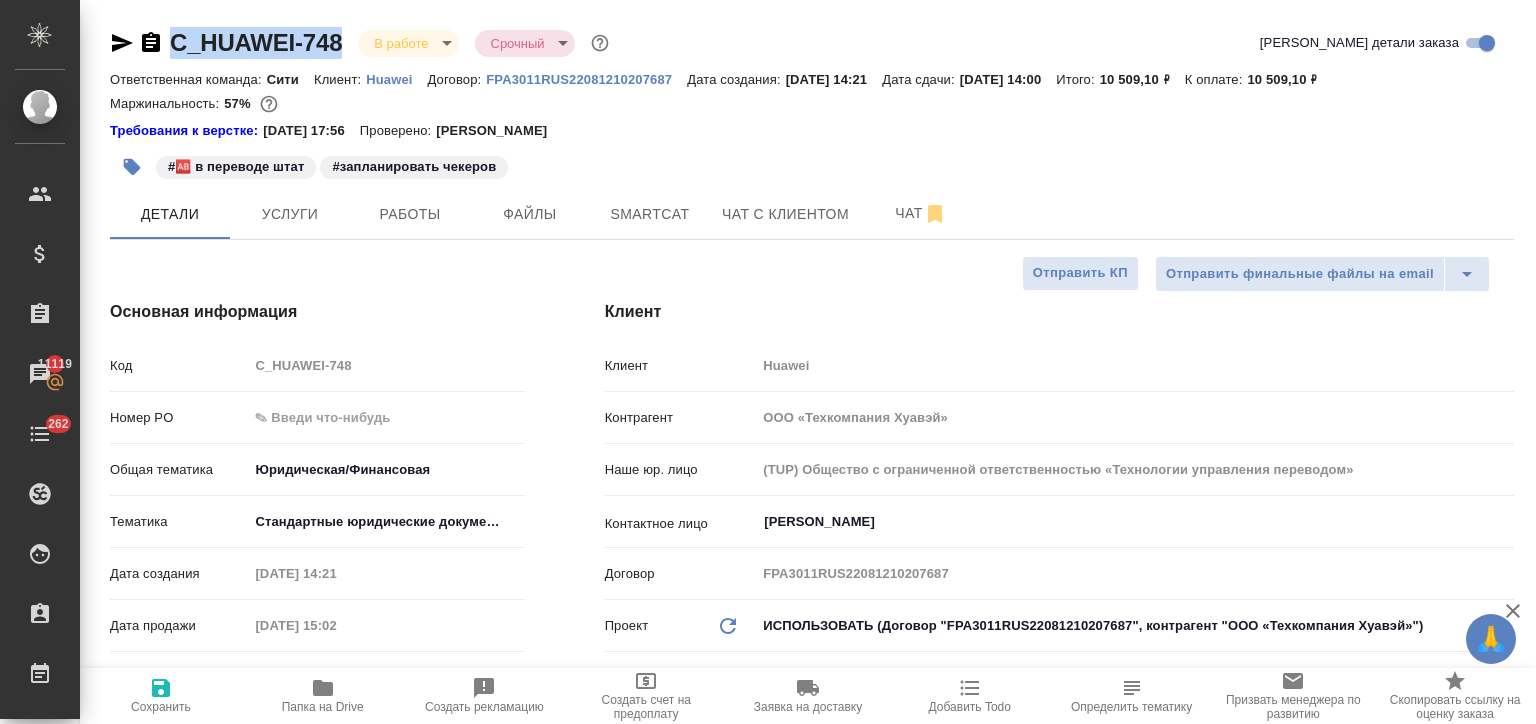 type on "x" 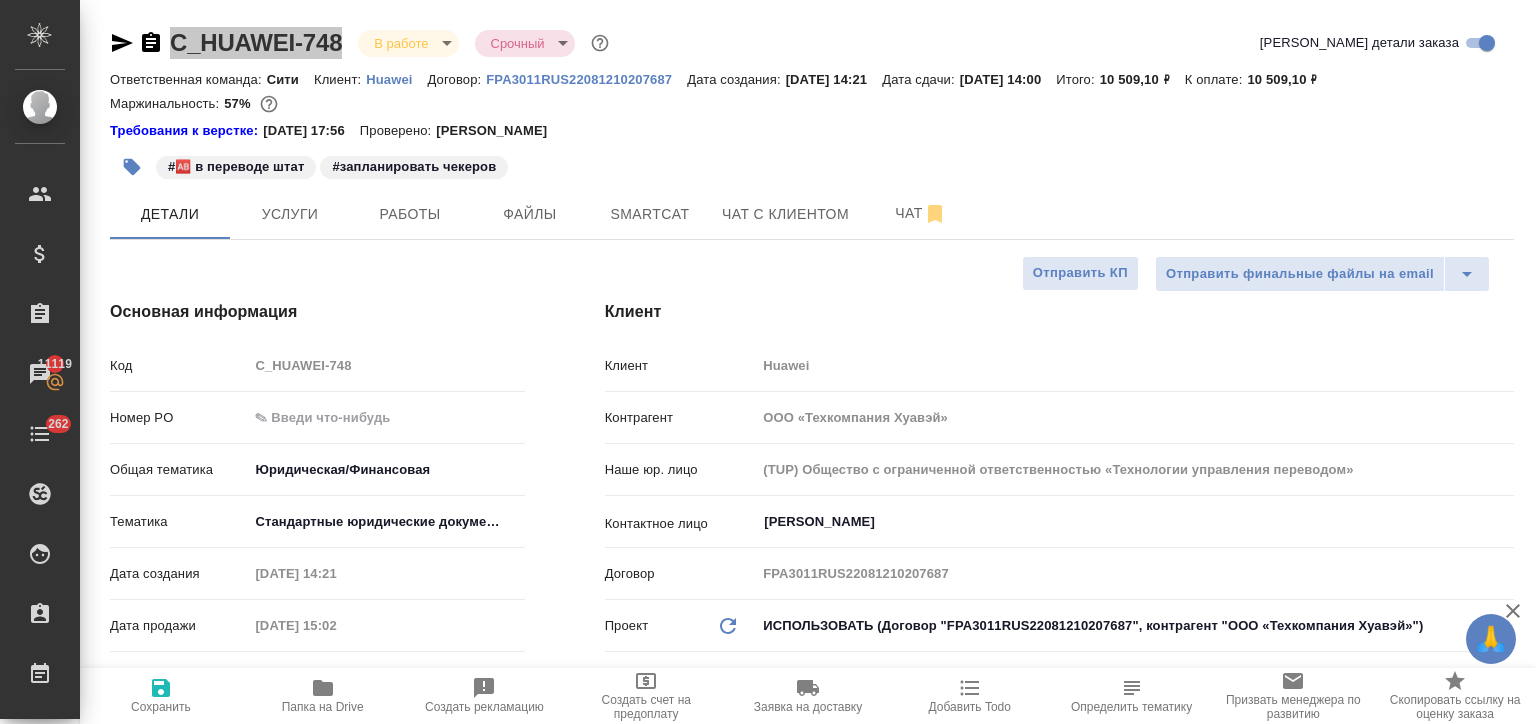type on "x" 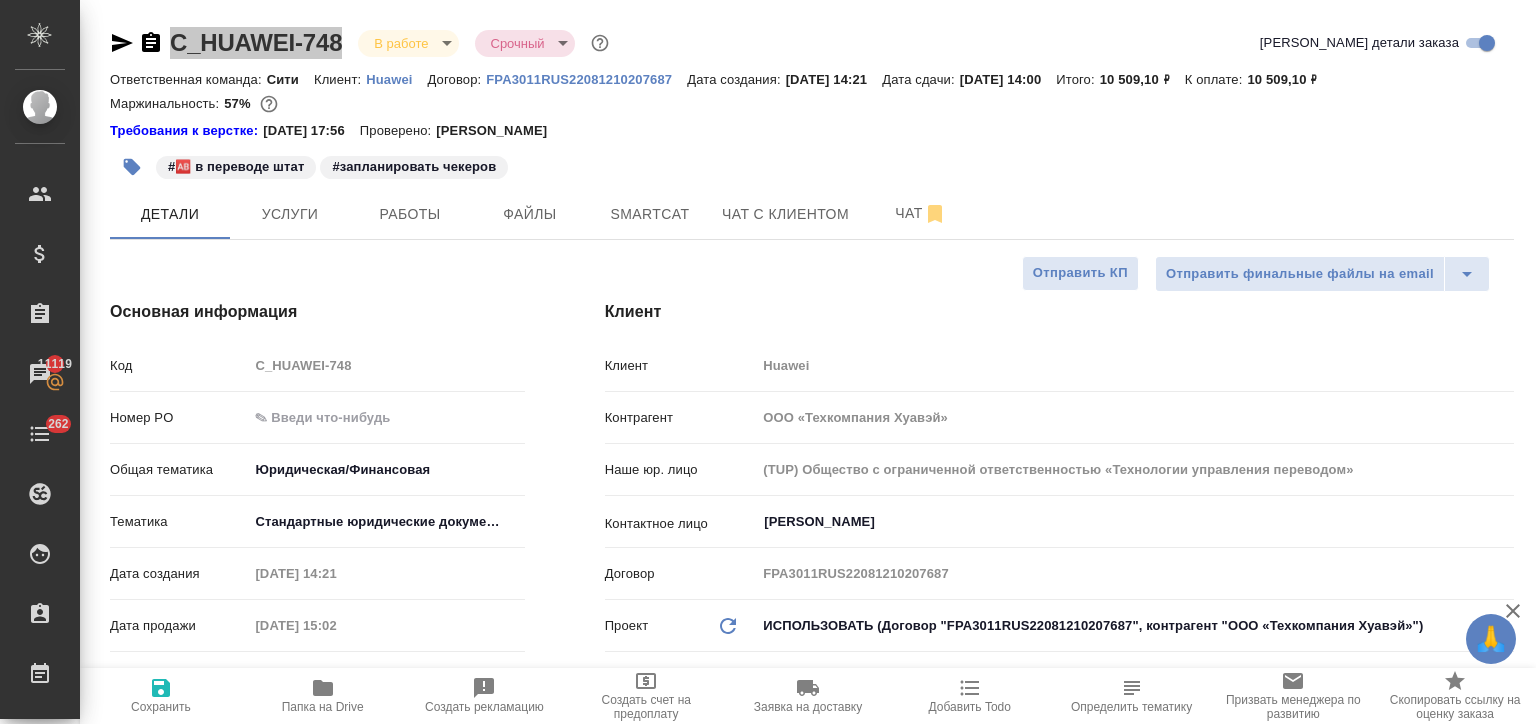 type on "x" 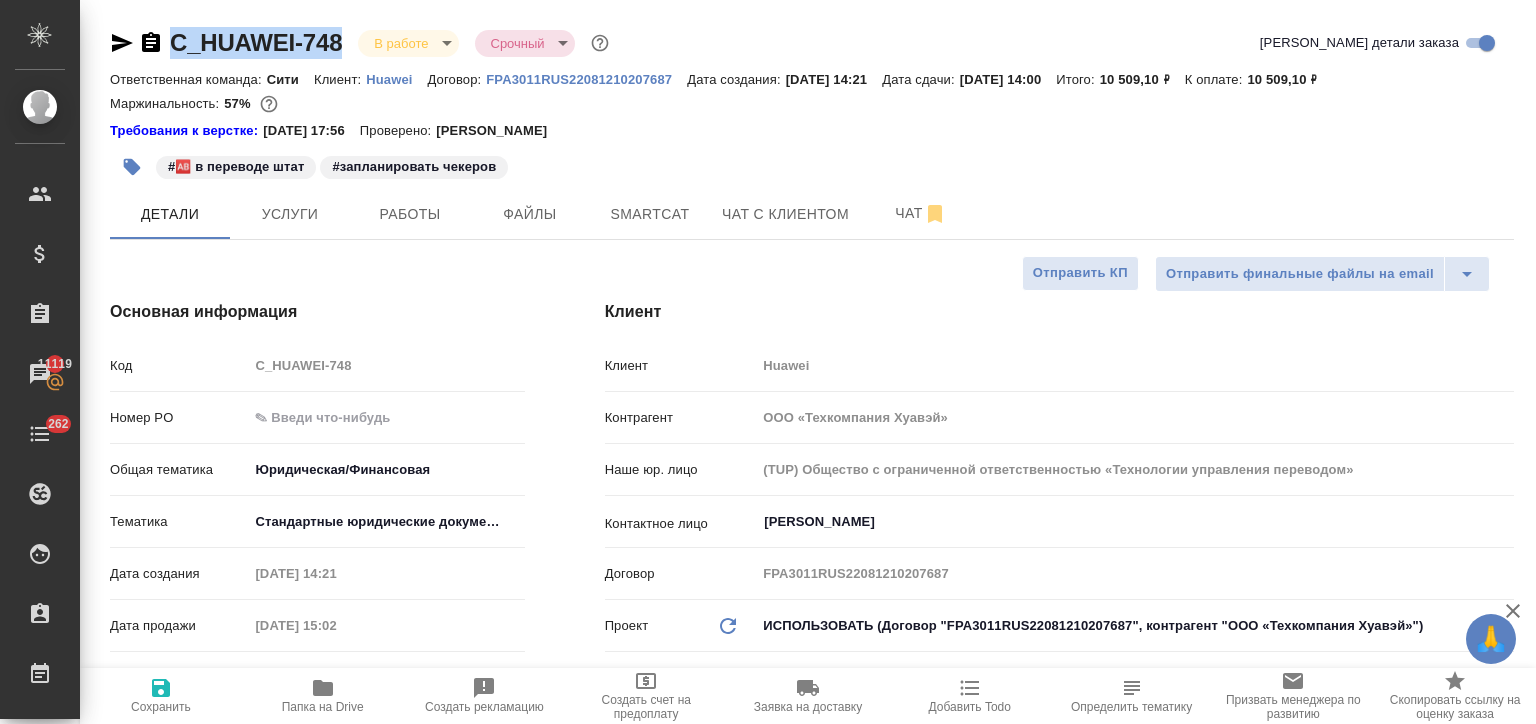 type on "x" 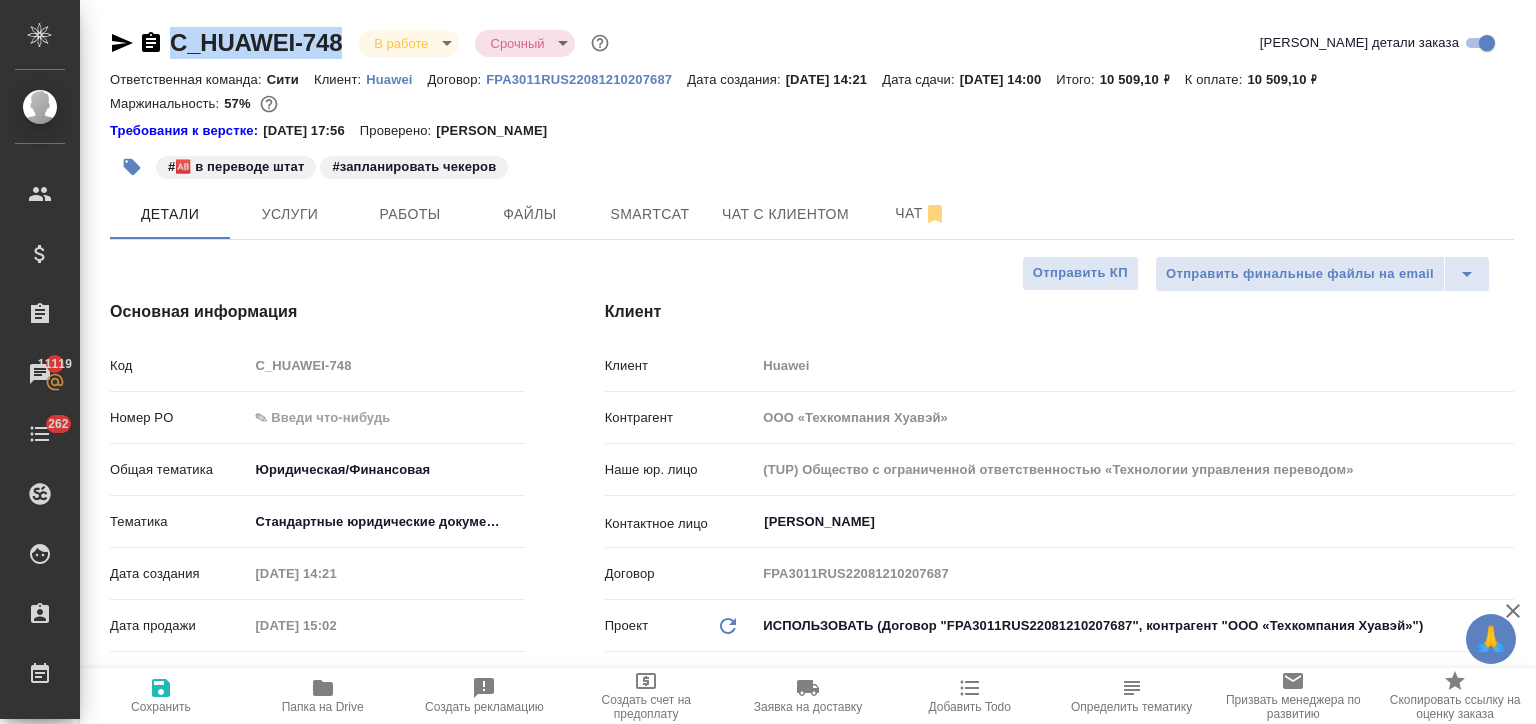 type on "x" 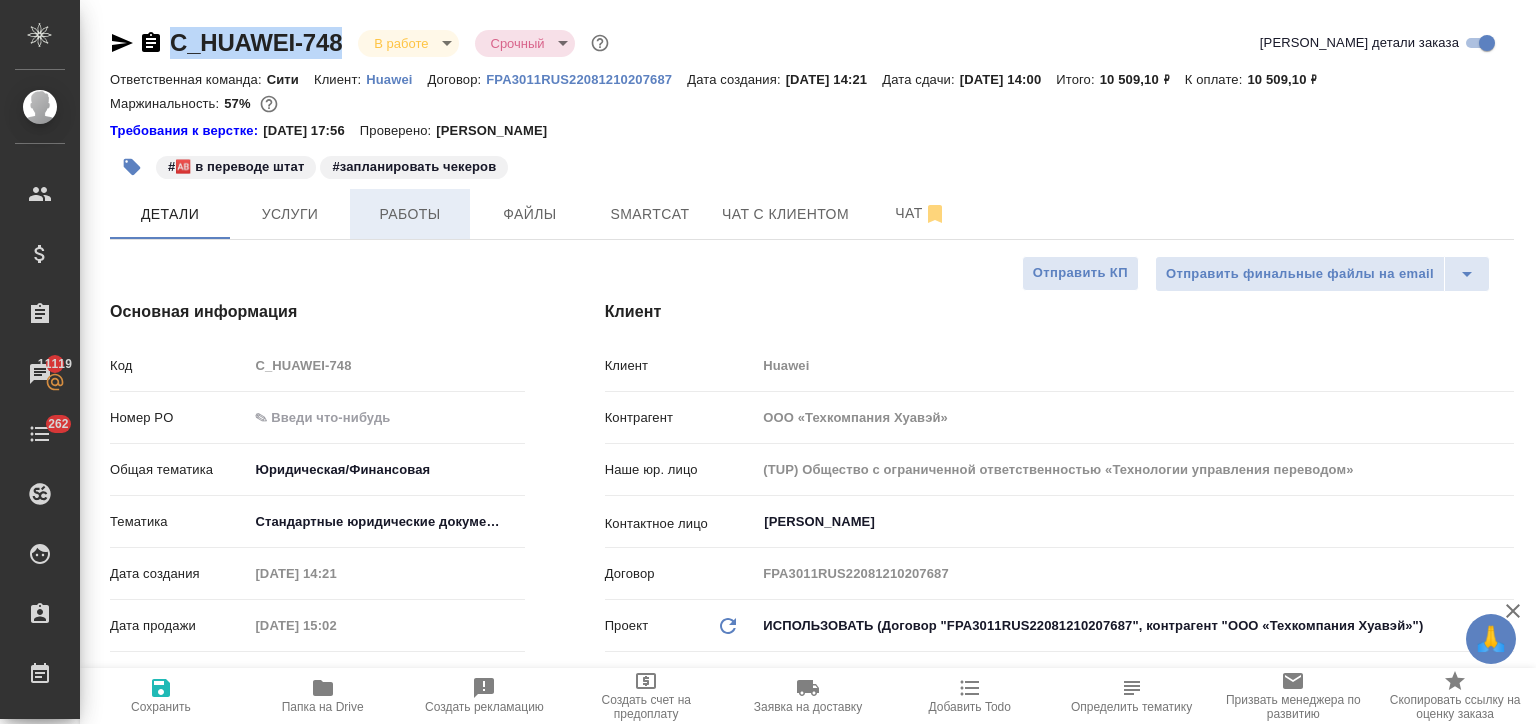 click on "Работы" at bounding box center [410, 214] 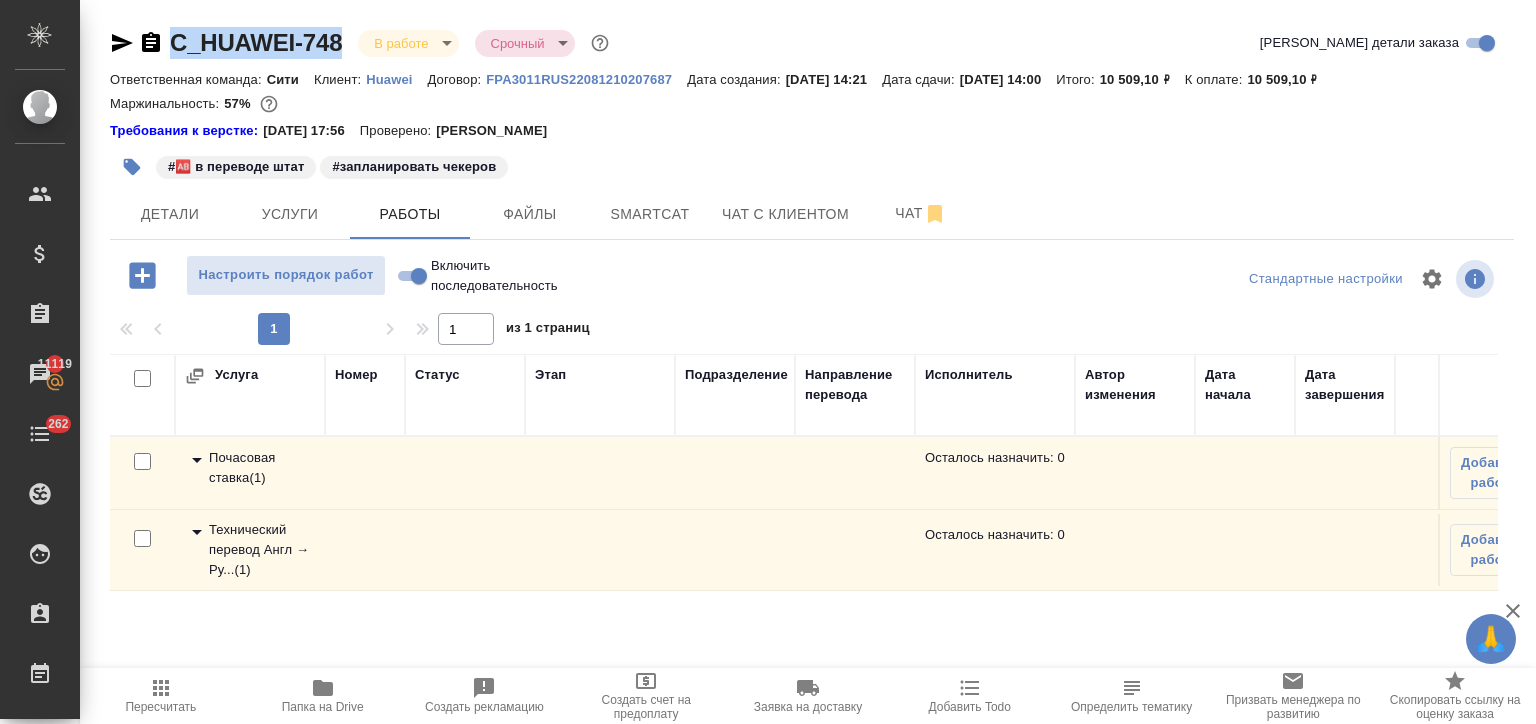 click 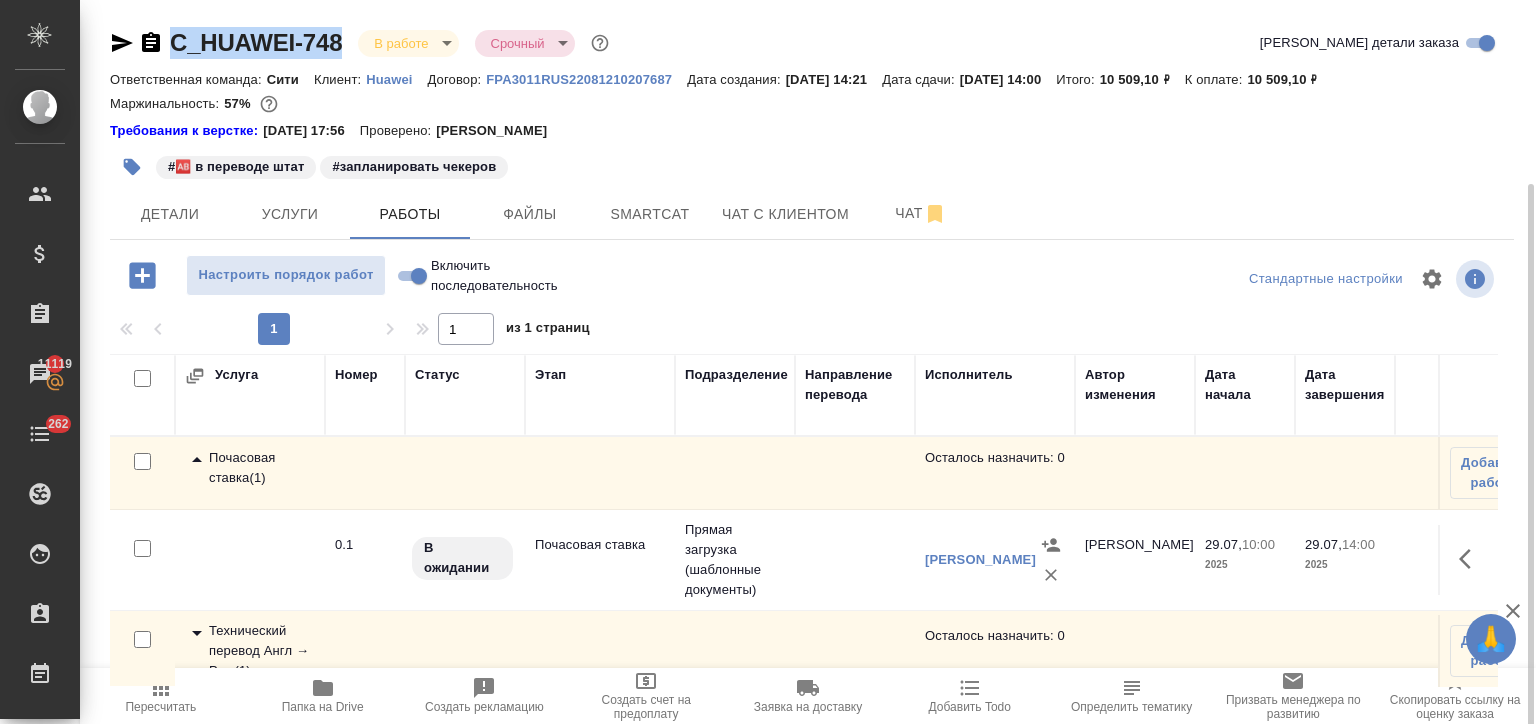 scroll, scrollTop: 100, scrollLeft: 0, axis: vertical 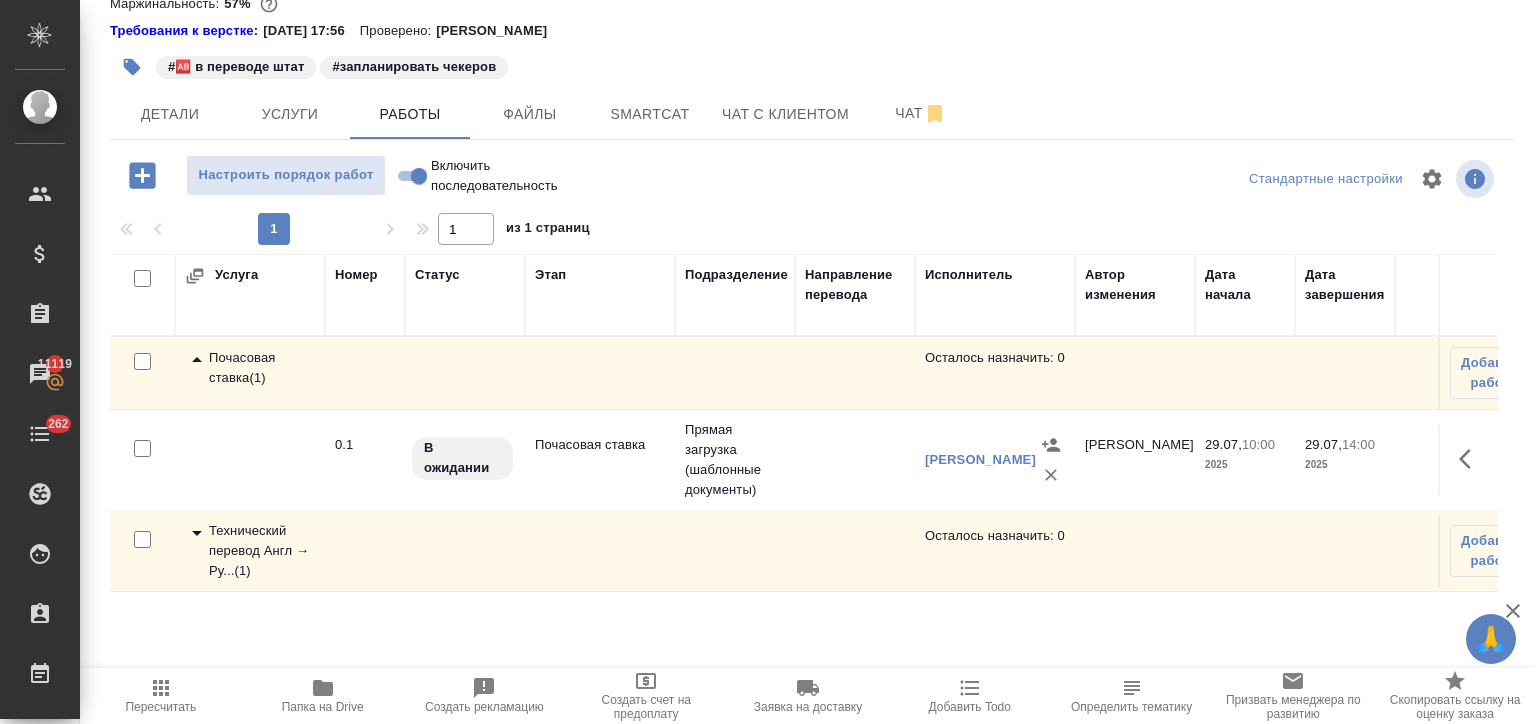 click 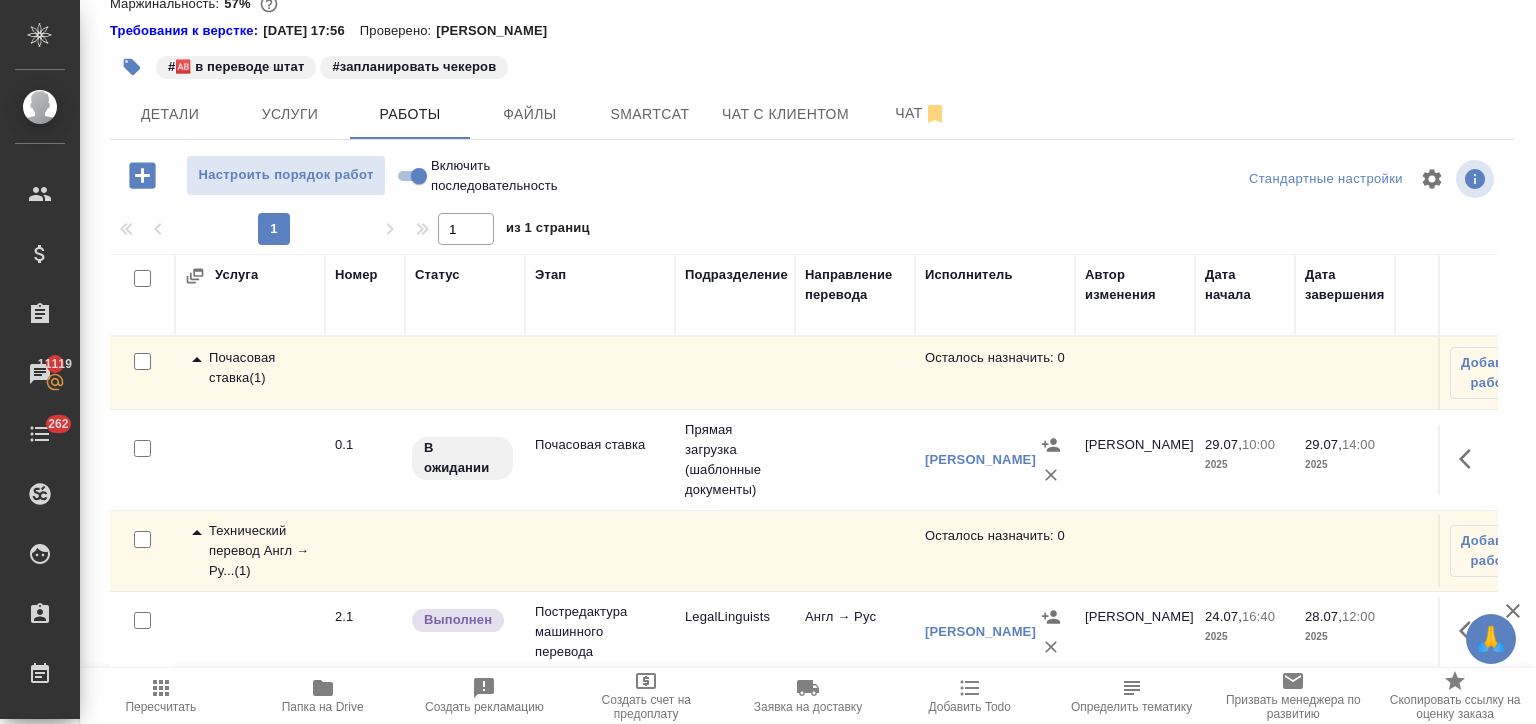 scroll, scrollTop: 131, scrollLeft: 0, axis: vertical 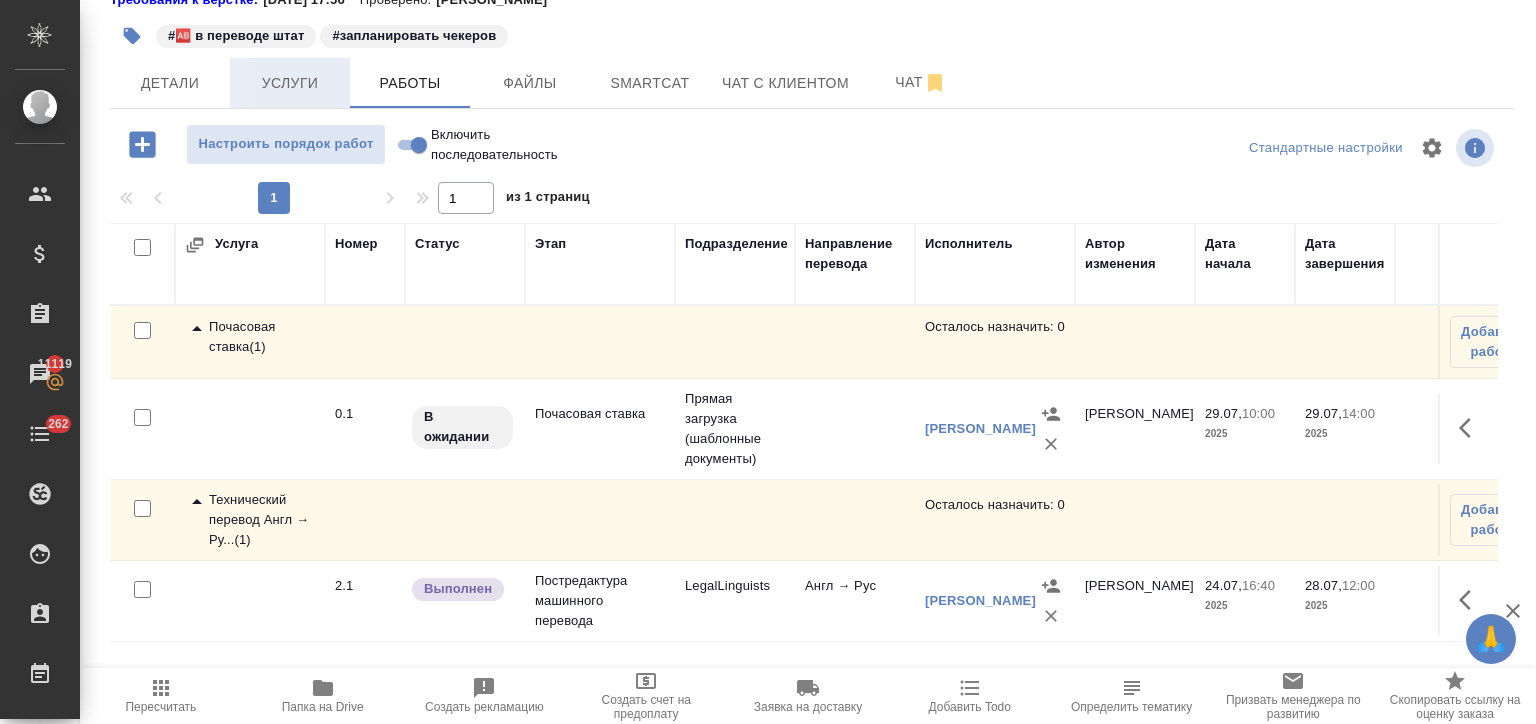 click on "Услуги" at bounding box center (290, 83) 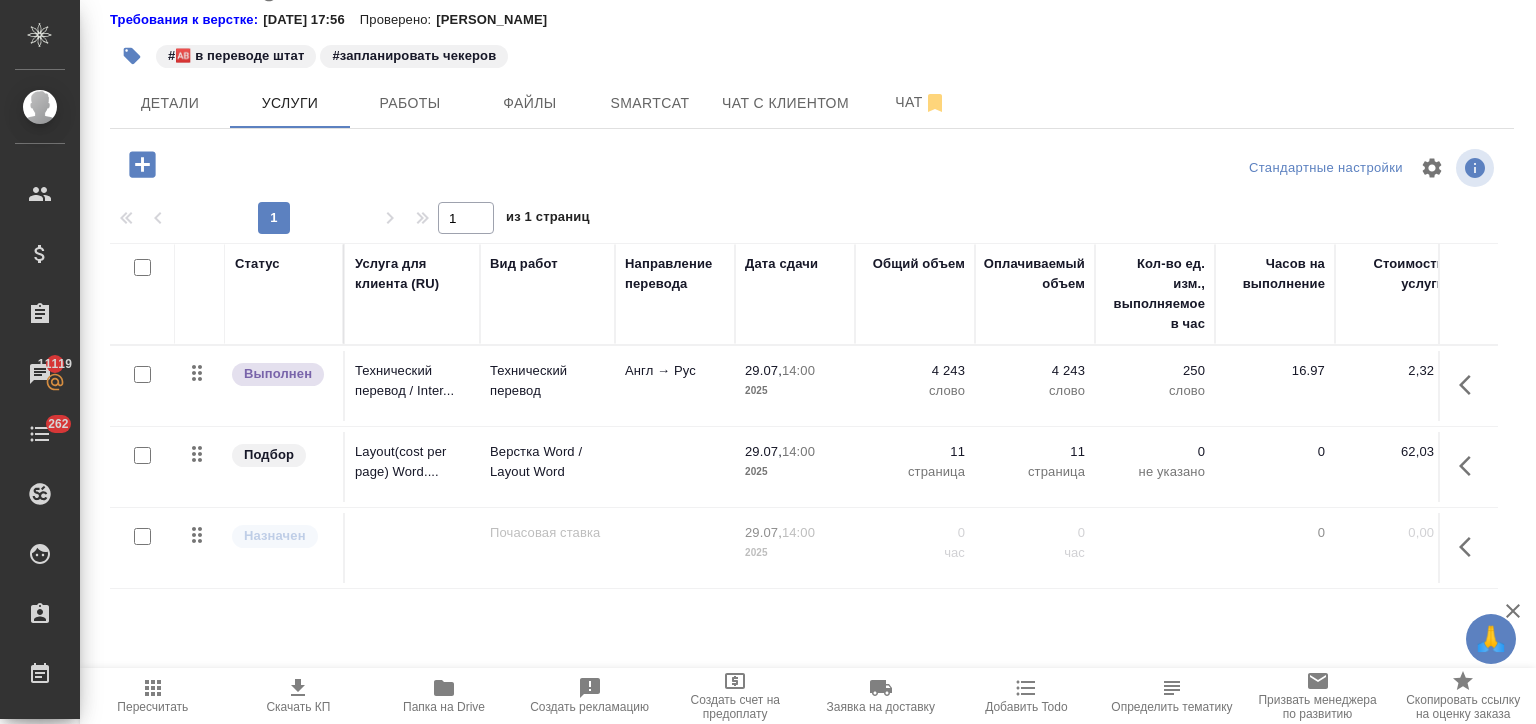 scroll, scrollTop: 111, scrollLeft: 0, axis: vertical 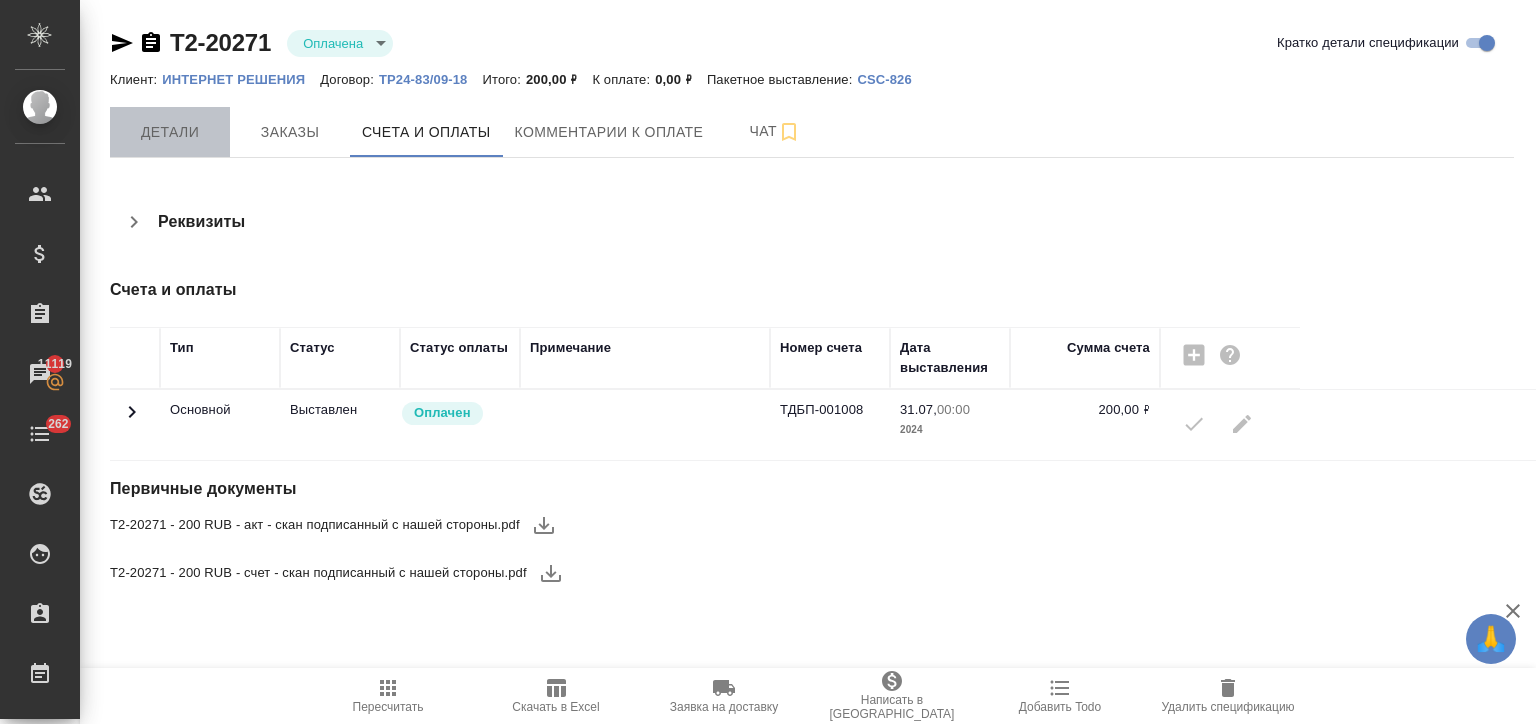 click on "Детали" at bounding box center (170, 132) 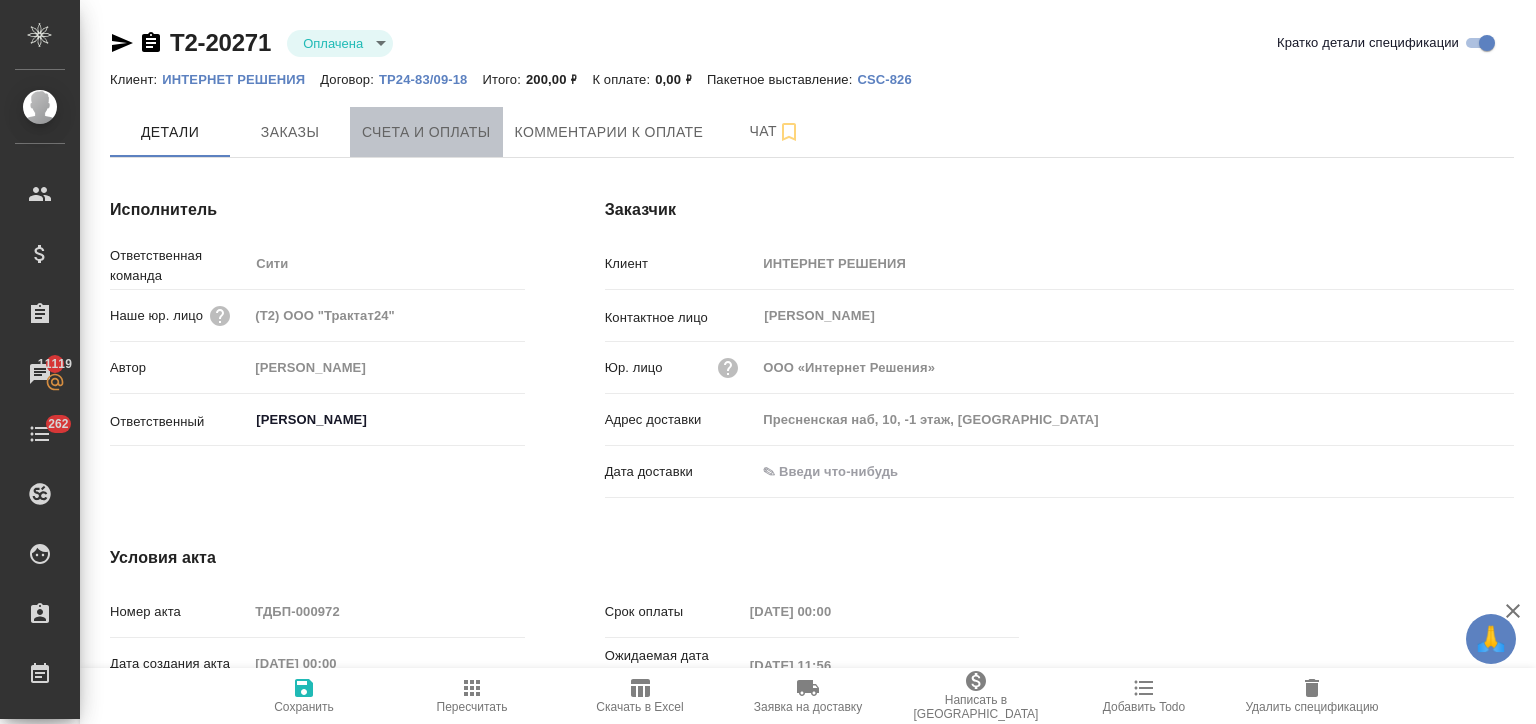click on "Счета и оплаты" at bounding box center [426, 132] 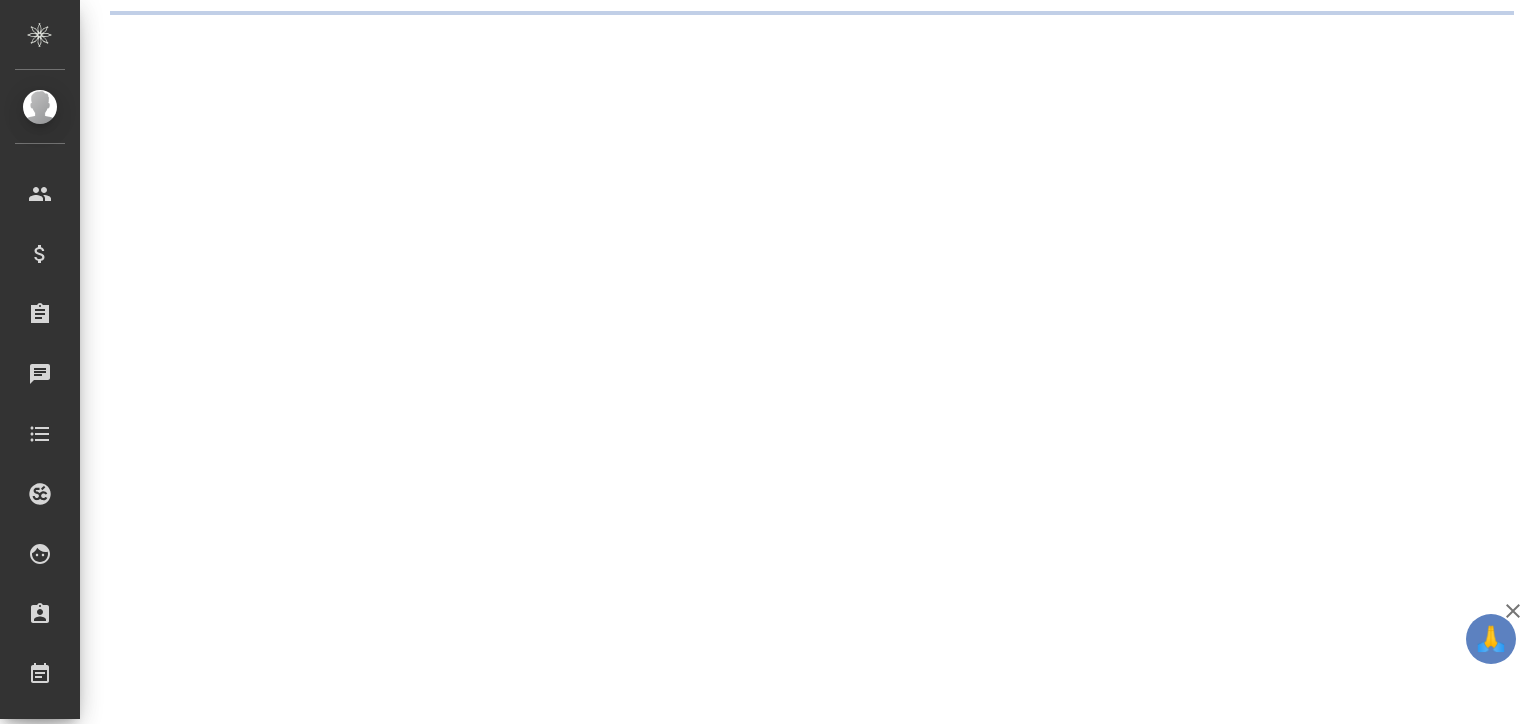 scroll, scrollTop: 0, scrollLeft: 0, axis: both 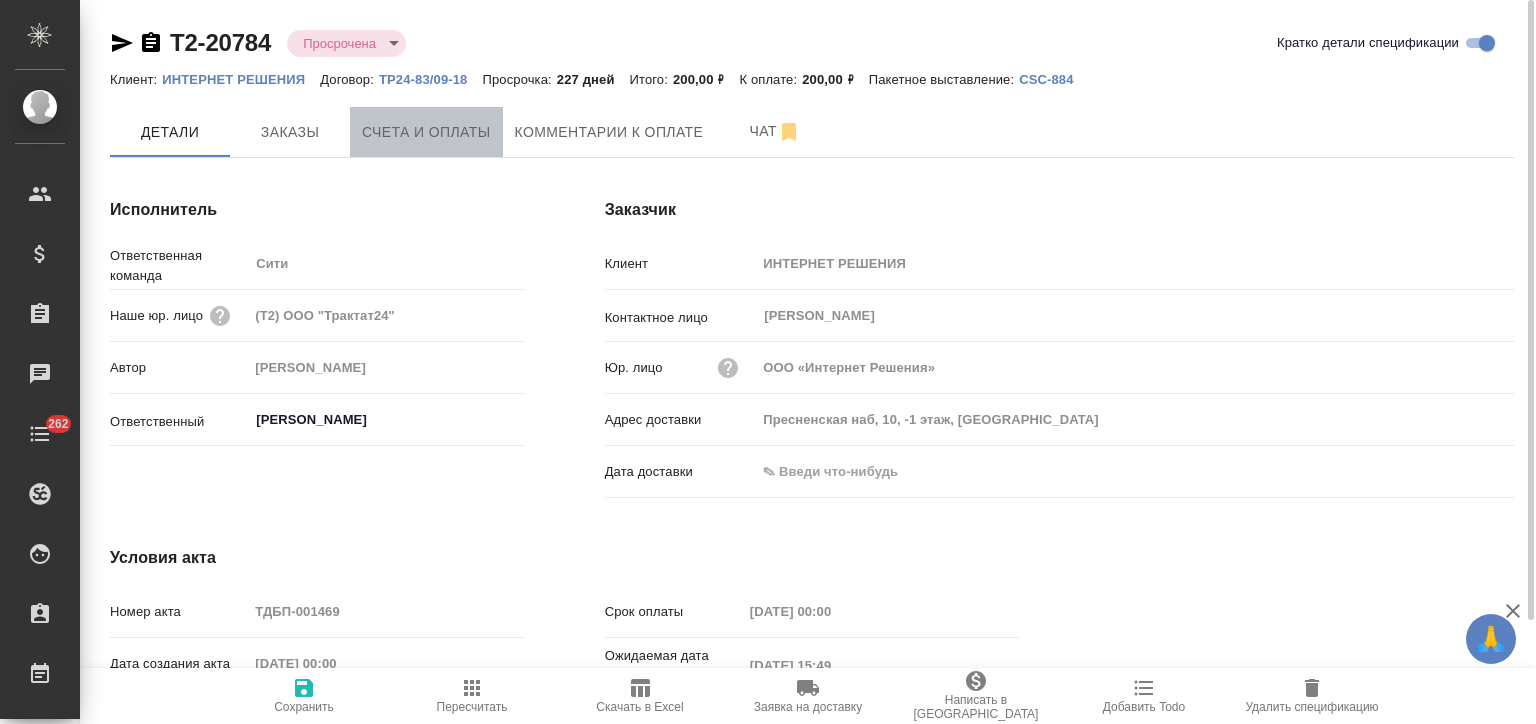 click on "Счета и оплаты" at bounding box center [426, 132] 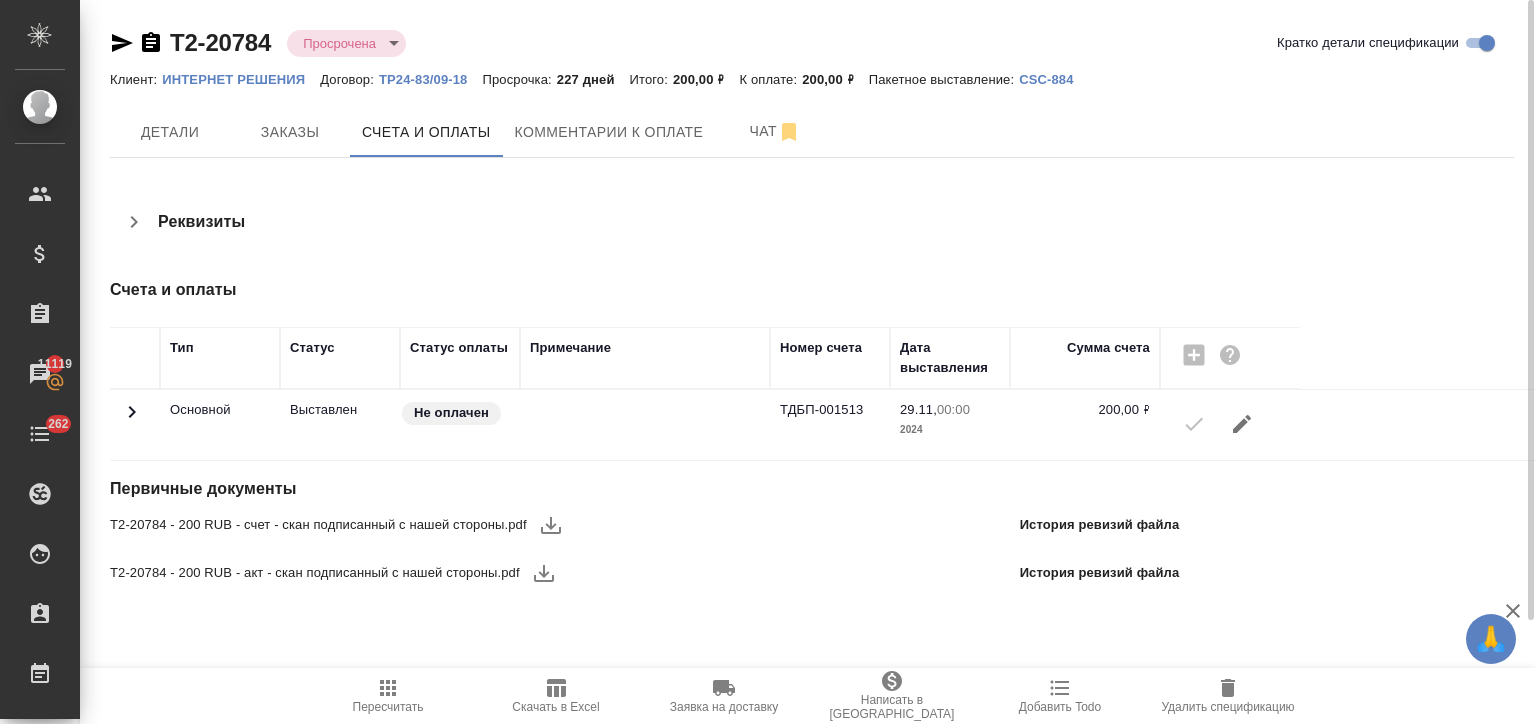 click 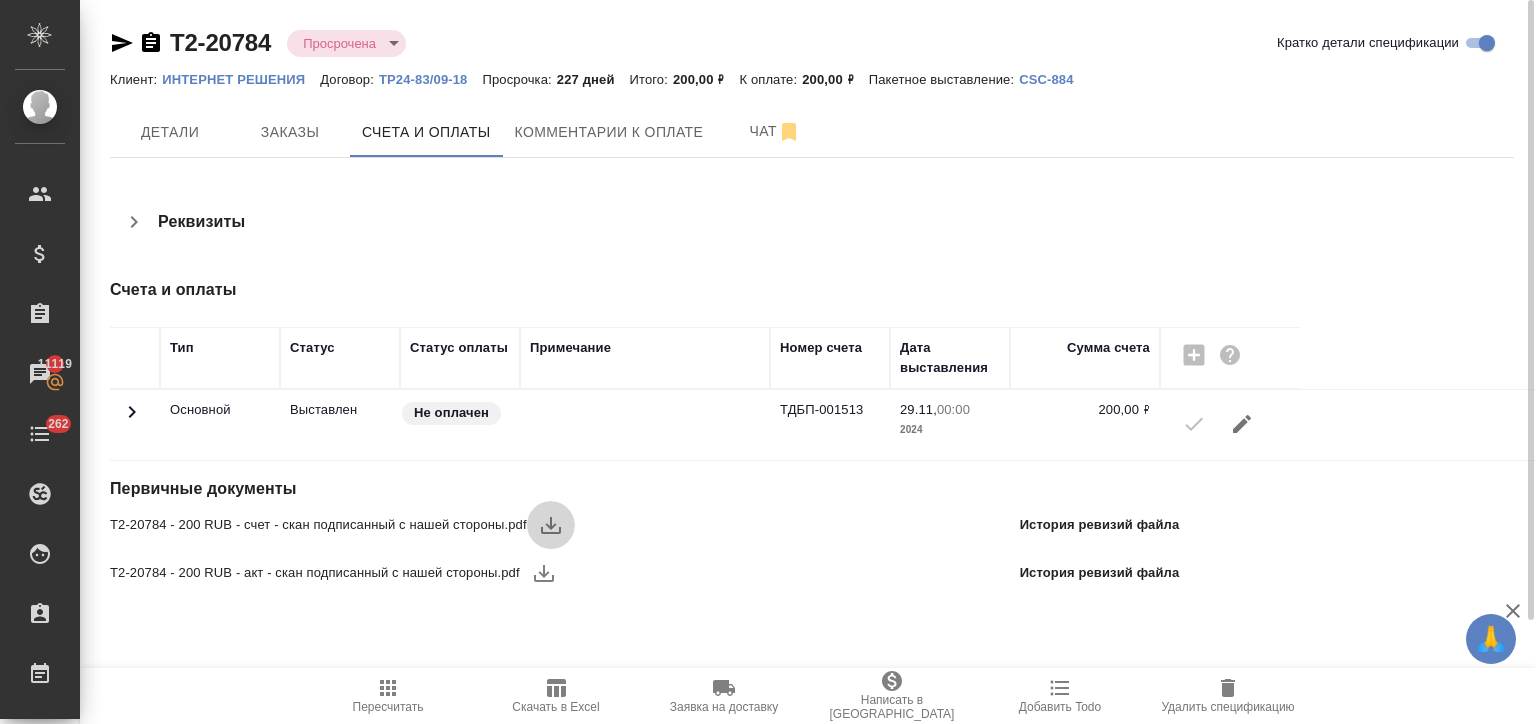 click 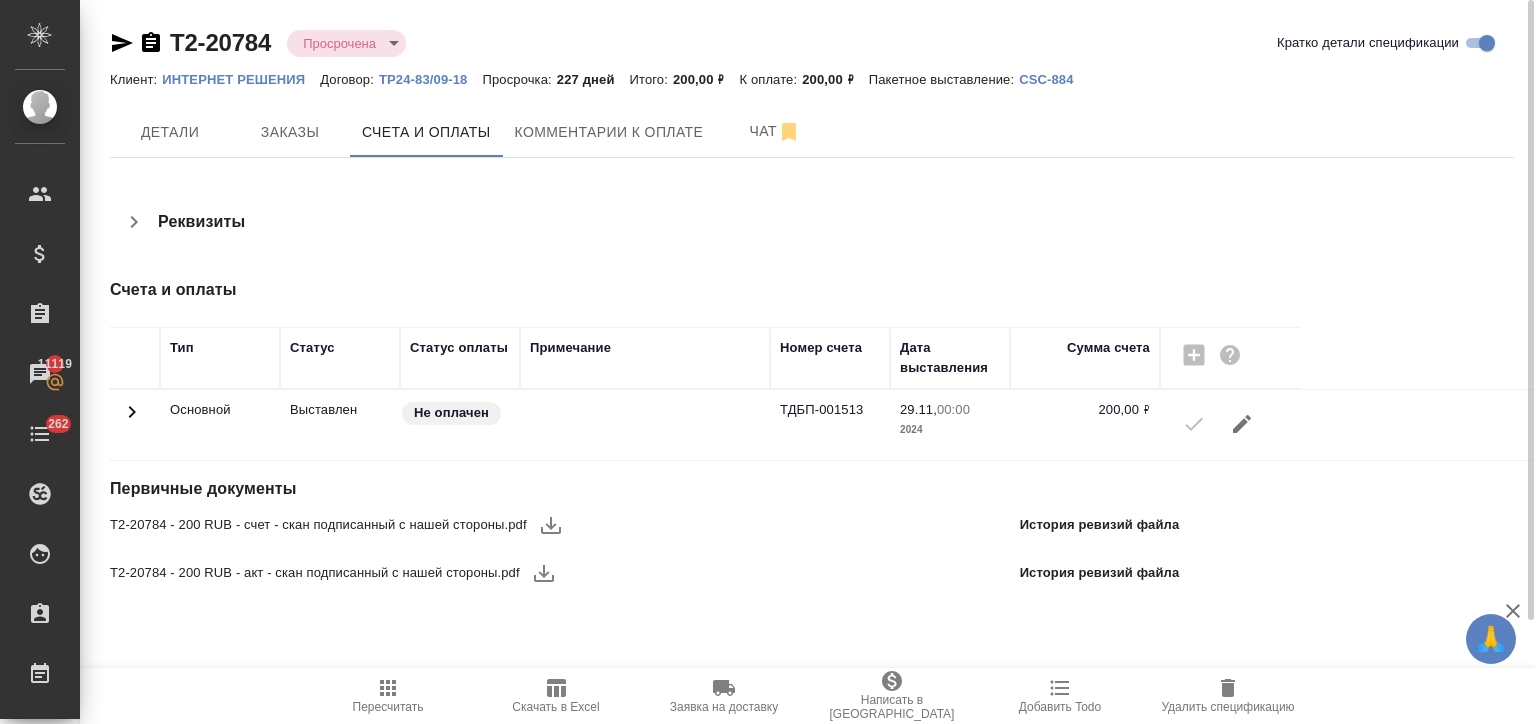 click 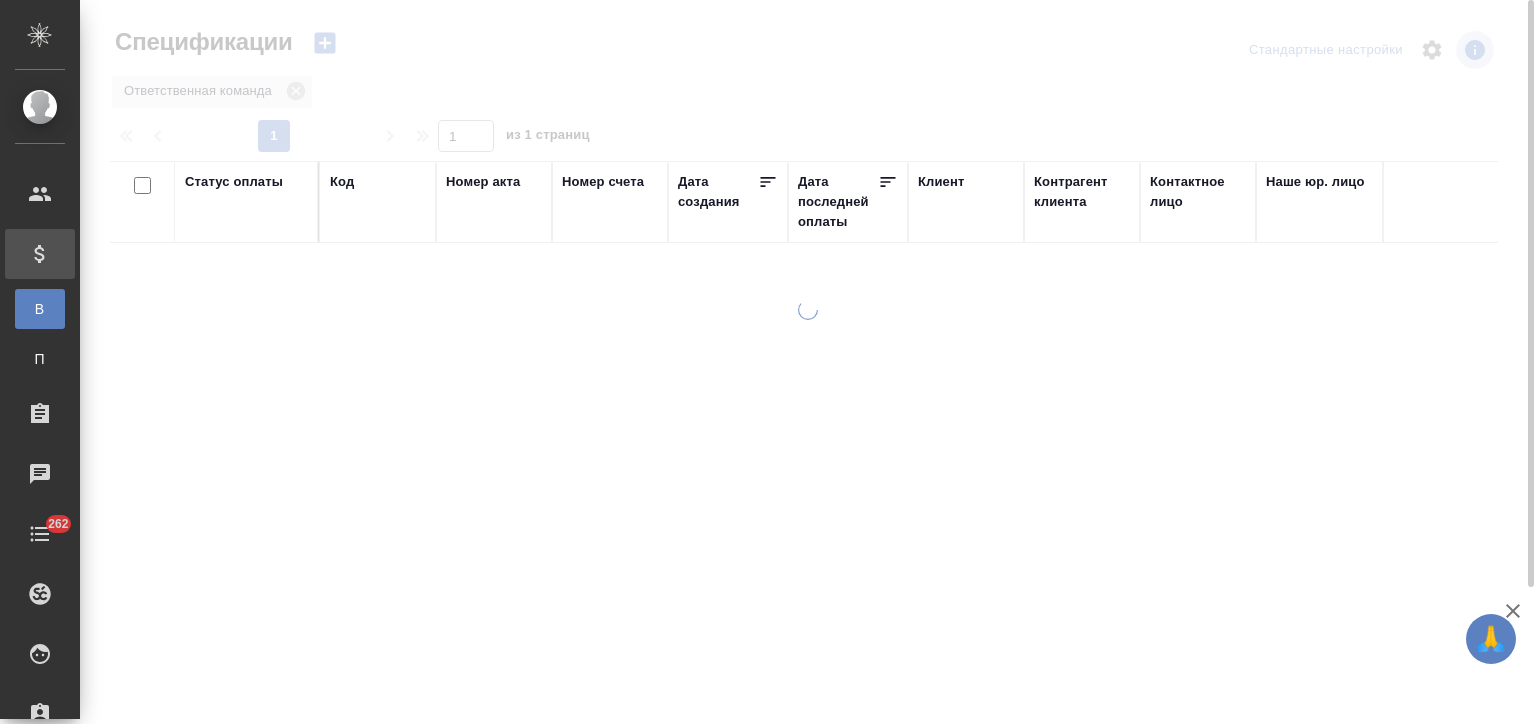 scroll, scrollTop: 0, scrollLeft: 0, axis: both 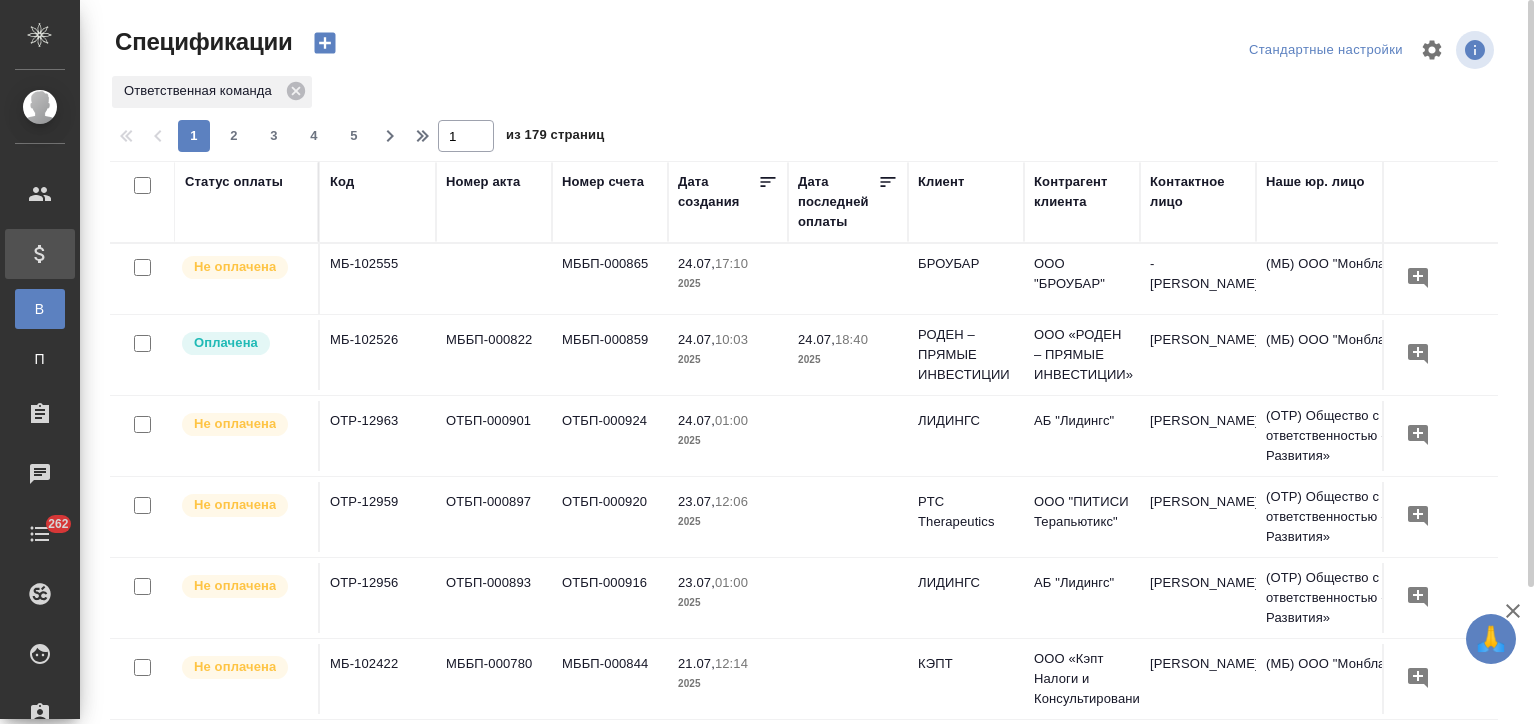 click on "Статус оплаты" at bounding box center [234, 182] 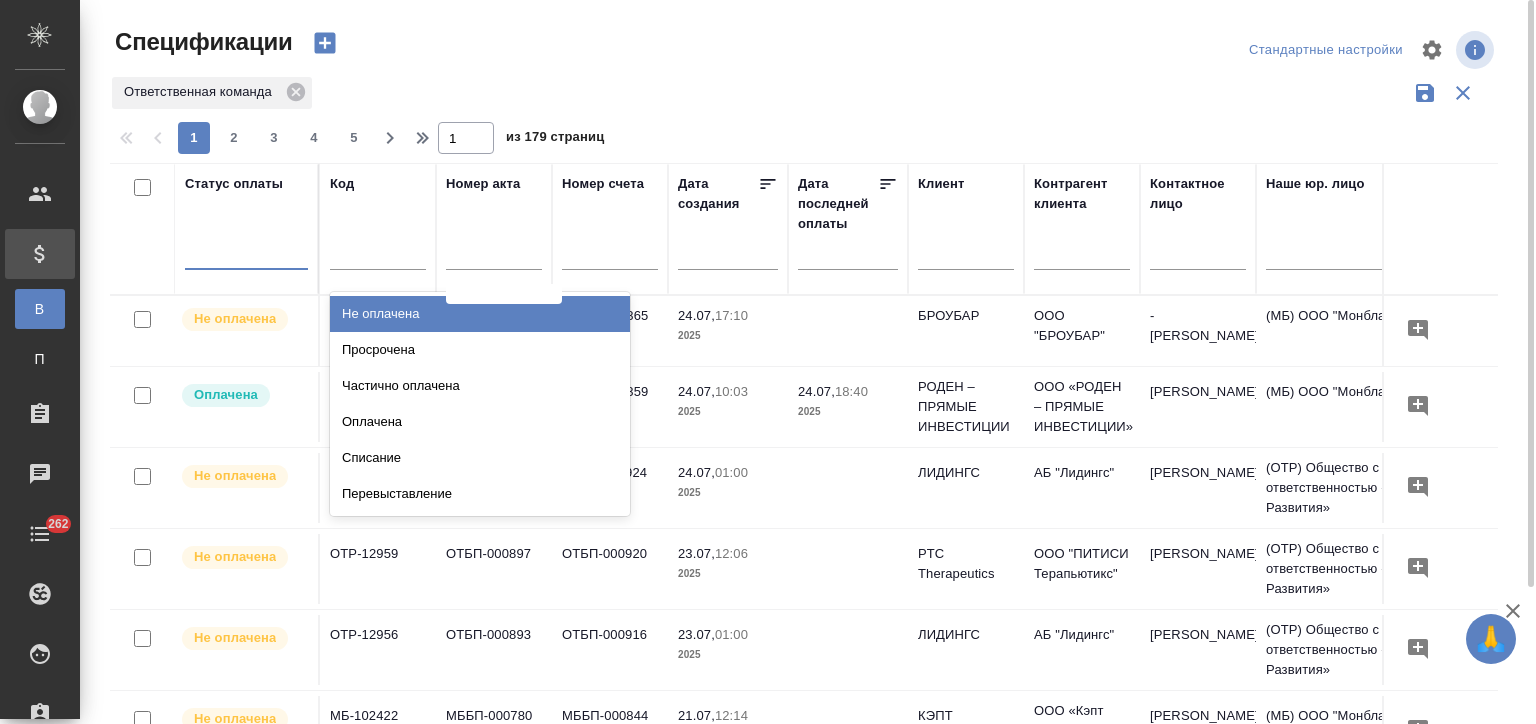 click at bounding box center (246, 249) 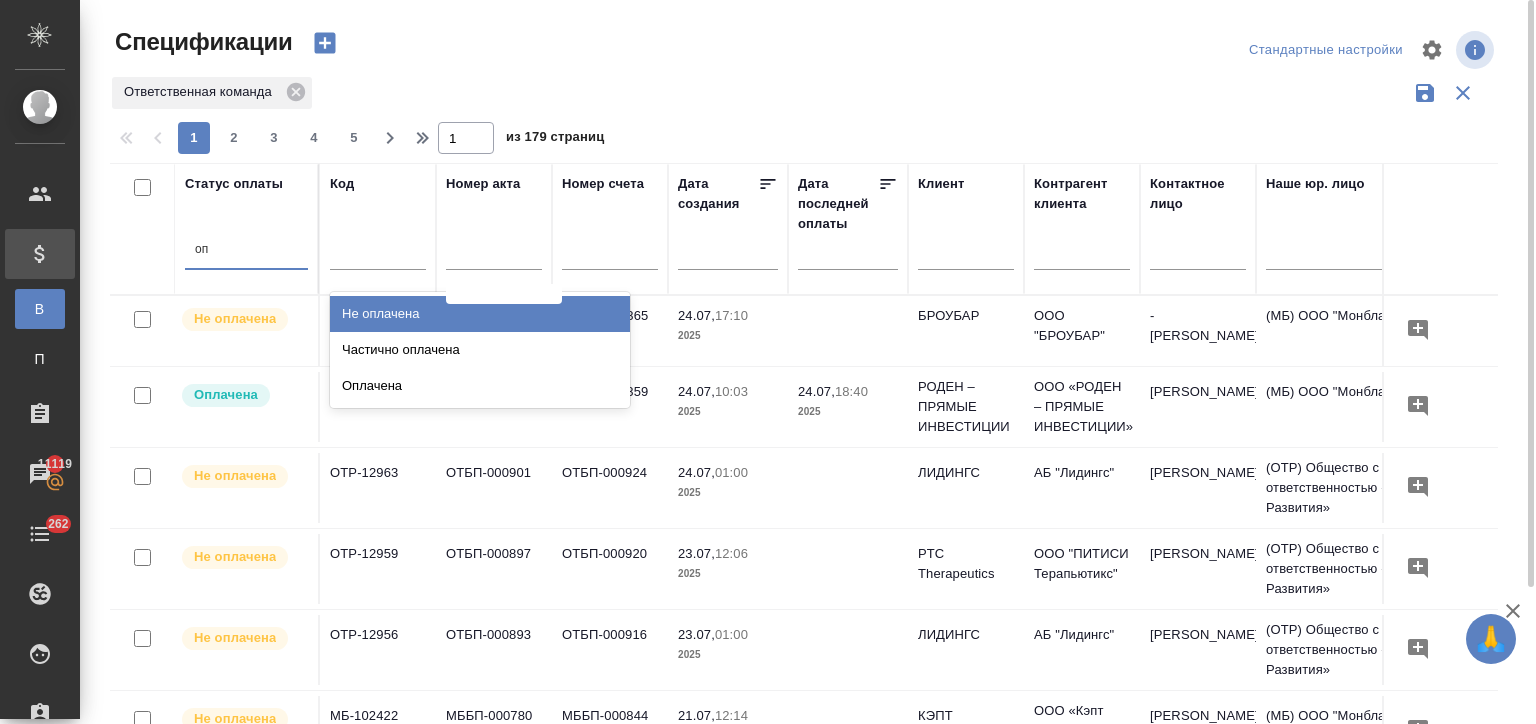 type on "опл" 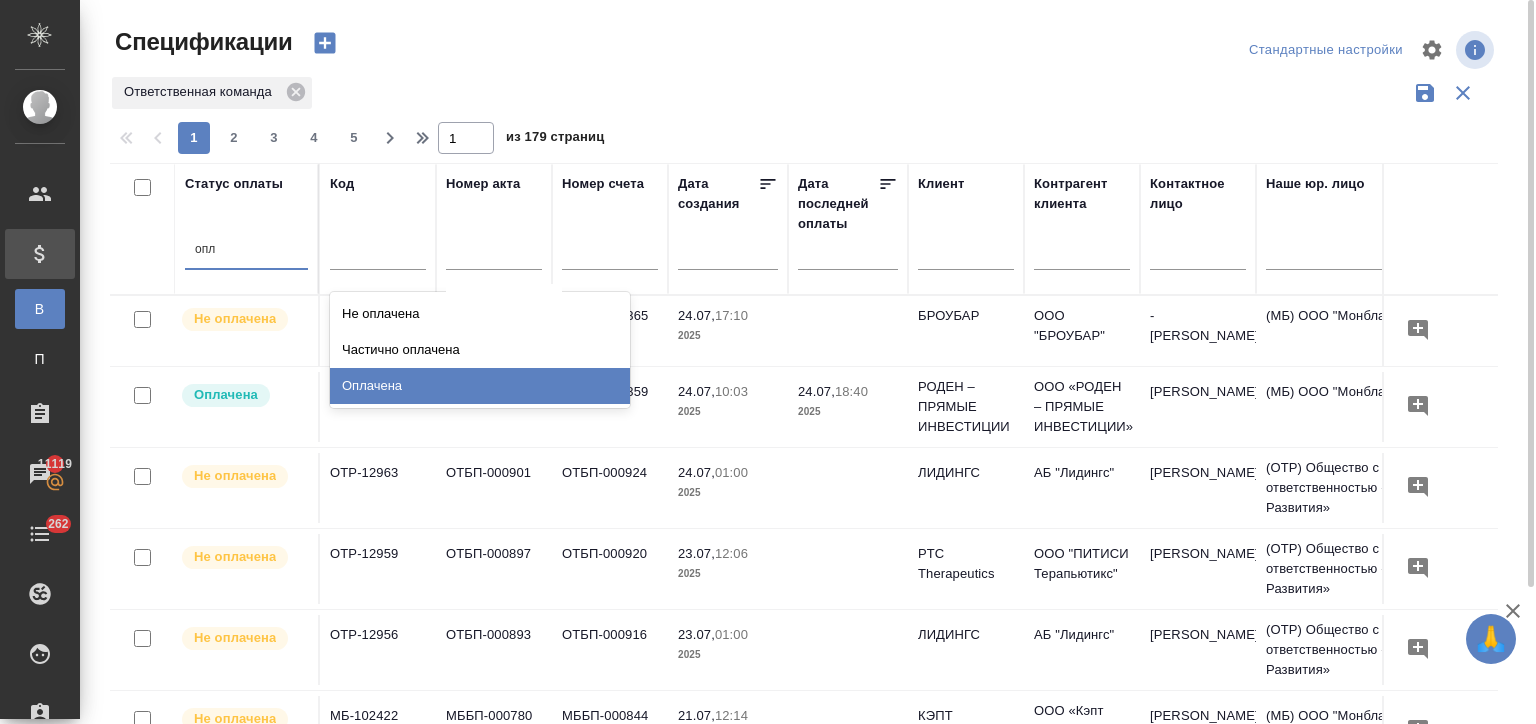 click on "Оплачена" at bounding box center (480, 386) 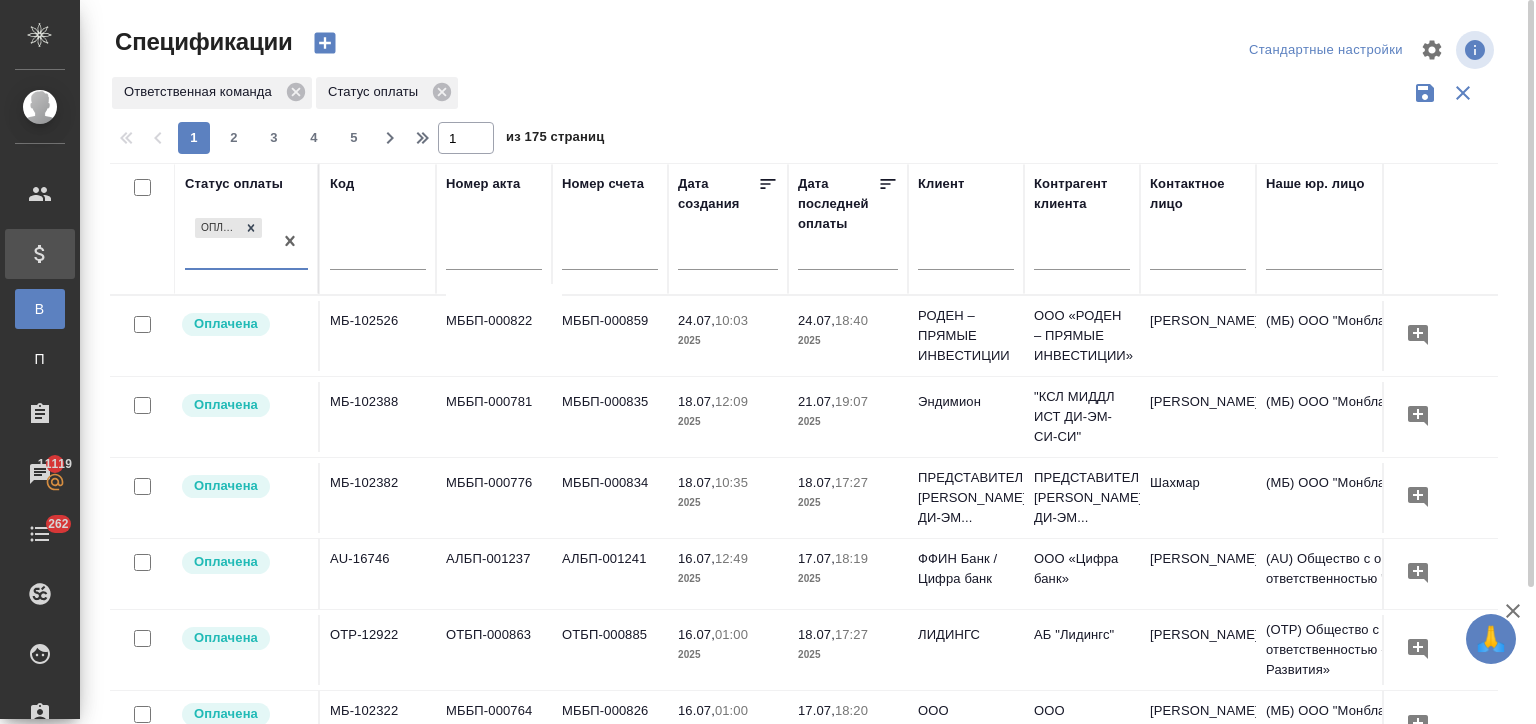 click 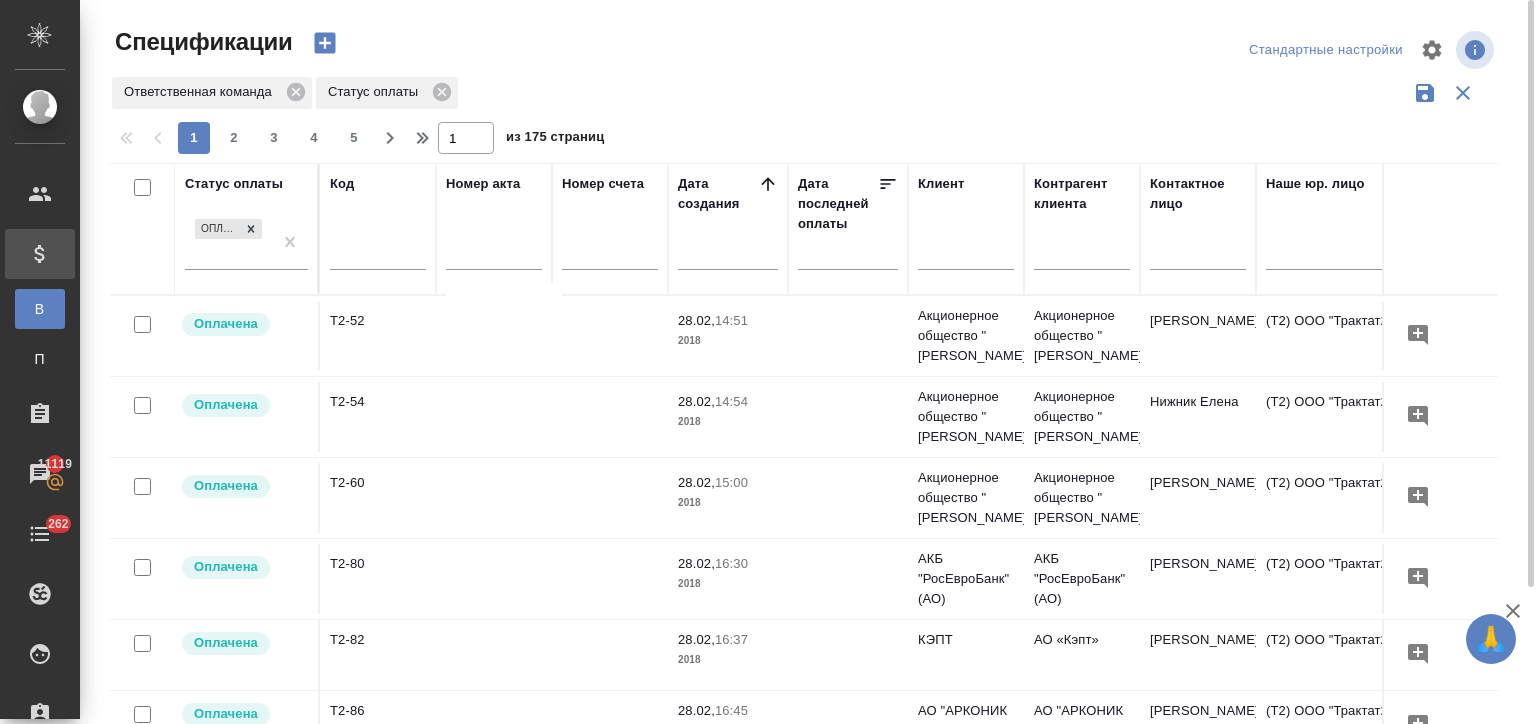 click 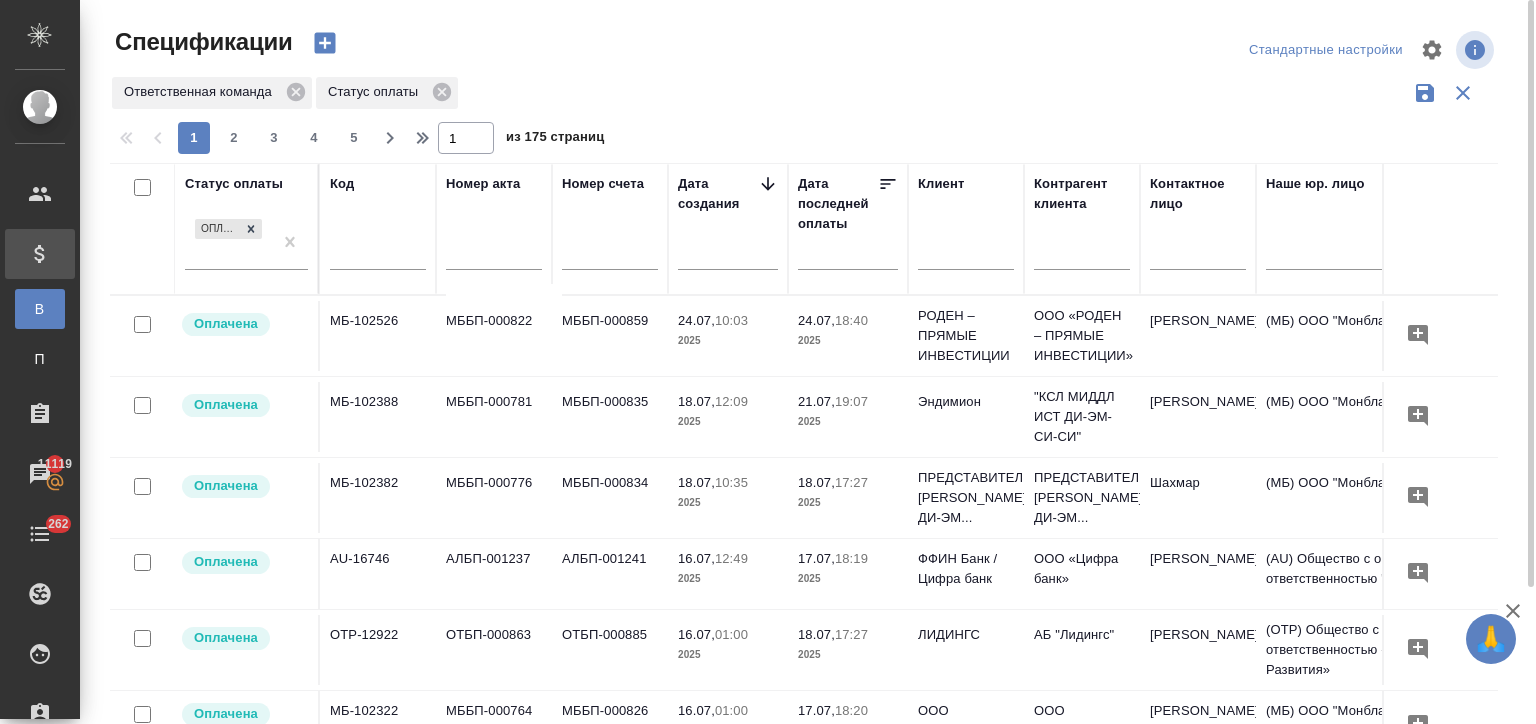 click 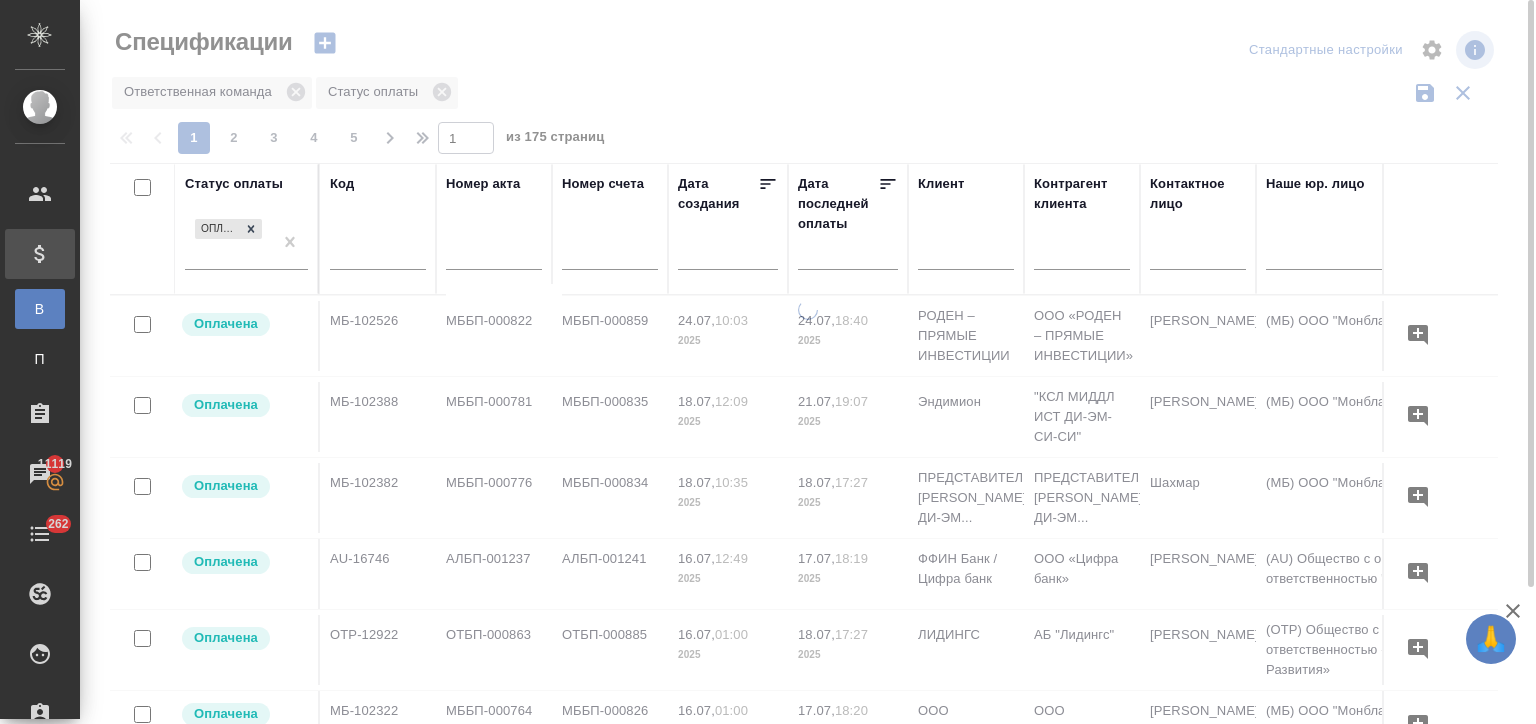 click 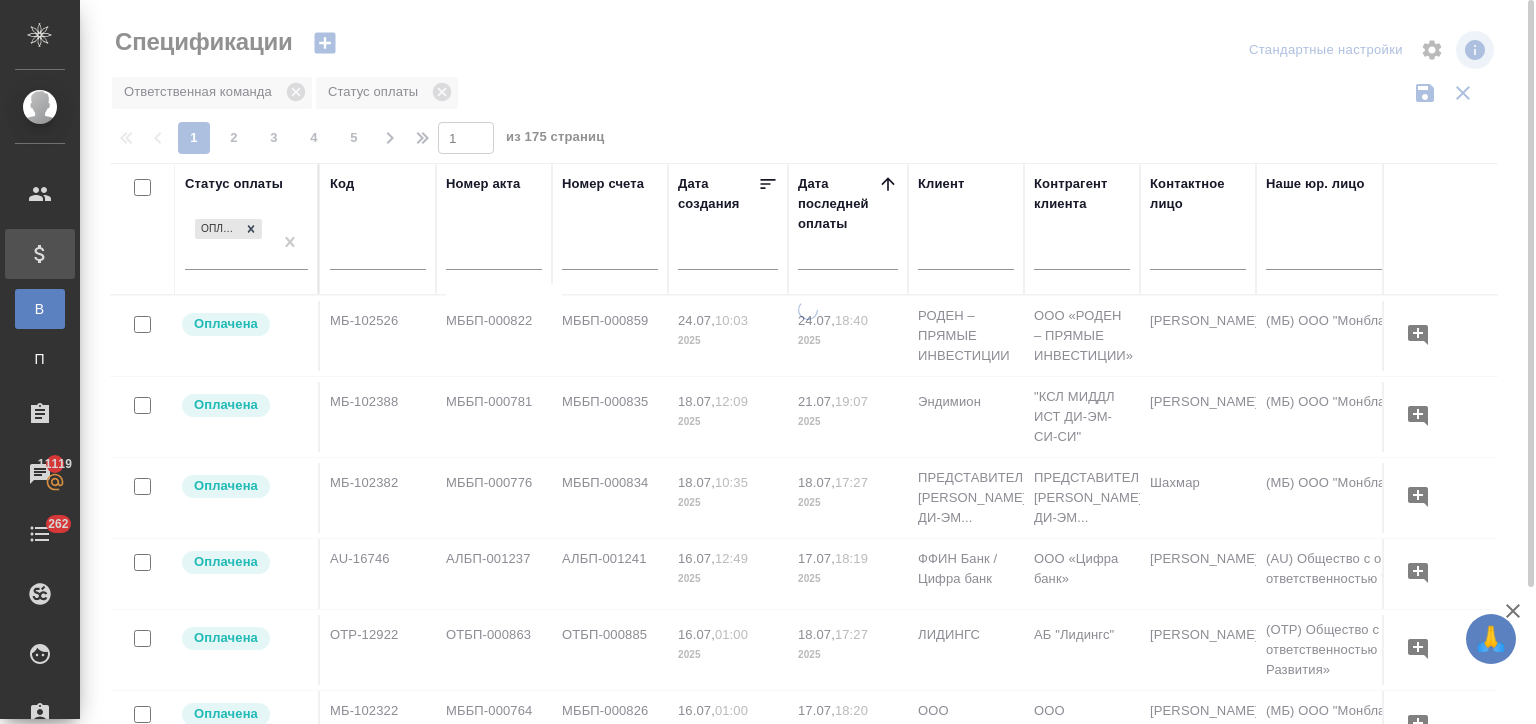 click 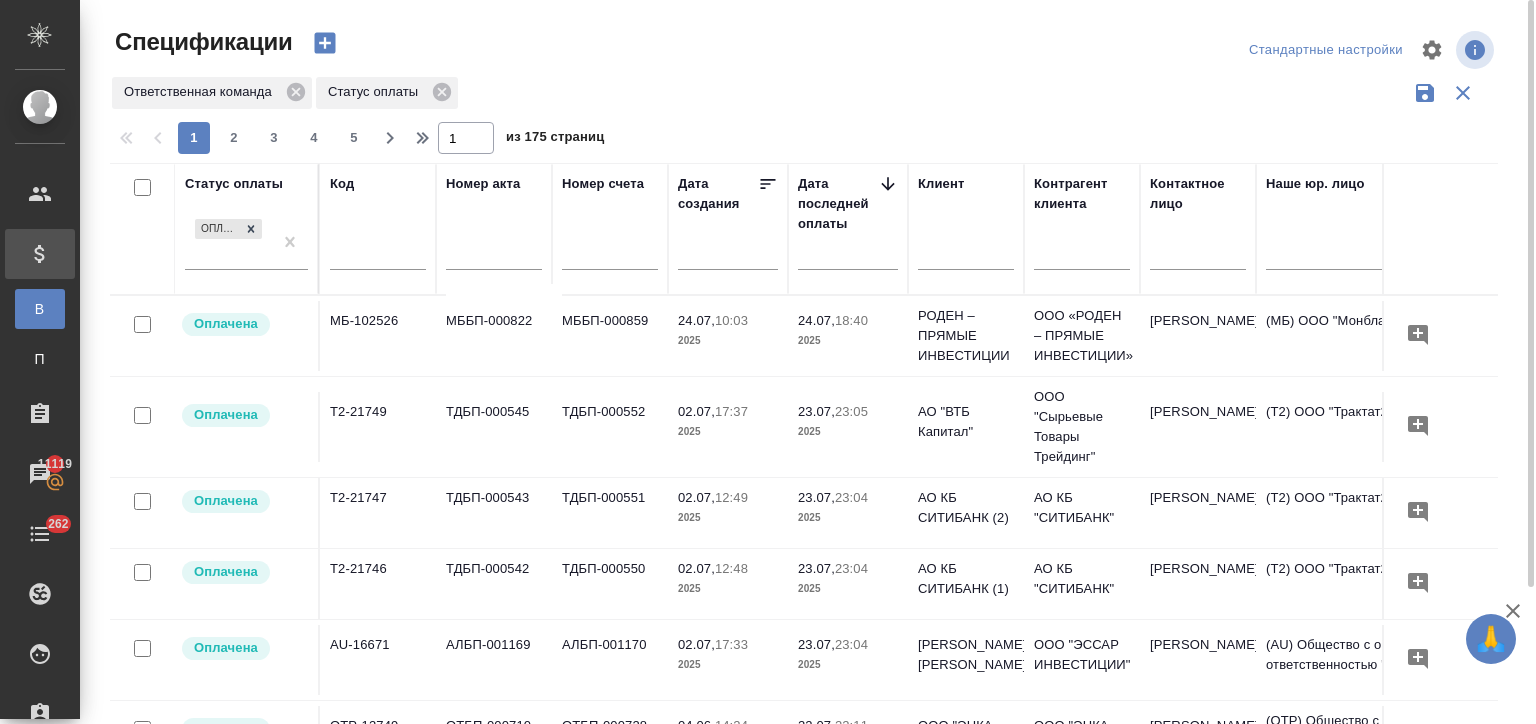 scroll, scrollTop: 170, scrollLeft: 0, axis: vertical 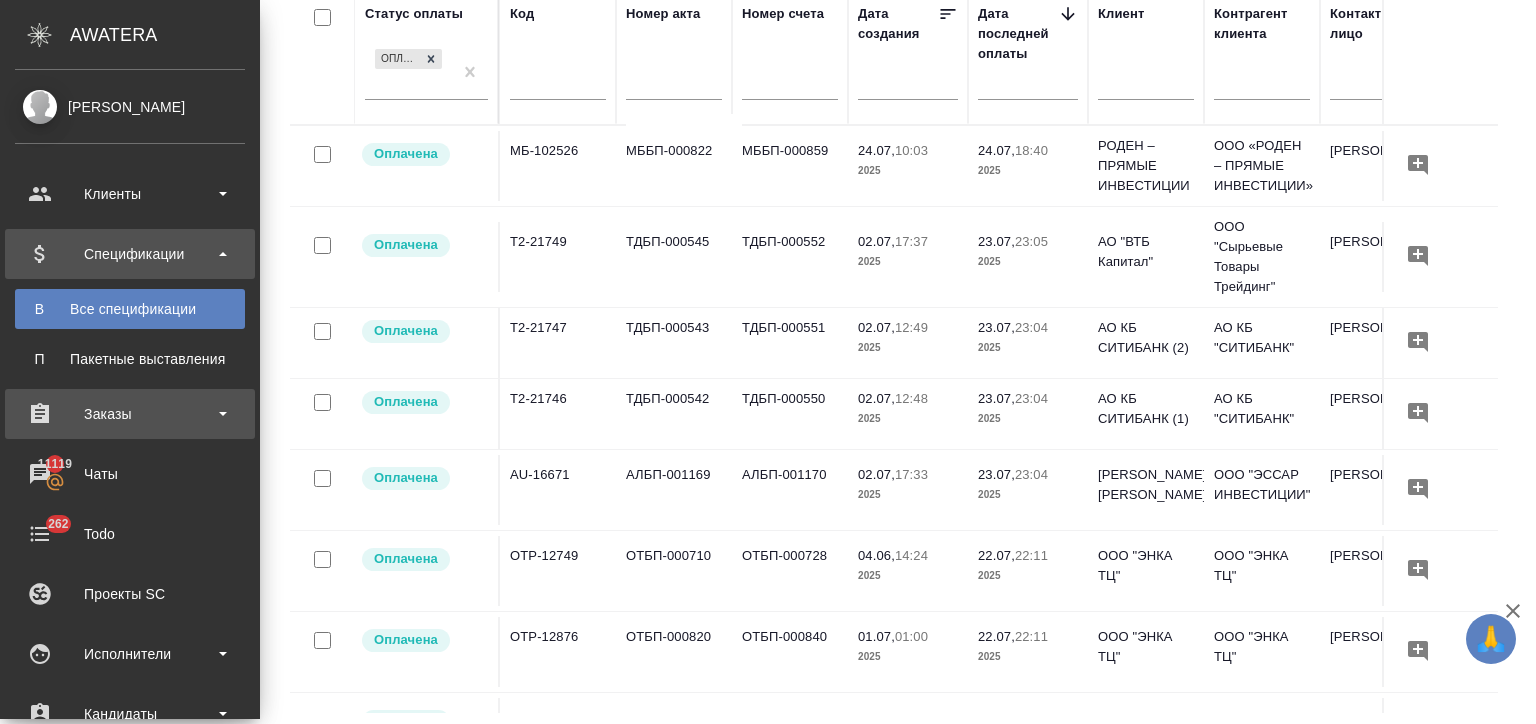 click on "Заказы" at bounding box center [130, 414] 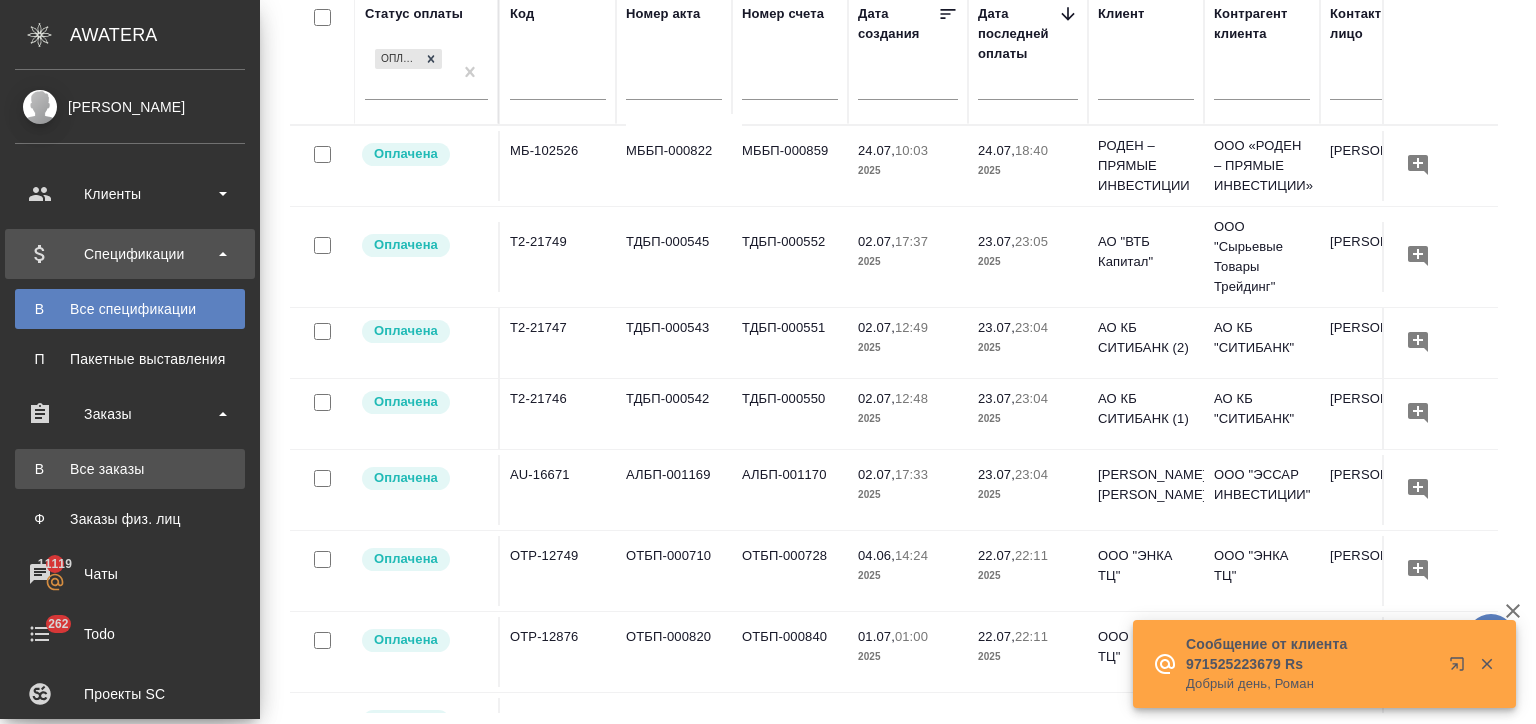 click on "Все заказы" at bounding box center [130, 469] 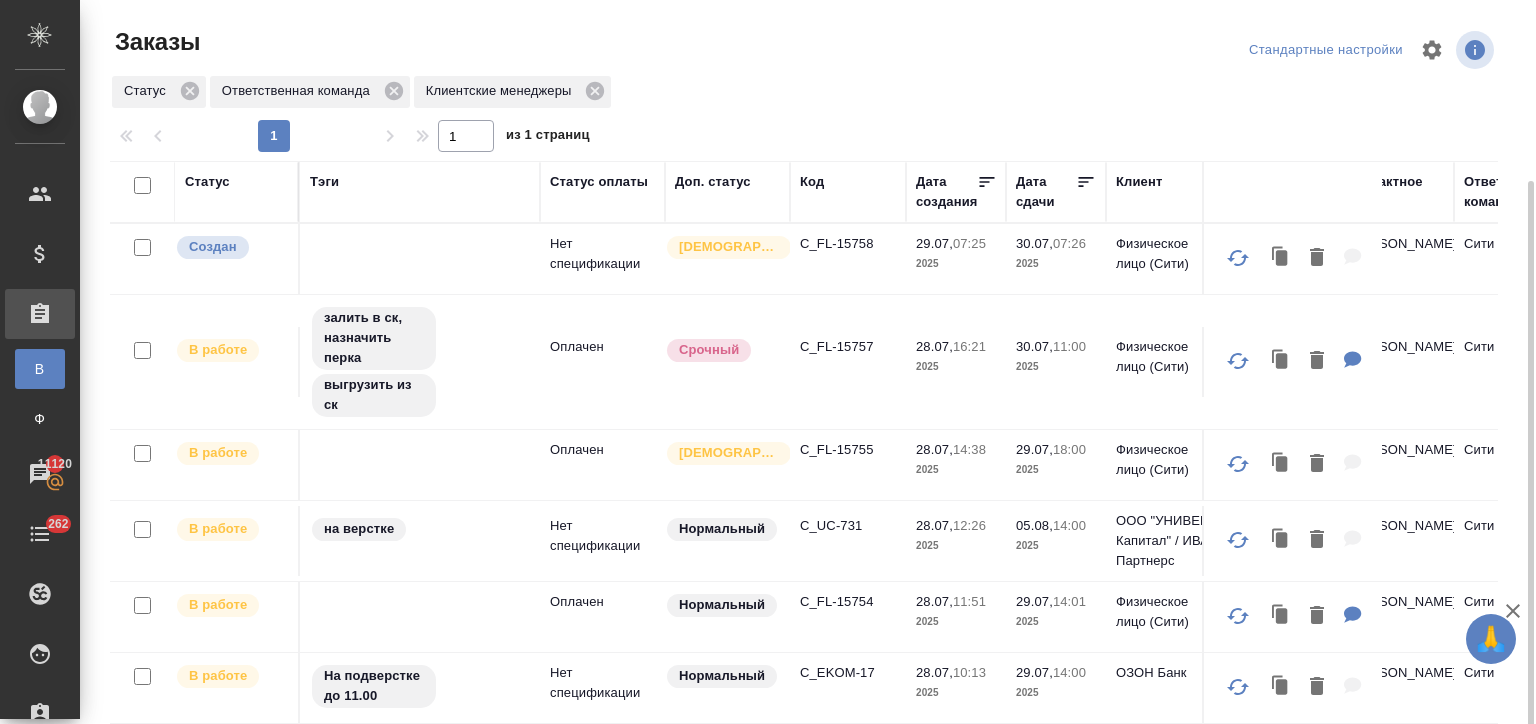 scroll, scrollTop: 168, scrollLeft: 0, axis: vertical 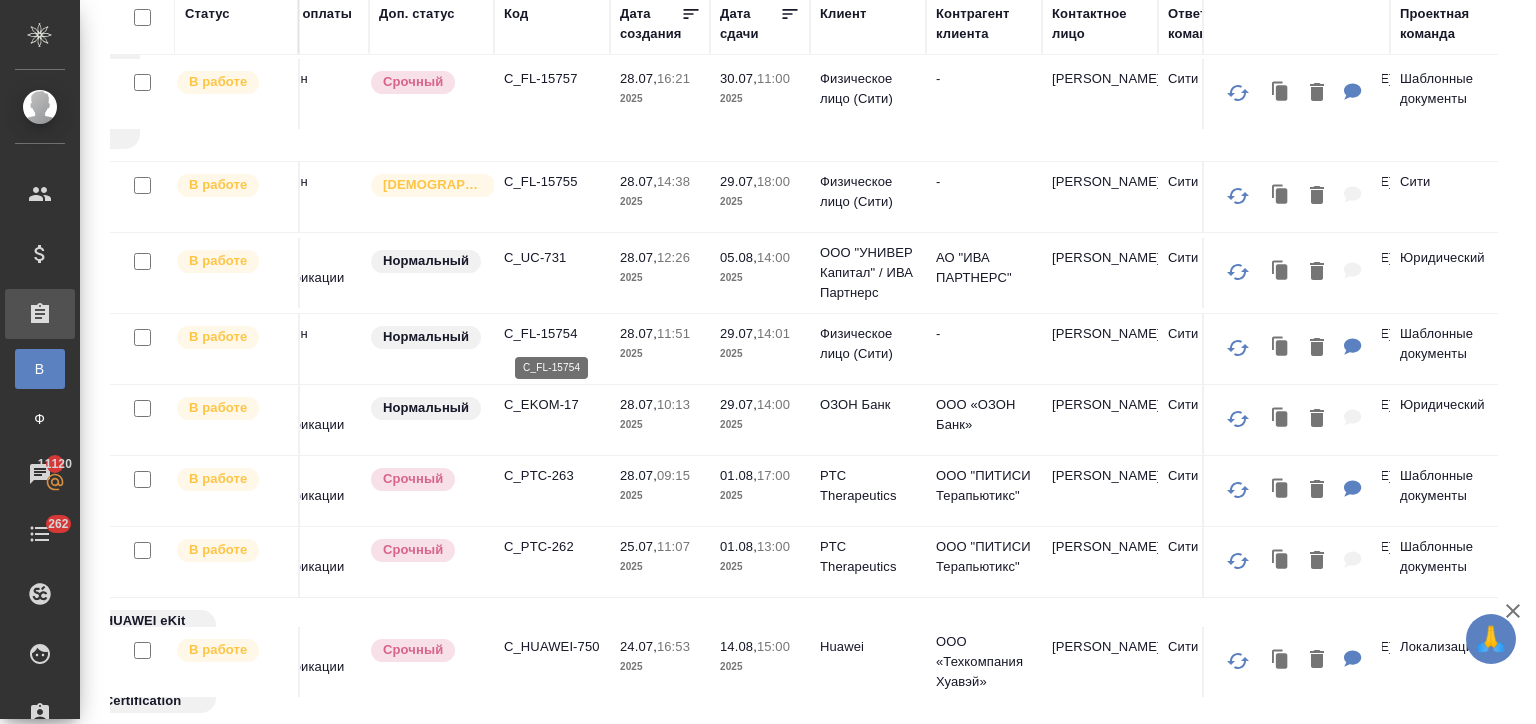 click on "C_FL-15754" at bounding box center [552, 334] 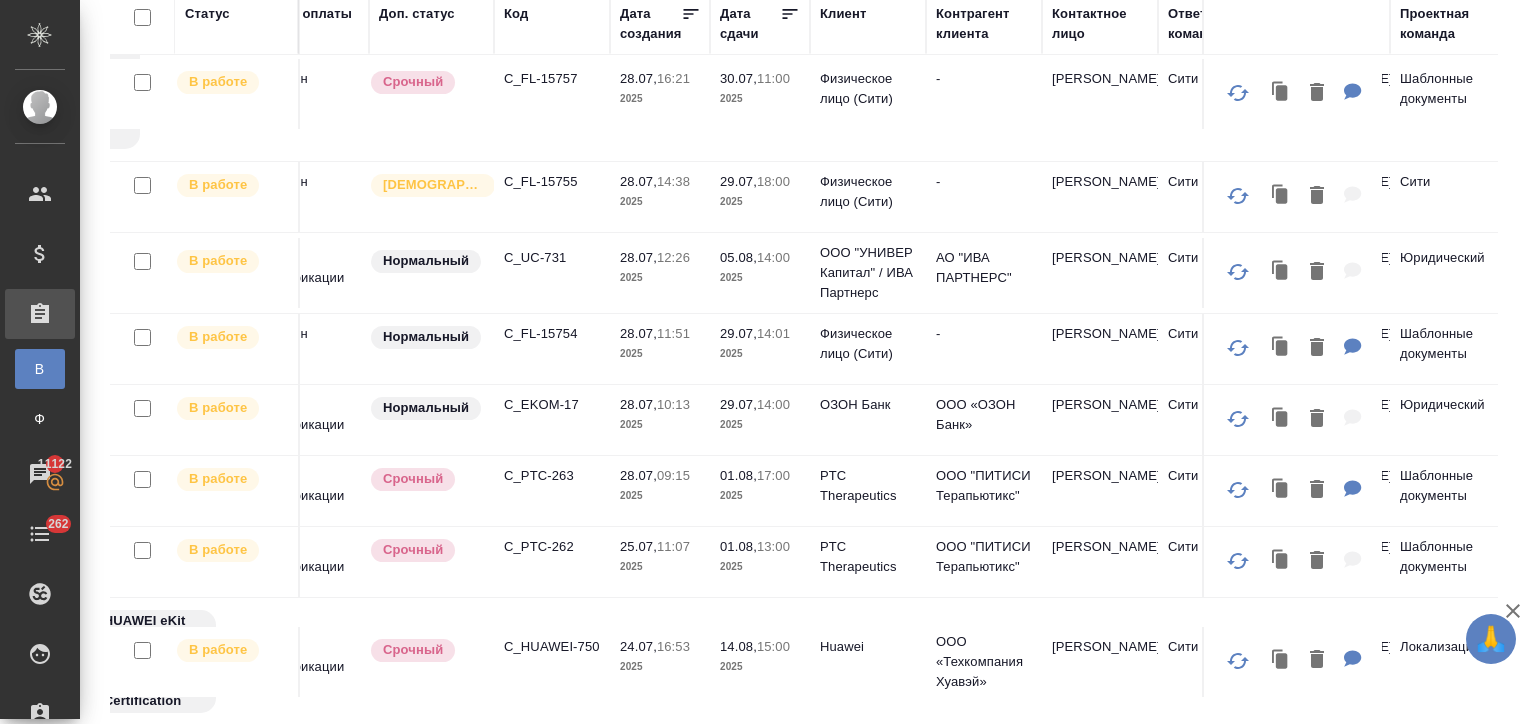 click on "C_FL-15755" at bounding box center (552, 182) 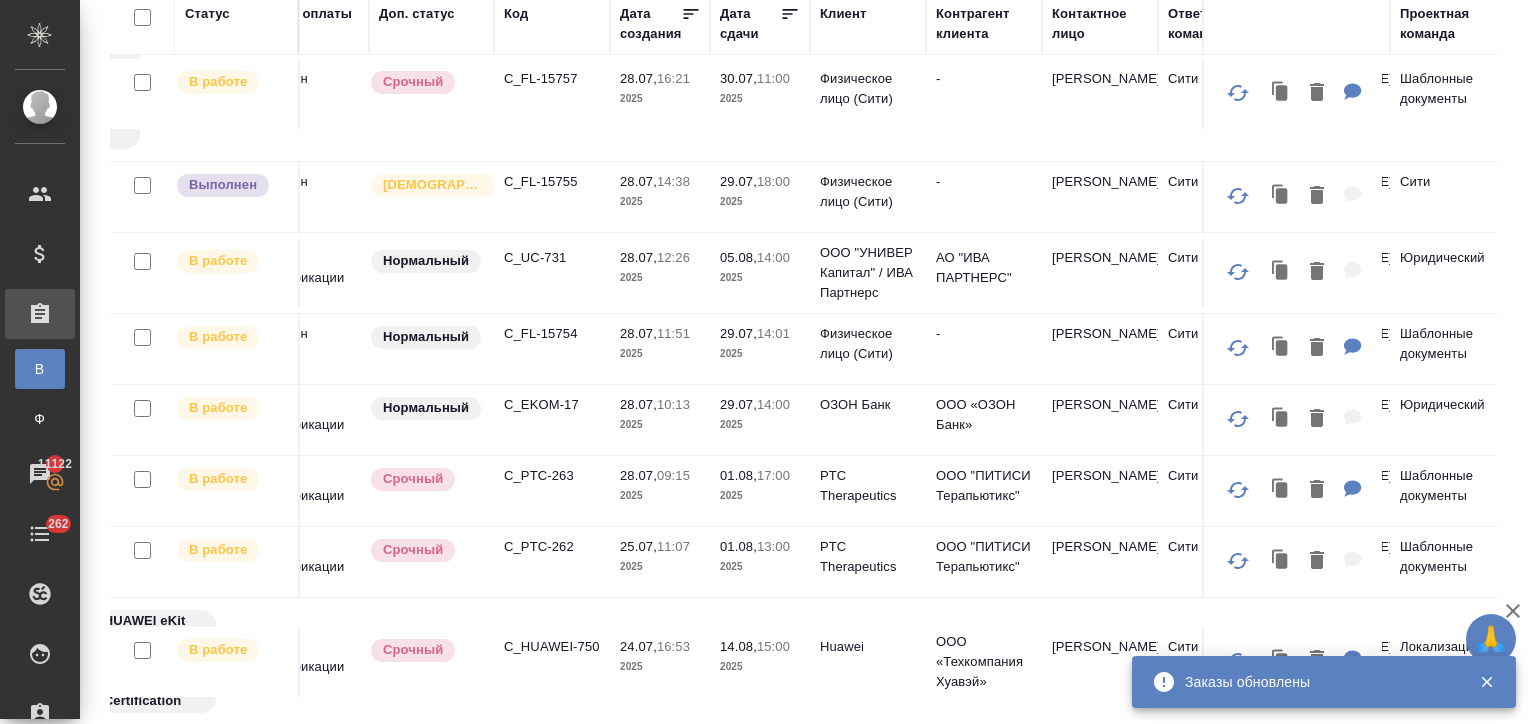 scroll, scrollTop: 0, scrollLeft: 296, axis: horizontal 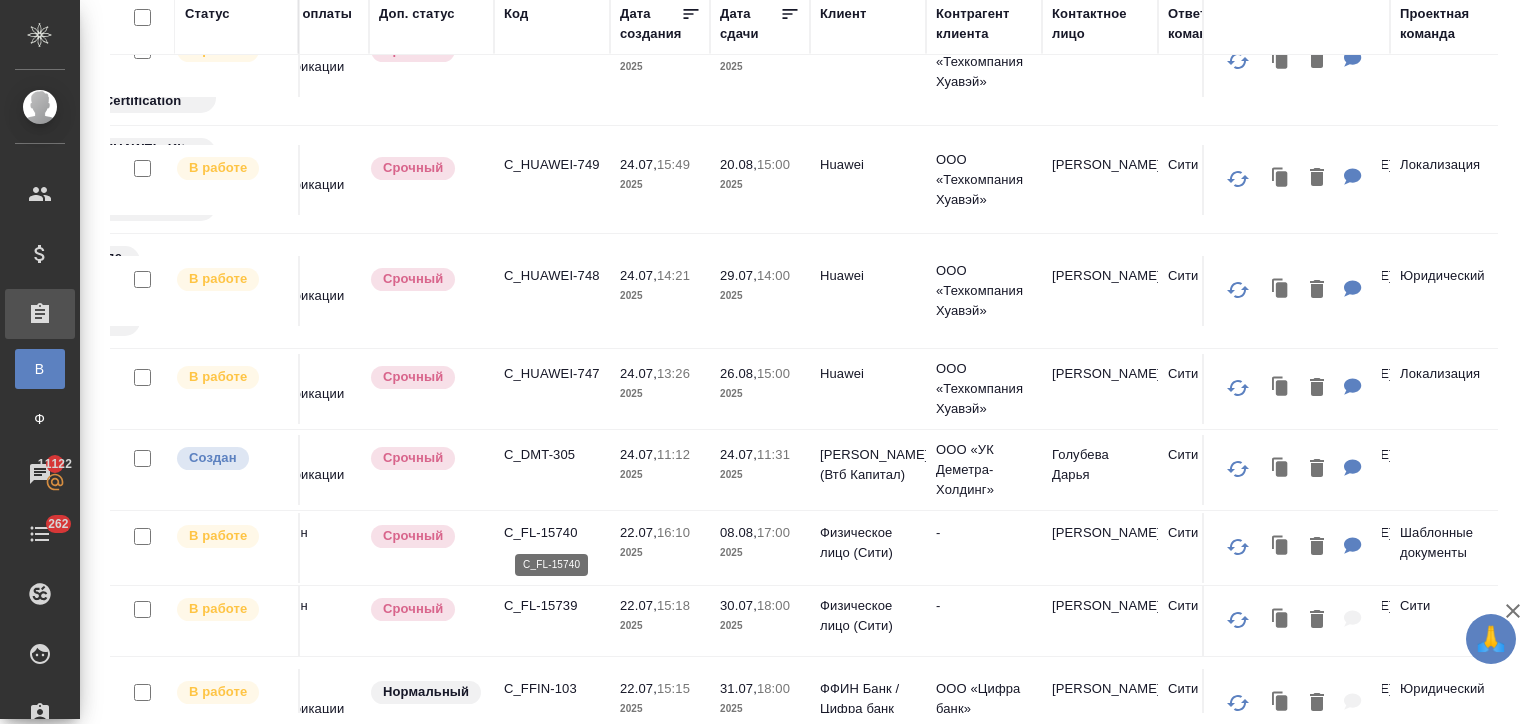 click on "C_FL-15740" at bounding box center (552, 533) 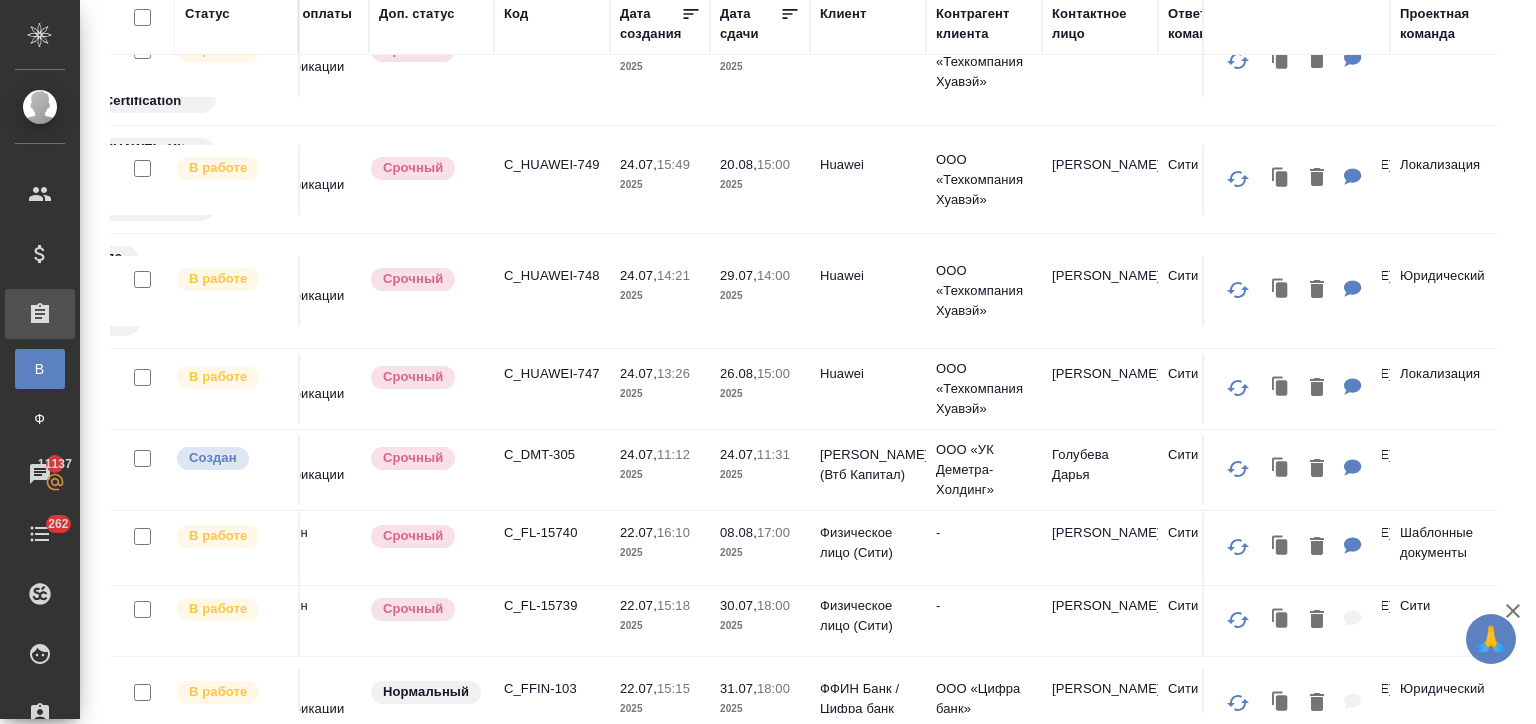 scroll, scrollTop: 0, scrollLeft: 296, axis: horizontal 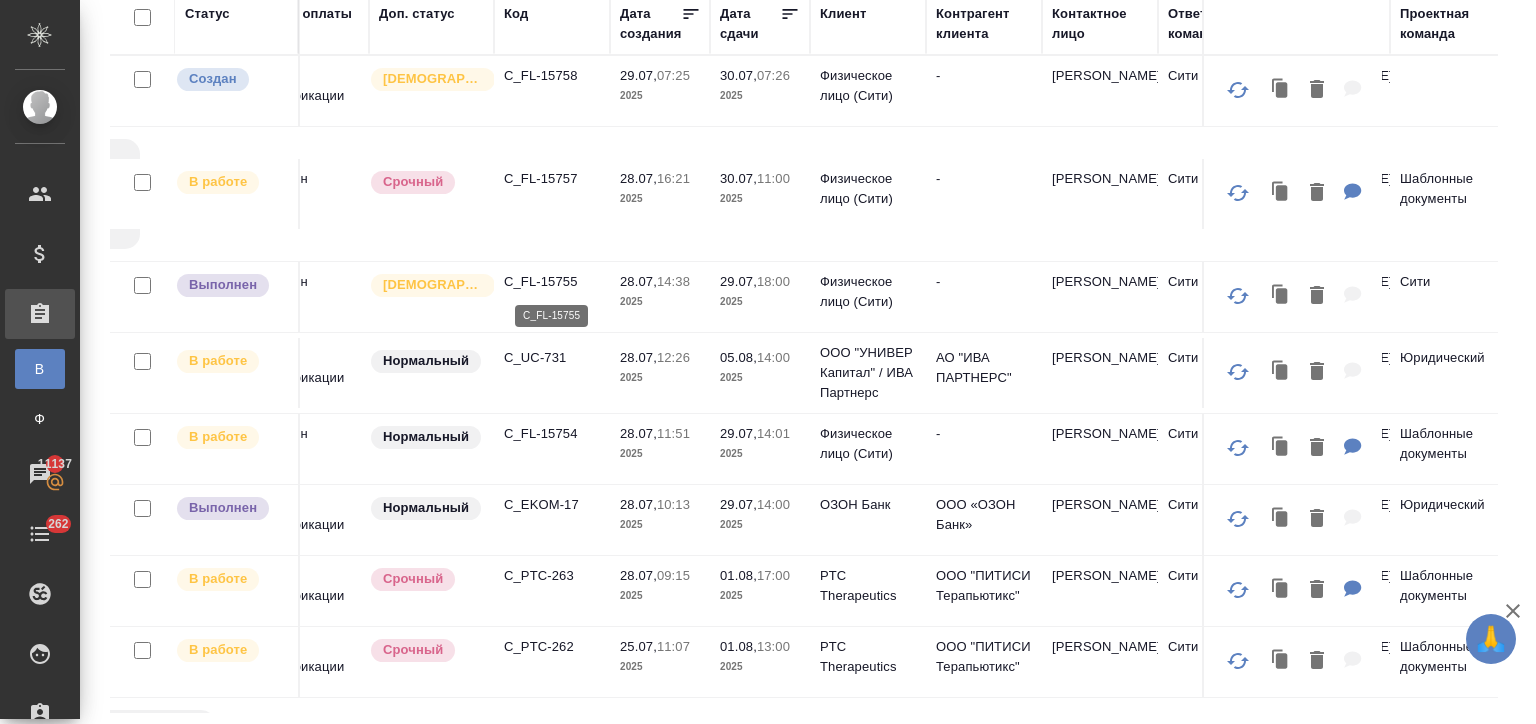 click on "C_FL-15755" at bounding box center (552, 282) 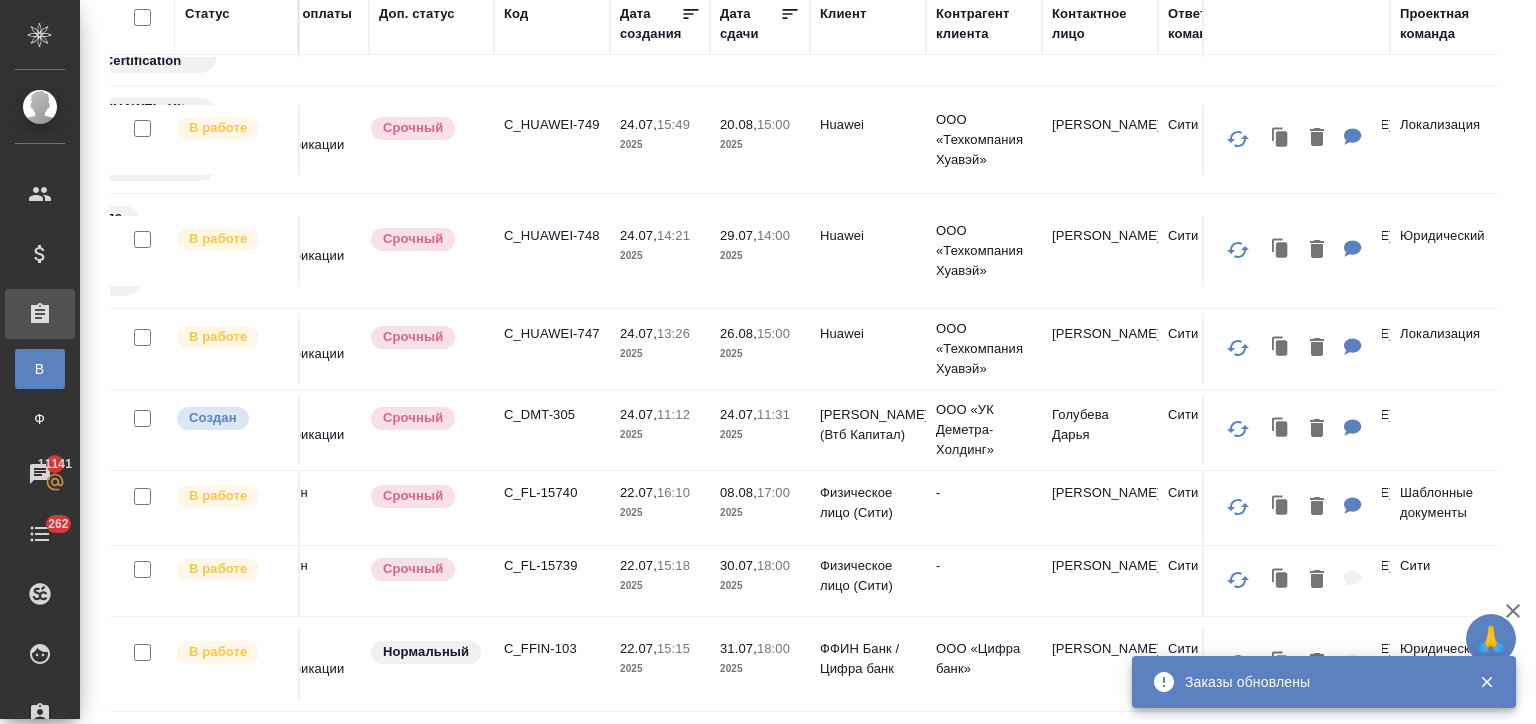 scroll, scrollTop: 800, scrollLeft: 296, axis: both 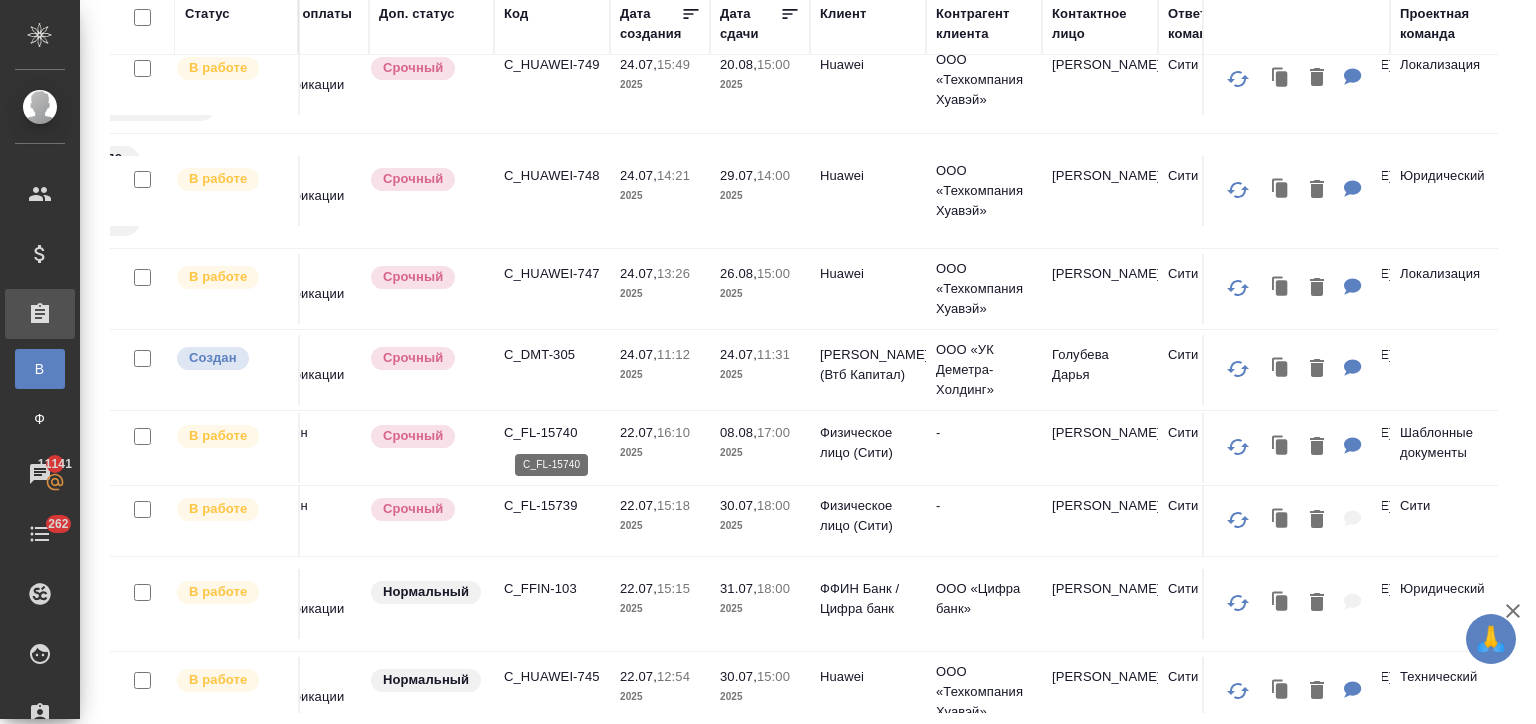 click on "C_FL-15740" at bounding box center (552, 433) 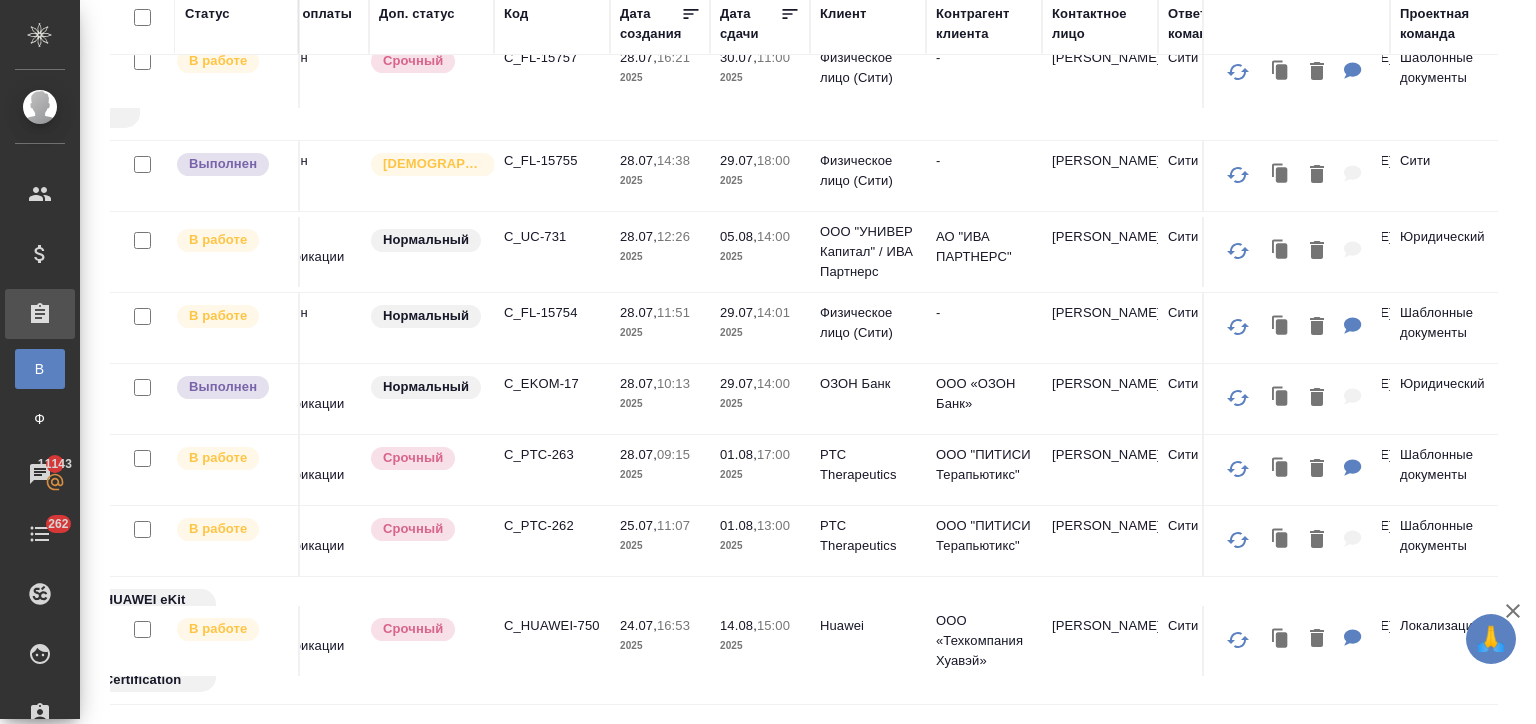 scroll, scrollTop: 100, scrollLeft: 296, axis: both 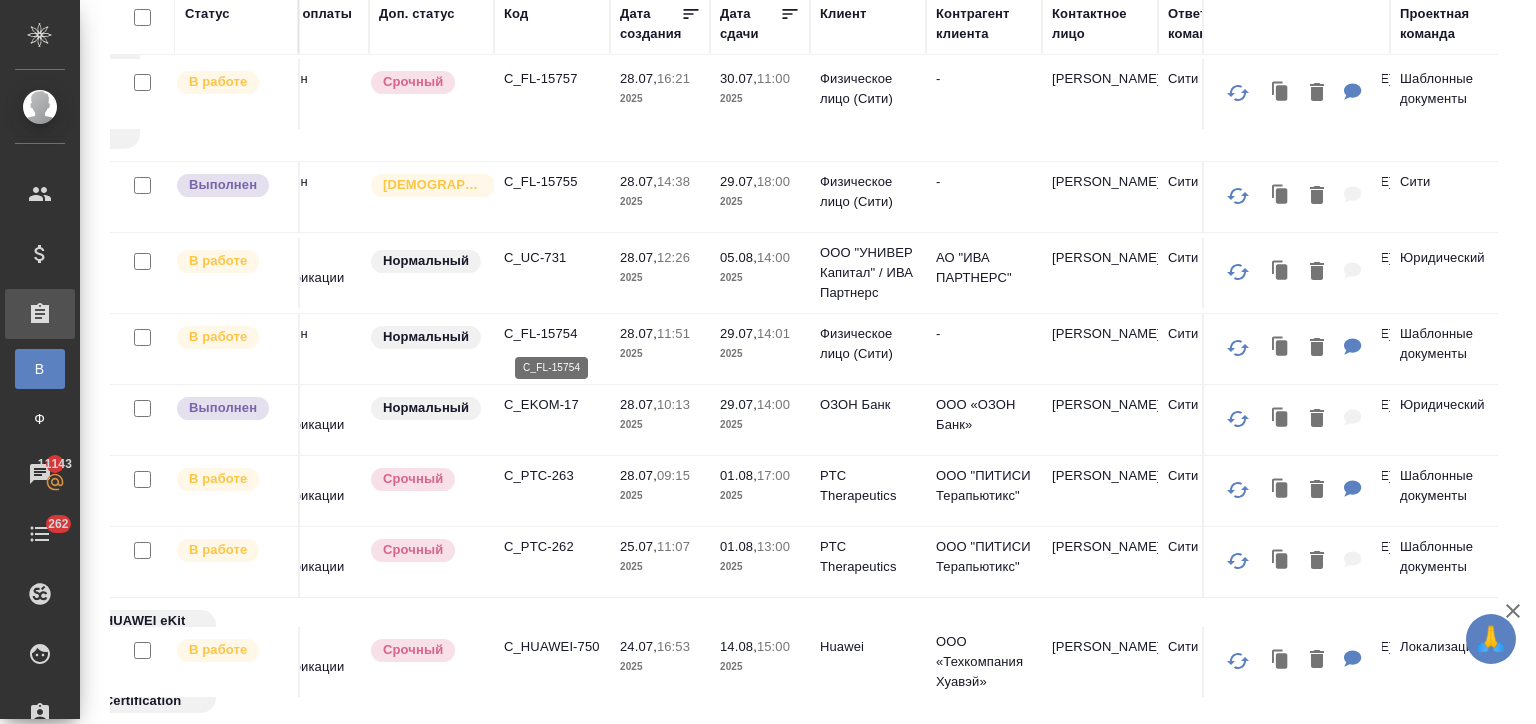click on "C_FL-15754" at bounding box center [552, 334] 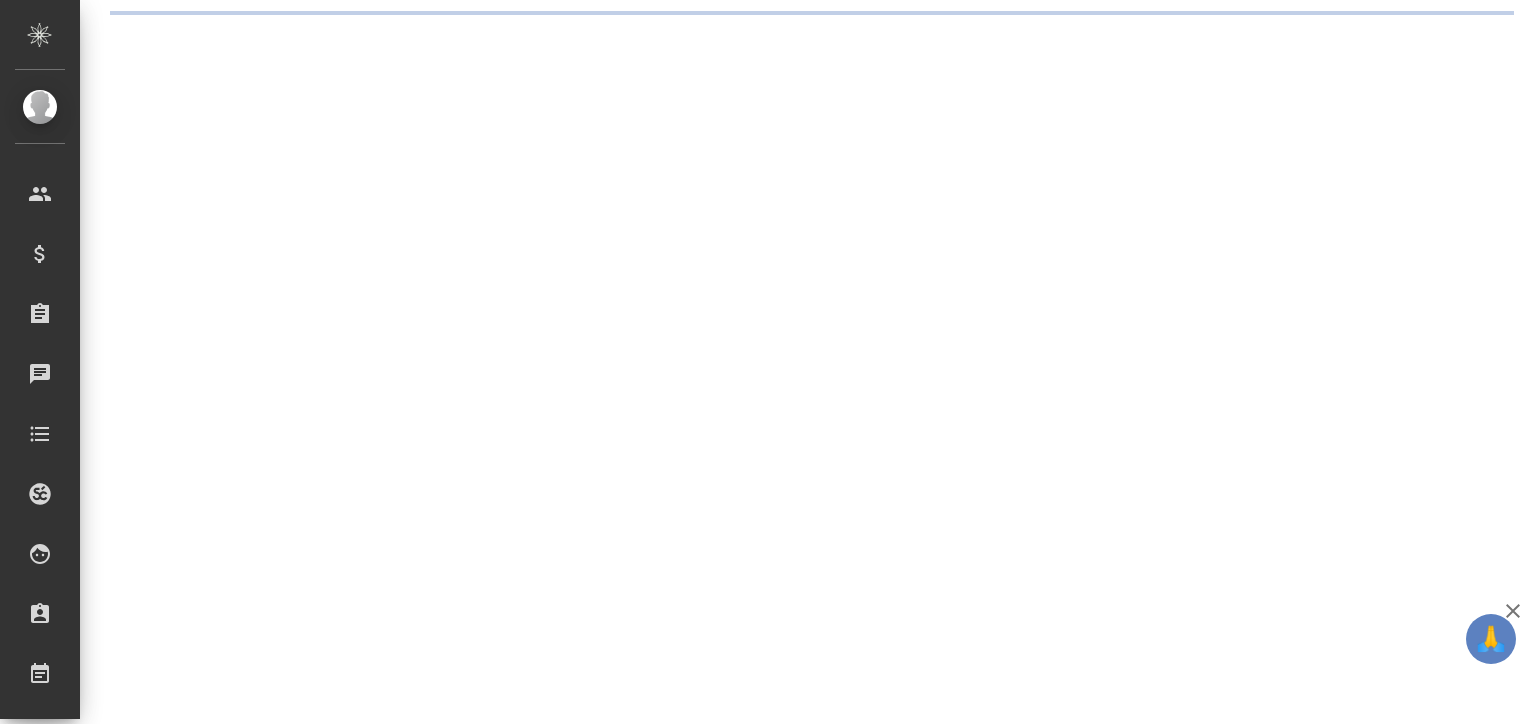scroll, scrollTop: 0, scrollLeft: 0, axis: both 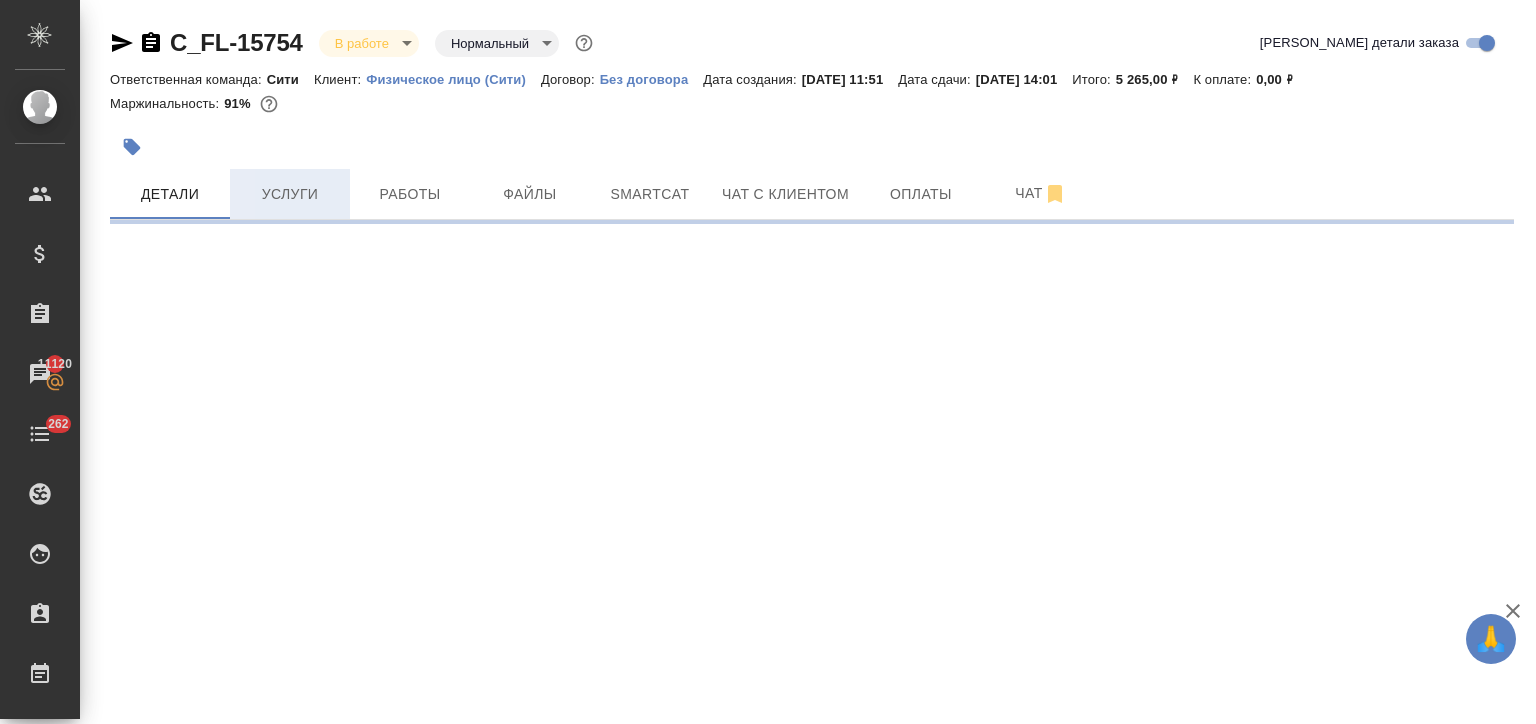 click on "Услуги" at bounding box center (290, 194) 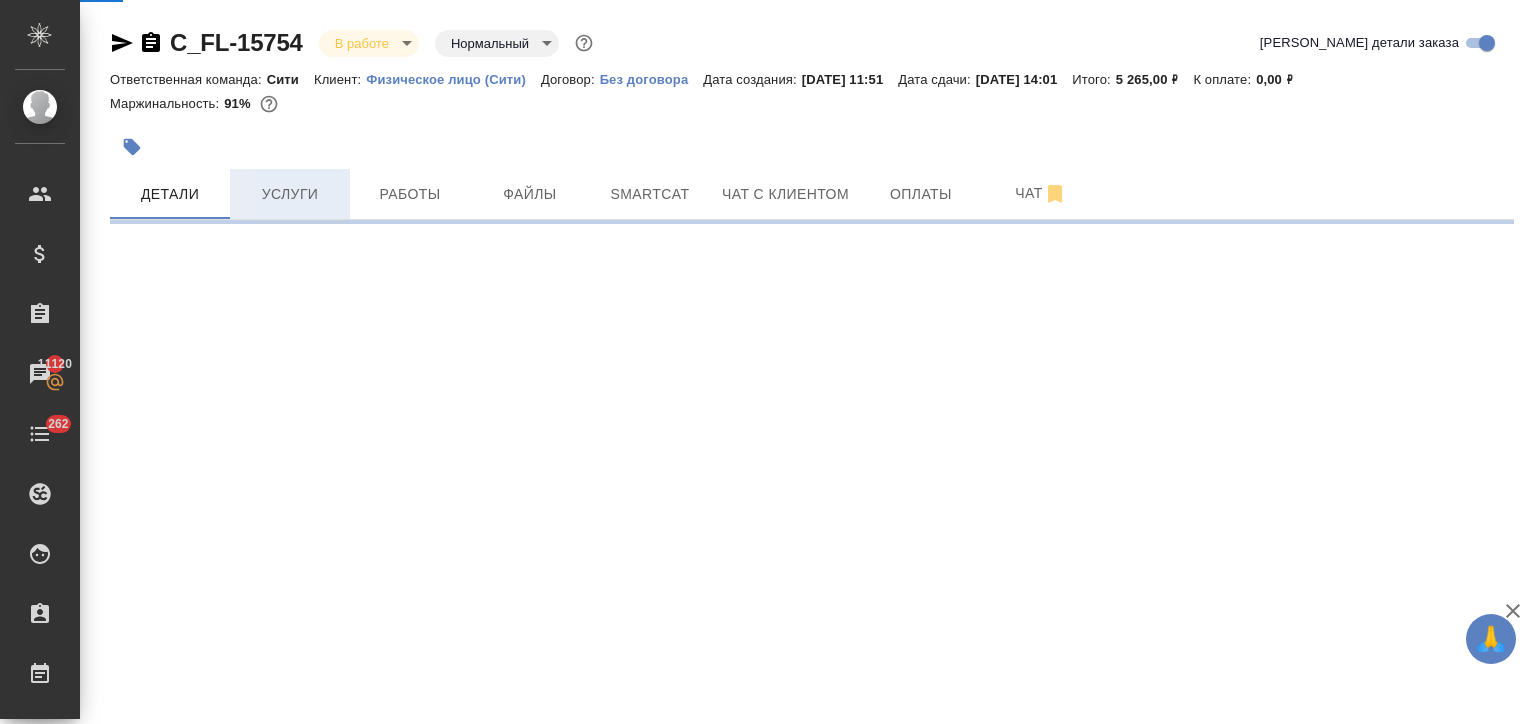 select on "RU" 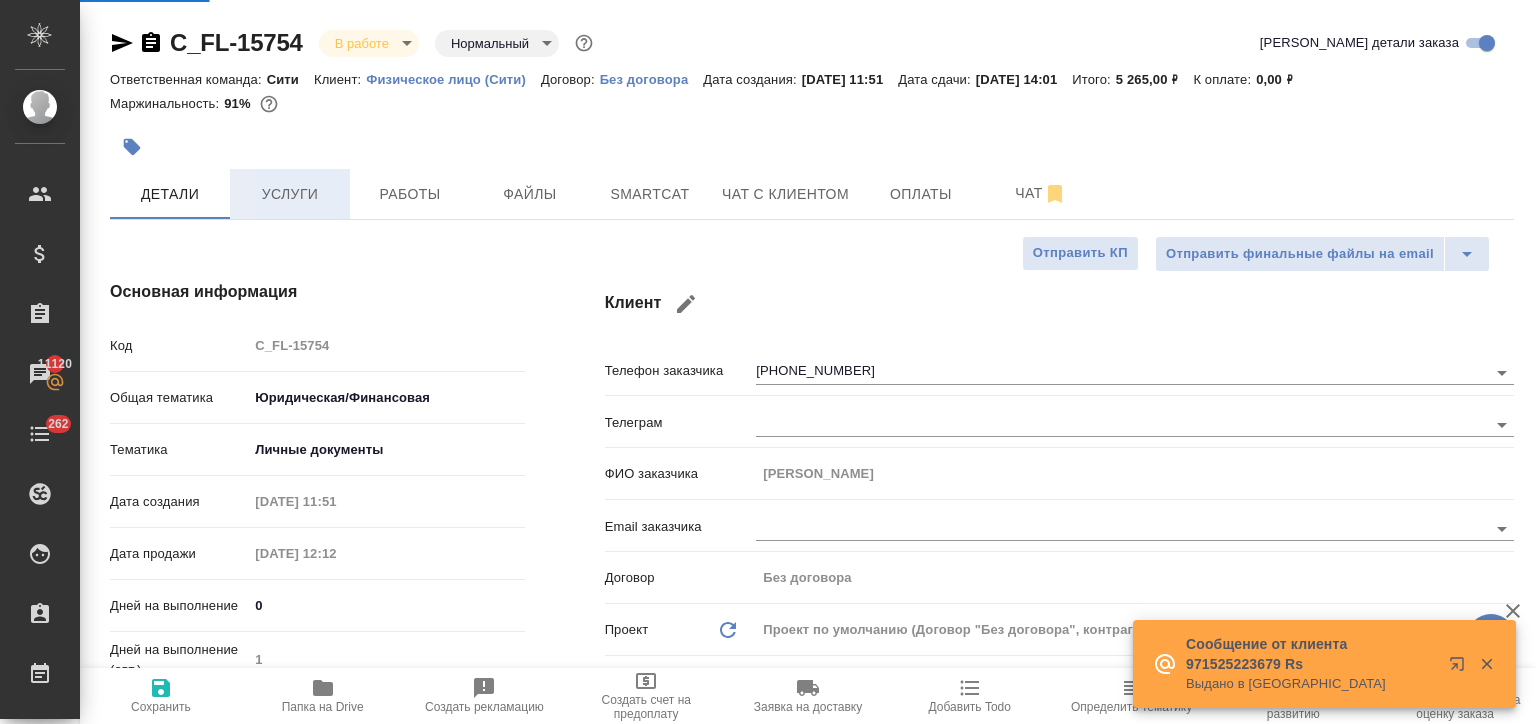 click on "Услуги" at bounding box center (290, 194) 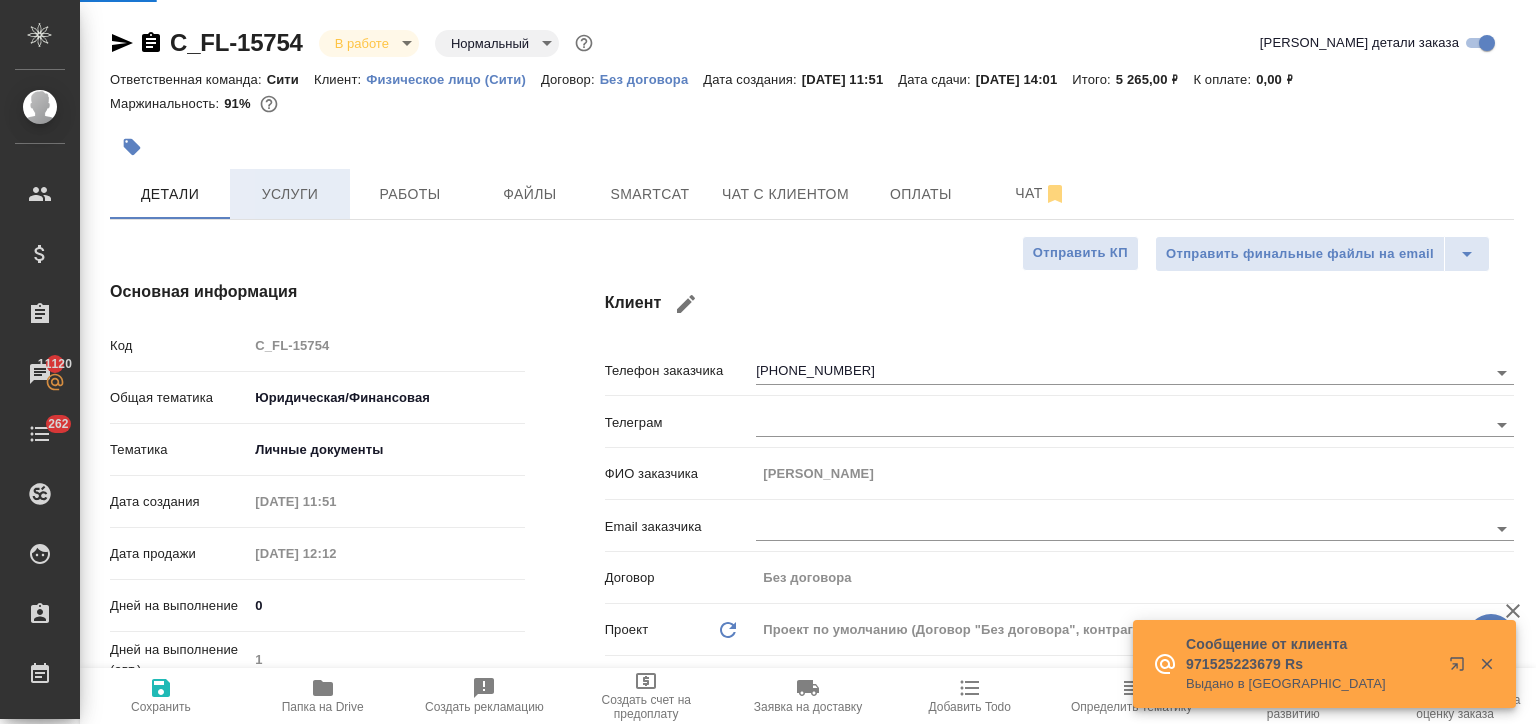 type on "x" 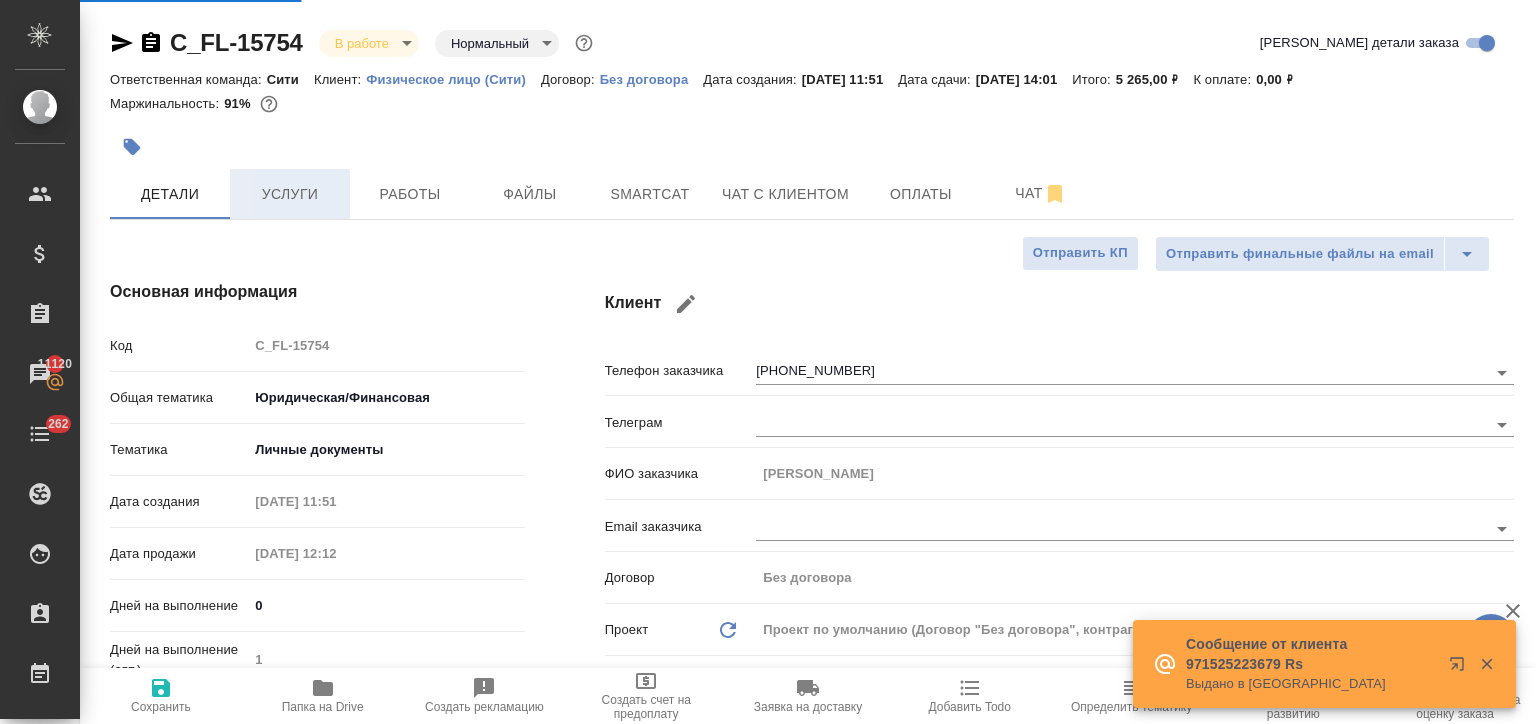 type on "x" 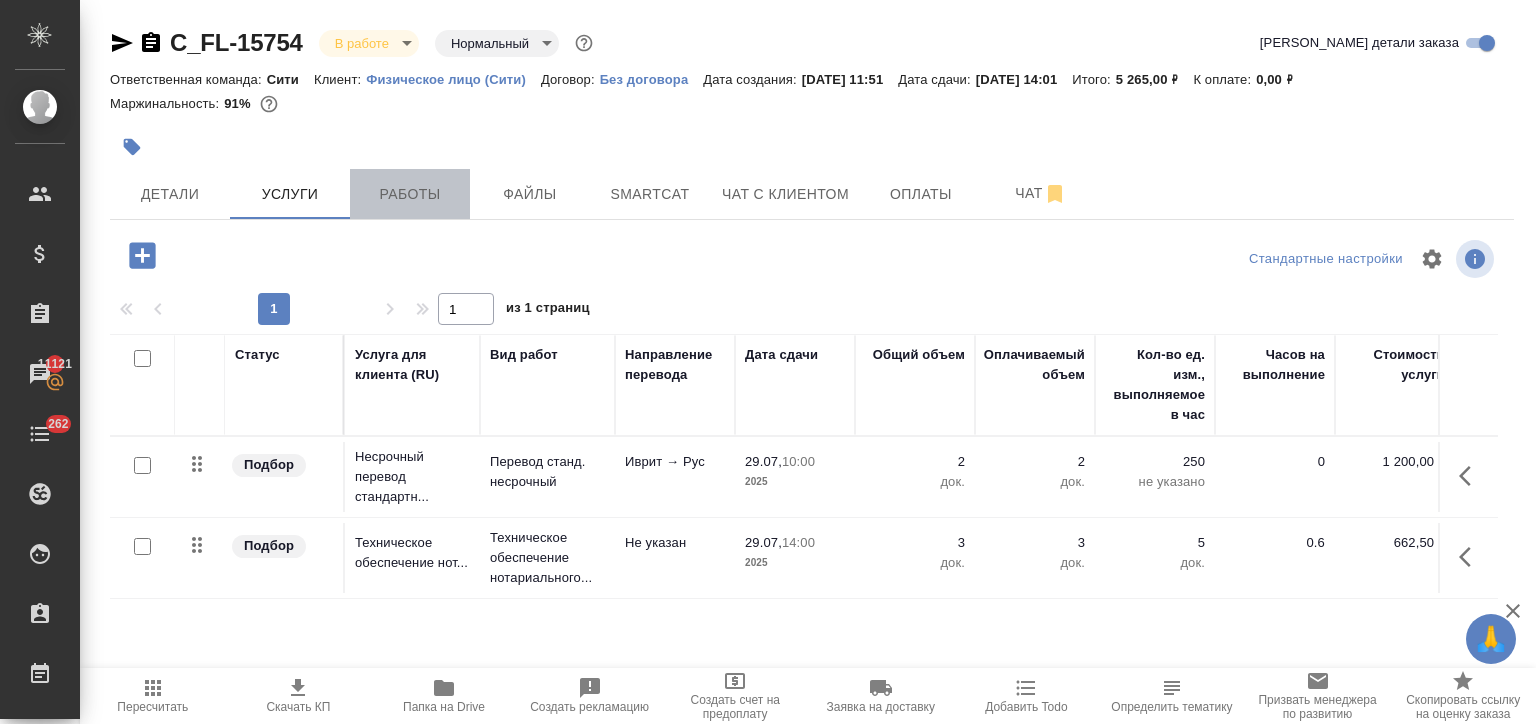 click on "Работы" at bounding box center [410, 194] 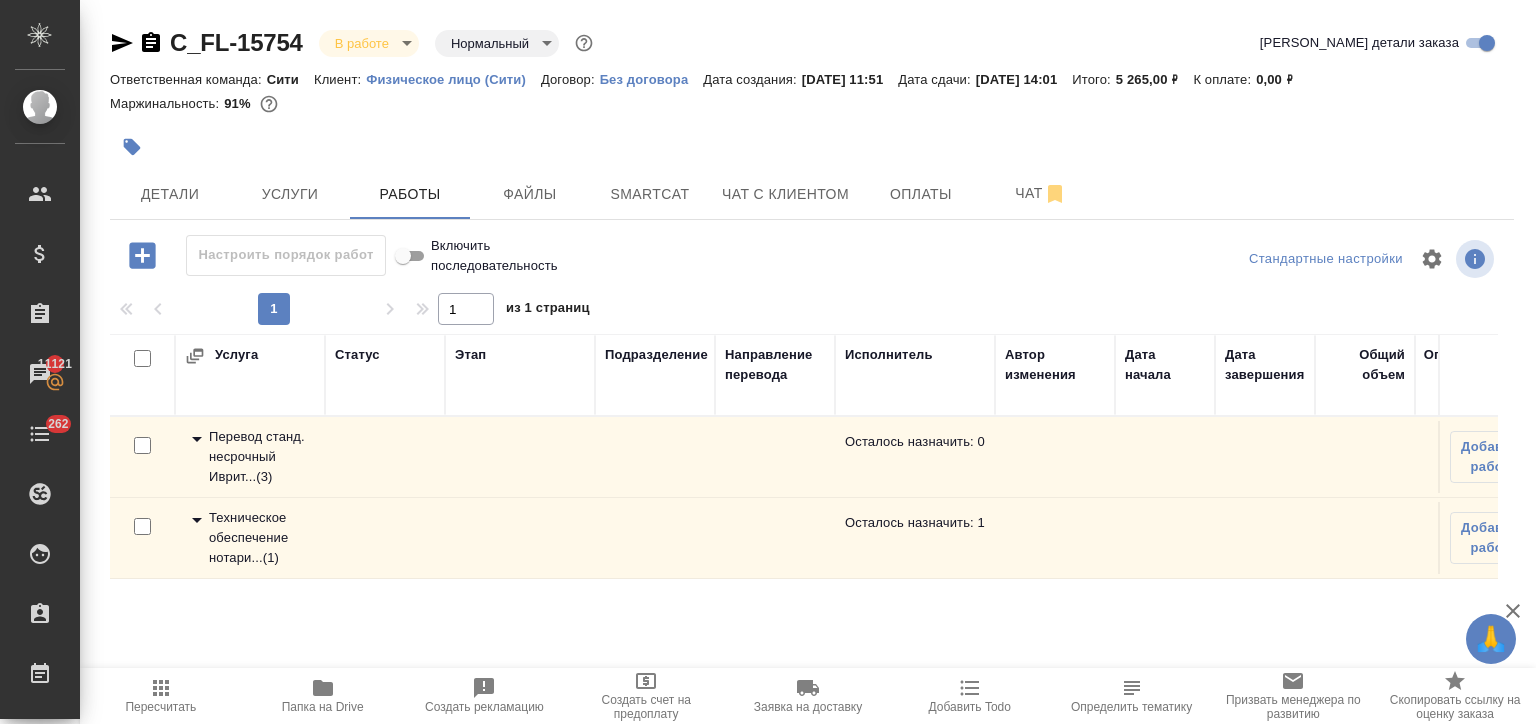 click 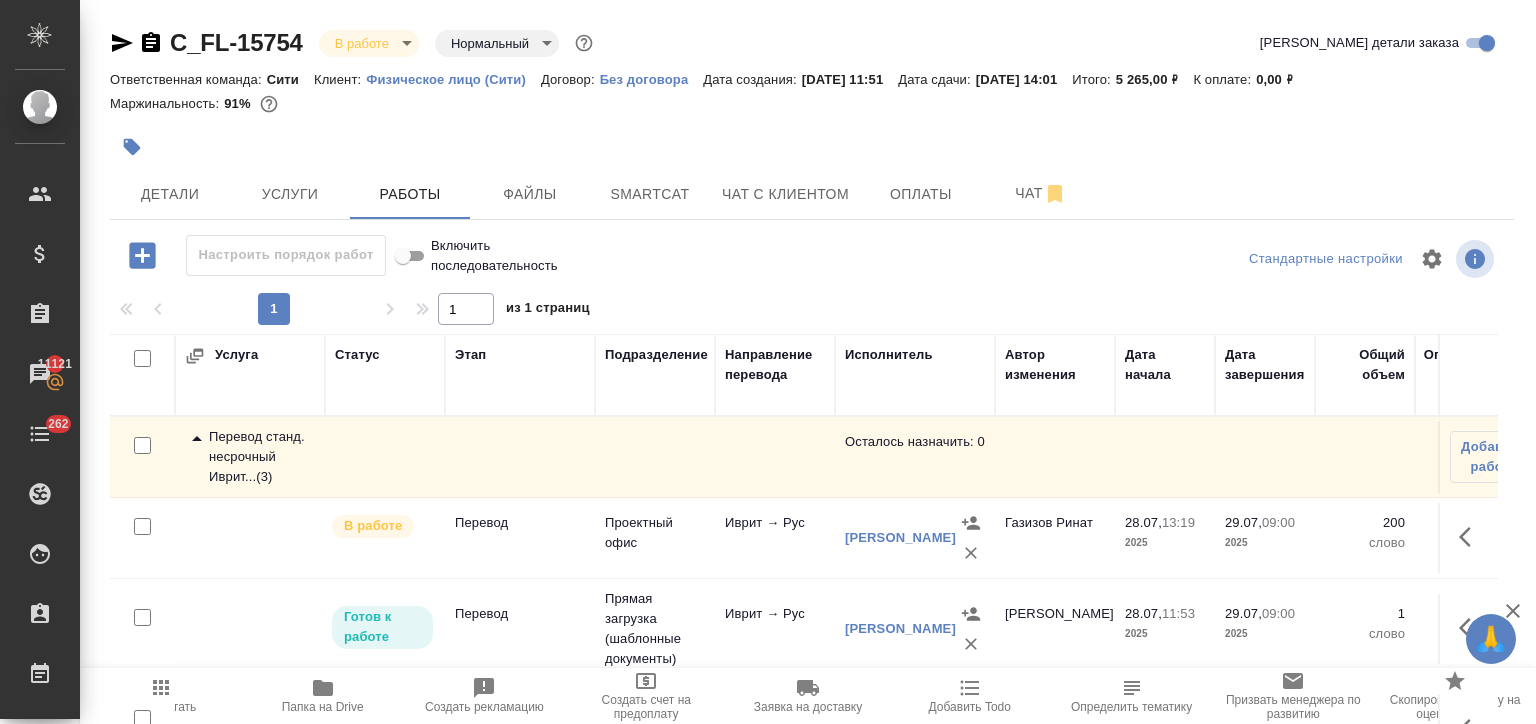 scroll, scrollTop: 111, scrollLeft: 0, axis: vertical 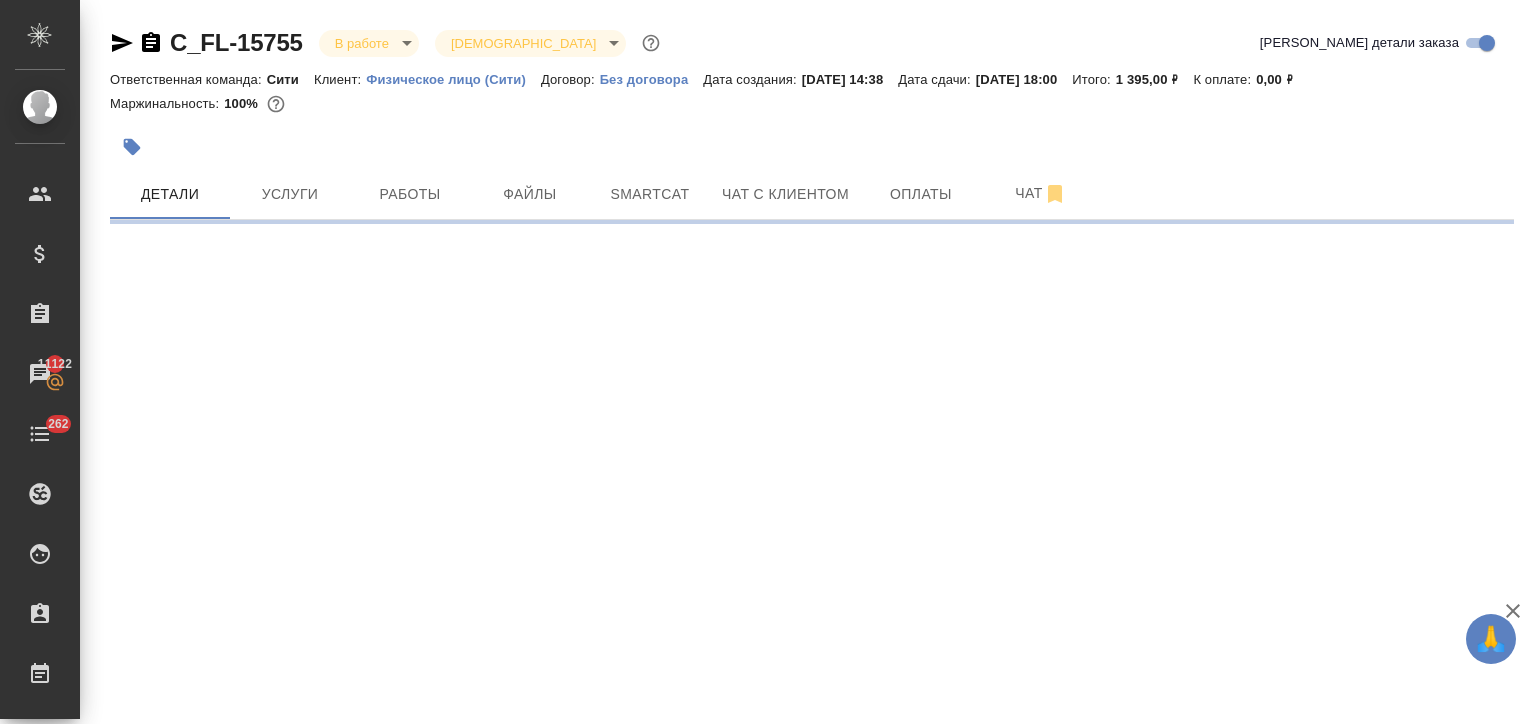 select on "RU" 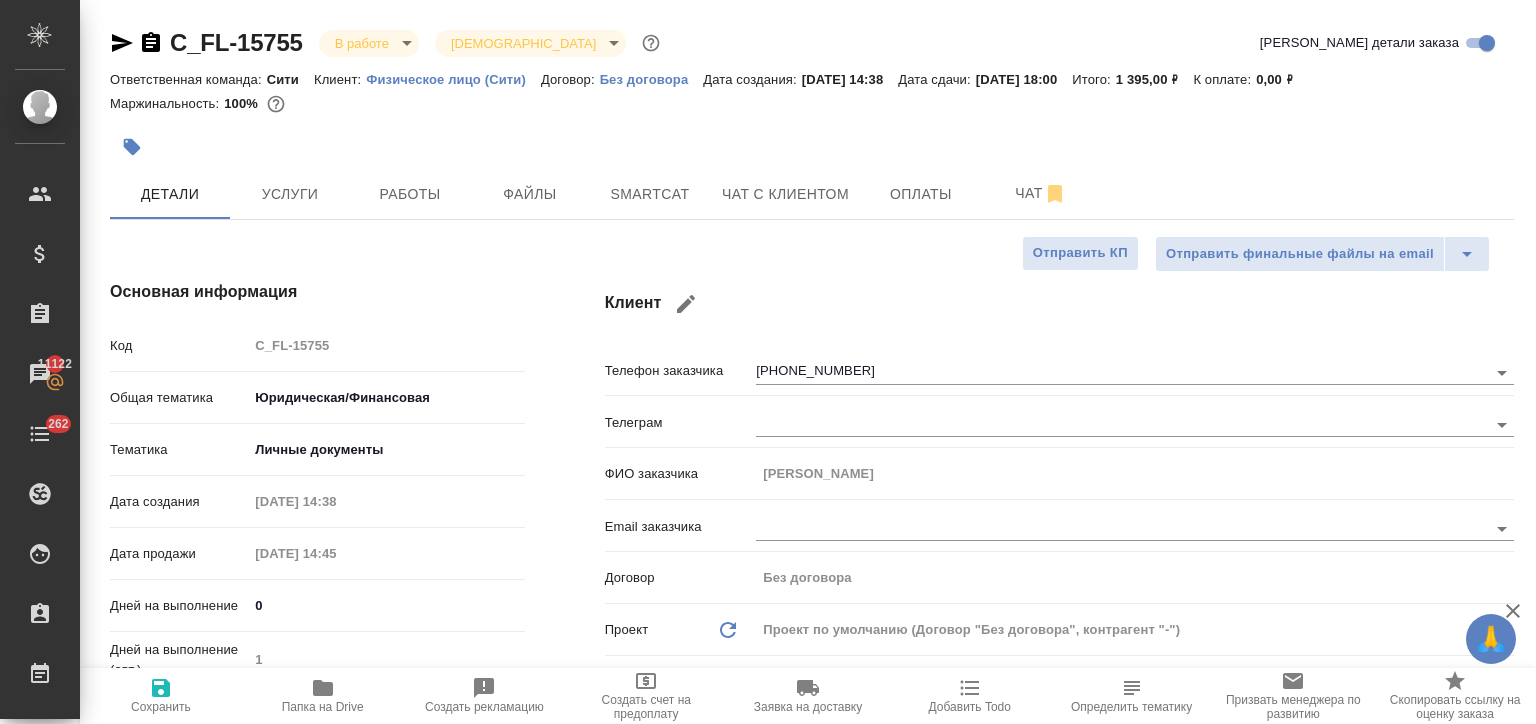 type on "x" 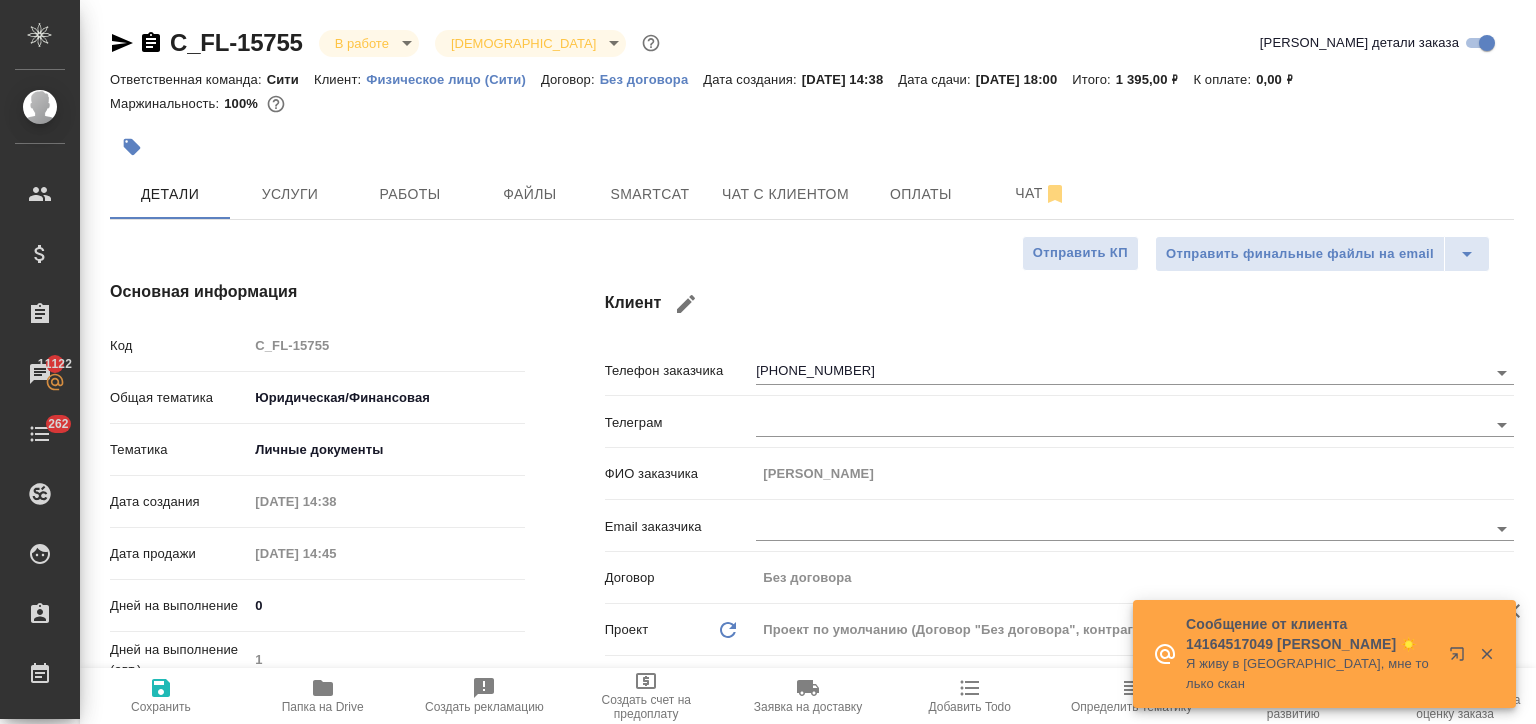 type on "x" 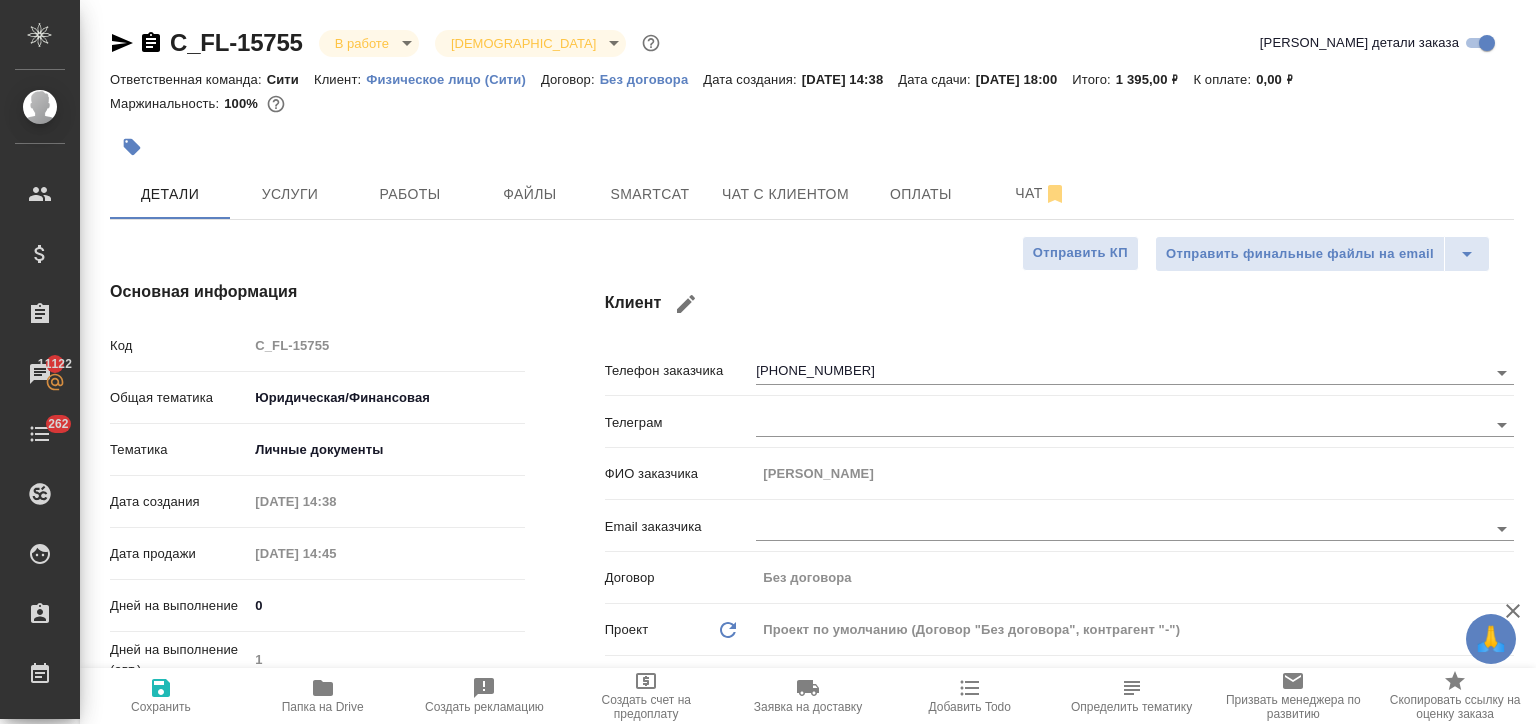 click at bounding box center (812, 147) 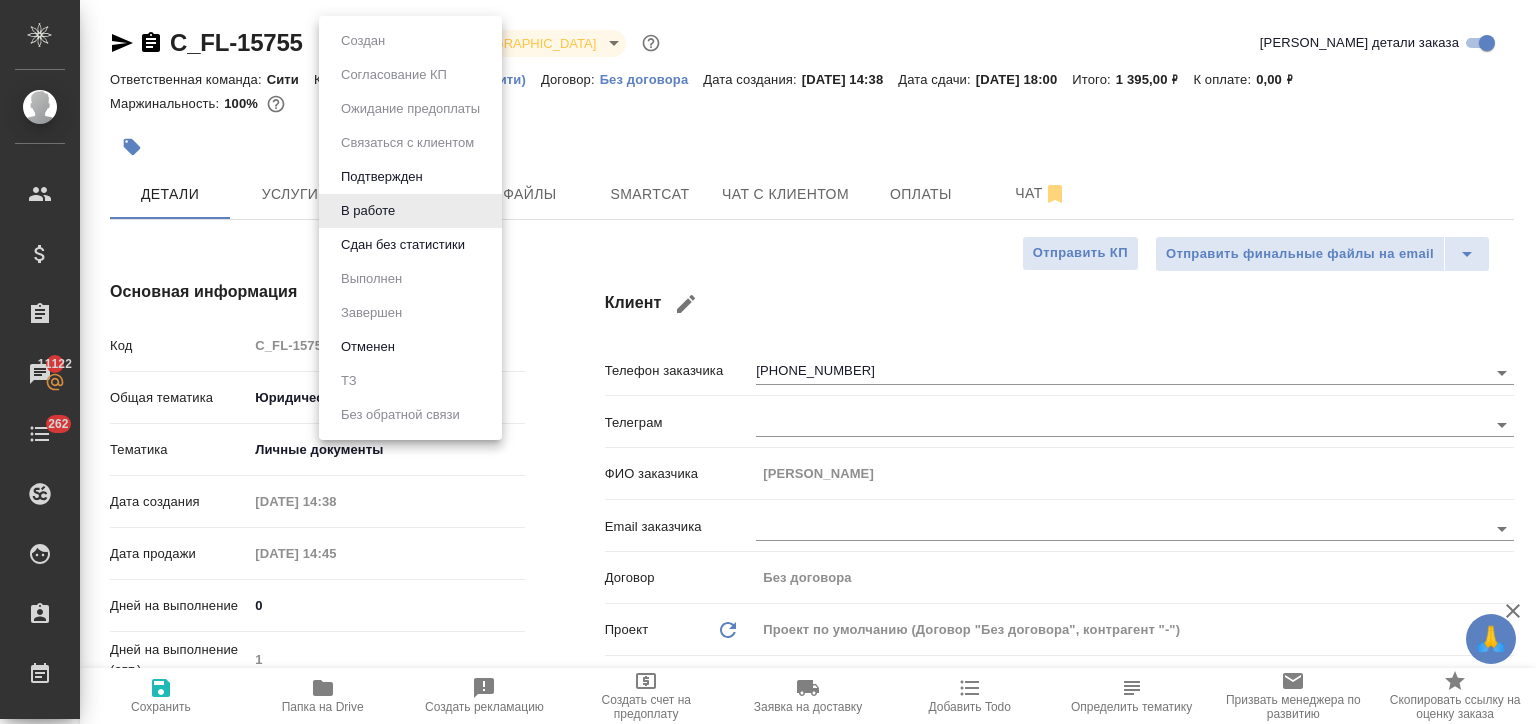 click on "🙏 .cls-1
fill:#fff;
AWATERA Лофицкая Юлия Владимировна Клиенты Спецификации Заказы 11122 Чаты 262 Todo Проекты SC Исполнители Кандидаты Работы Входящие заявки Заявки на доставку Рекламации Проекты процессинга Конференции Выйти C_FL-15755 В работе inProgress Святая троица holyTrinity Кратко детали заказа Ответственная команда: Сити Клиент: Физическое лицо (Сити) Договор: Без договора Дата создания: 28.07.2025, 14:38 Дата сдачи: 29.07.2025, 18:00 Итого: 1 395,00 ₽ К оплате: 0,00 ₽ Маржинальность: 100% Детали Услуги Работы Файлы Smartcat Чат с клиентом Оплаты Чат Отправить финальные файлы на email 0 1" at bounding box center [768, 362] 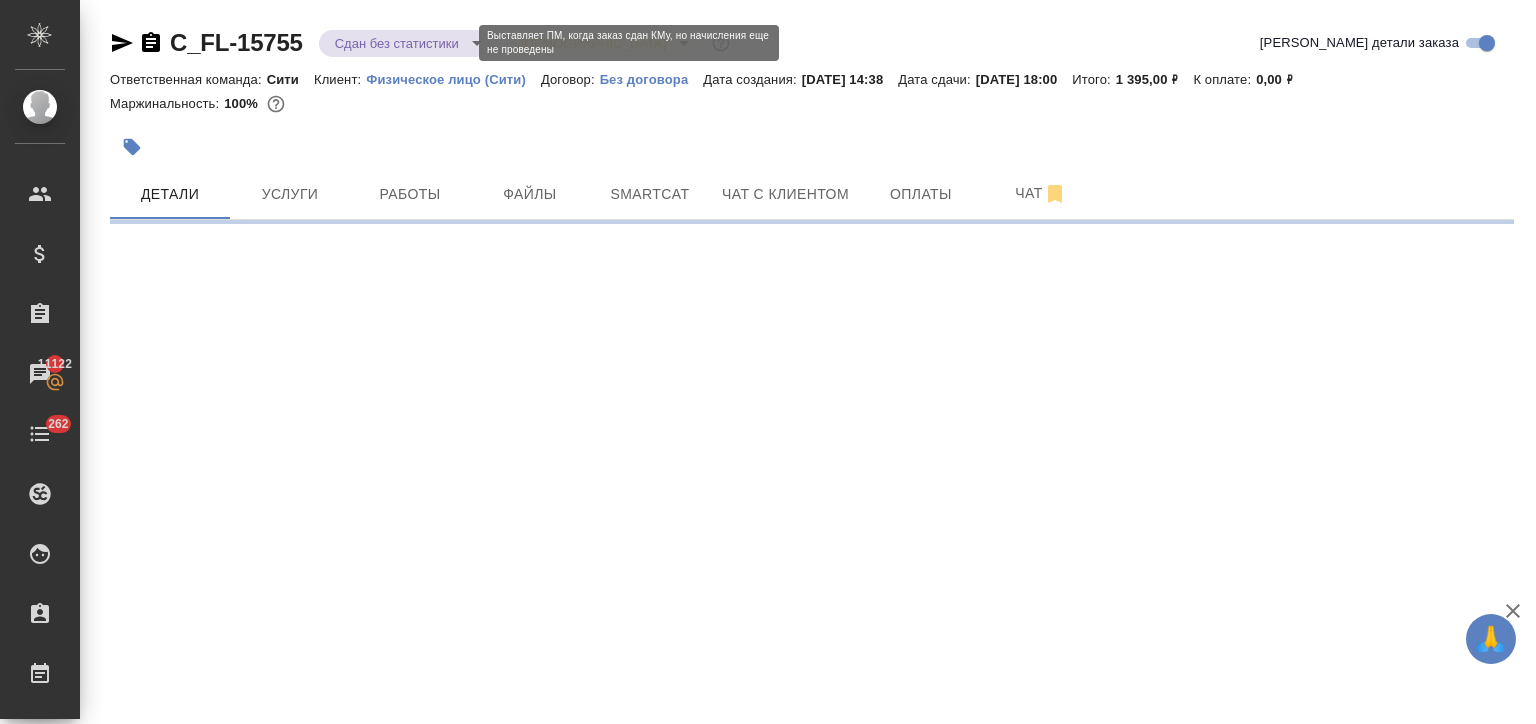 click on "🙏 .cls-1
fill:#fff;
AWATERA Лофицкая Юлия Владимировна Клиенты Спецификации Заказы 11122 Чаты 262 Todo Проекты SC Исполнители Кандидаты Работы Входящие заявки Заявки на доставку Рекламации Проекты процессинга Конференции Выйти C_FL-15755 Сдан без статистики distributed Святая троица holyTrinity Кратко детали заказа Ответственная команда: Сити Клиент: Физическое лицо (Сити) Договор: Без договора Дата создания: 28.07.2025, 14:38 Дата сдачи: 29.07.2025, 18:00 Итого: 1 395,00 ₽ К оплате: 0,00 ₽ Маржинальность: 100% Детали Услуги Работы Файлы Smartcat Чат с клиентом Оплаты Чат .cls-1   AWATERA Клиенты Чаты" at bounding box center (768, 362) 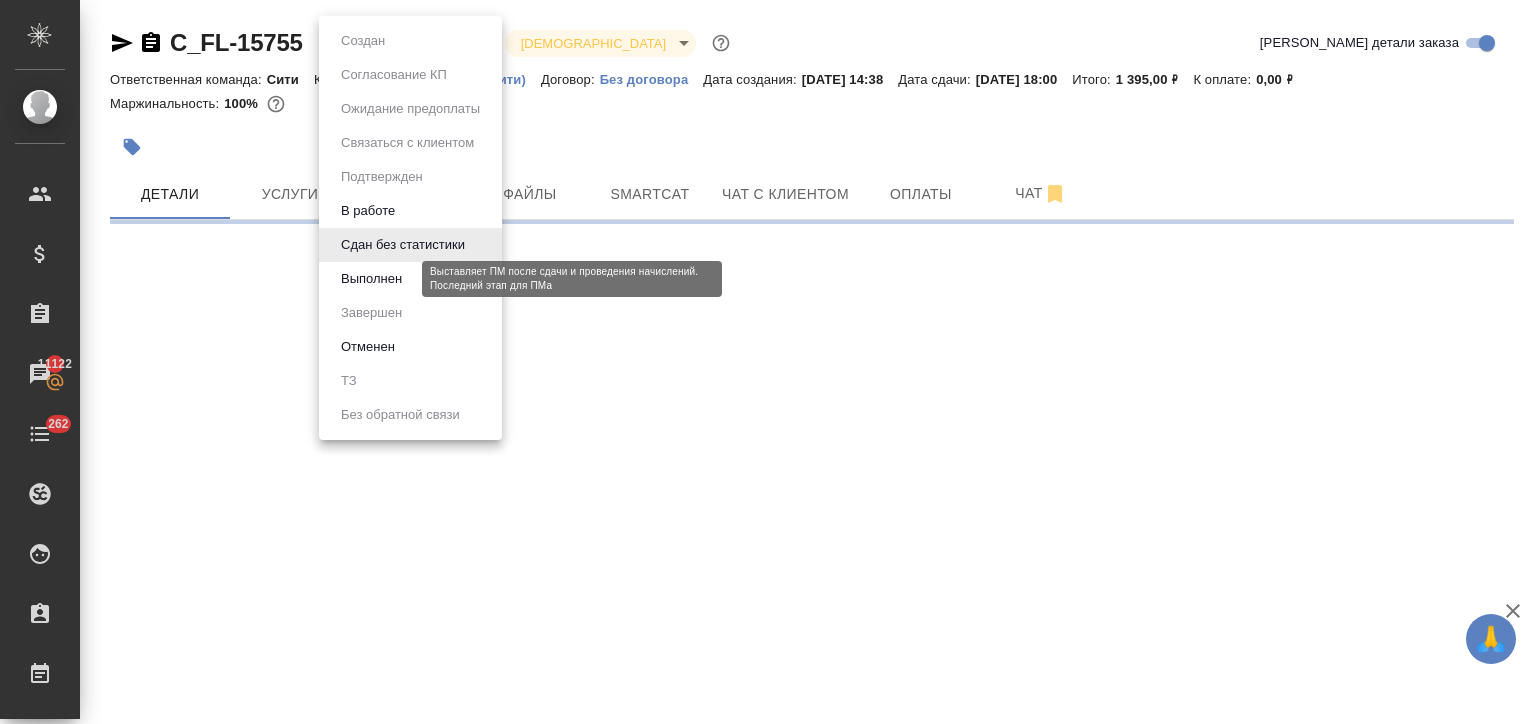 click on "Выполнен" at bounding box center (371, 279) 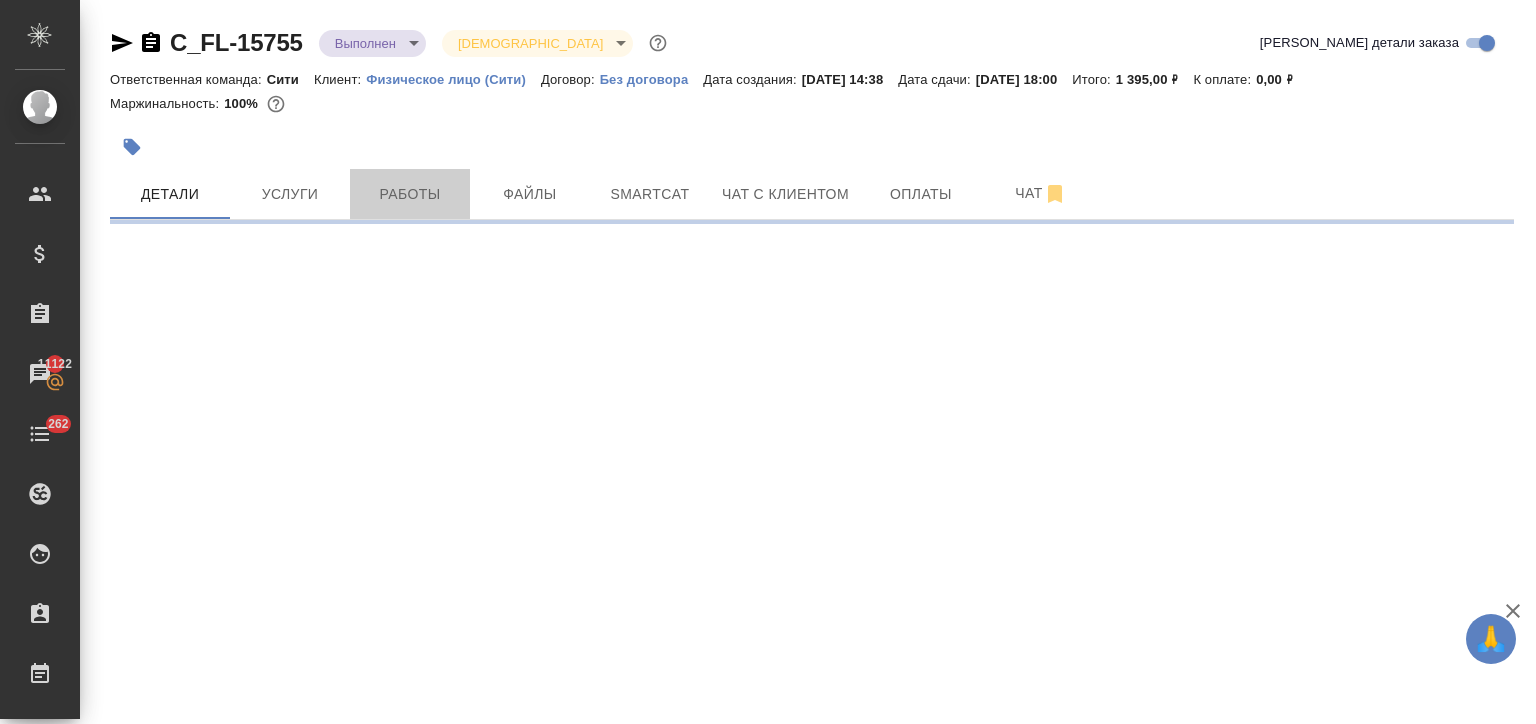 click on "Работы" at bounding box center (410, 194) 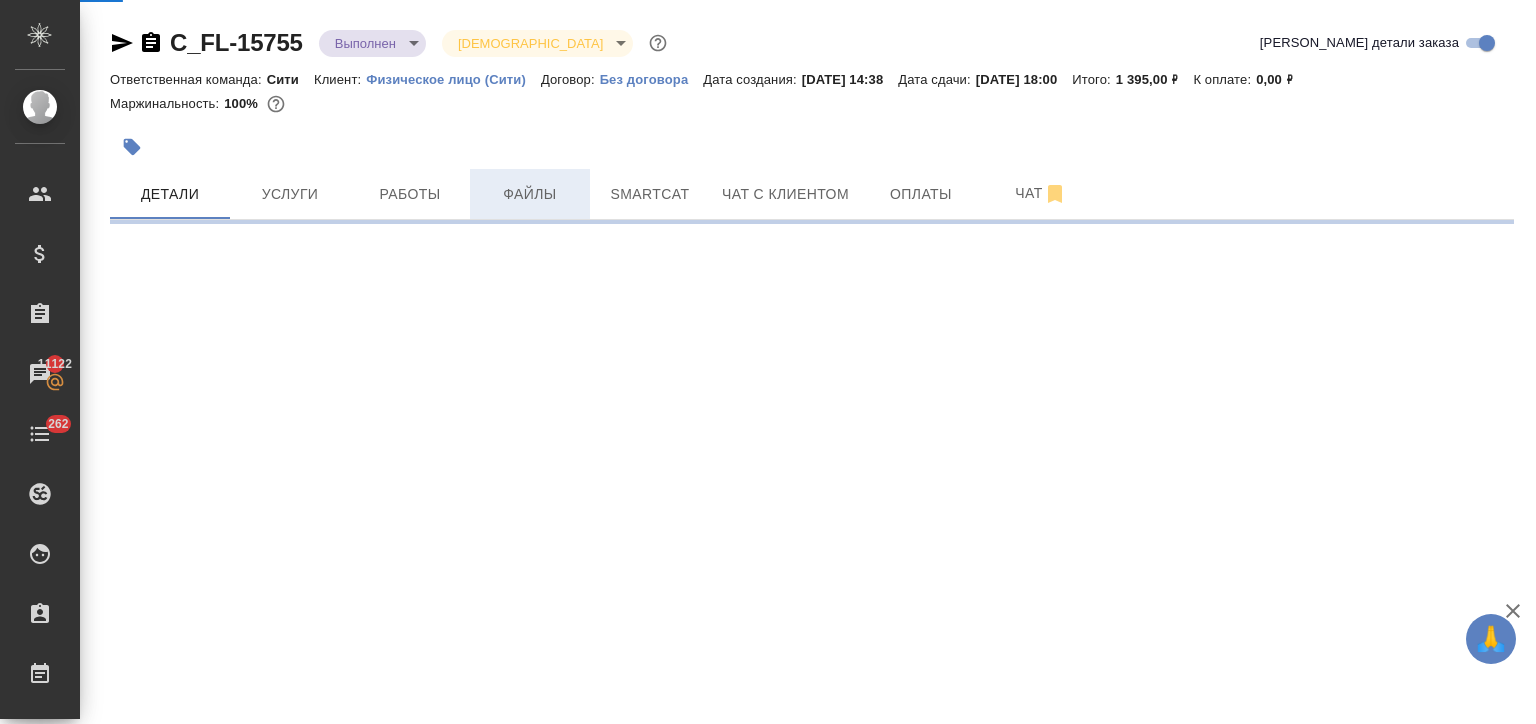 select on "RU" 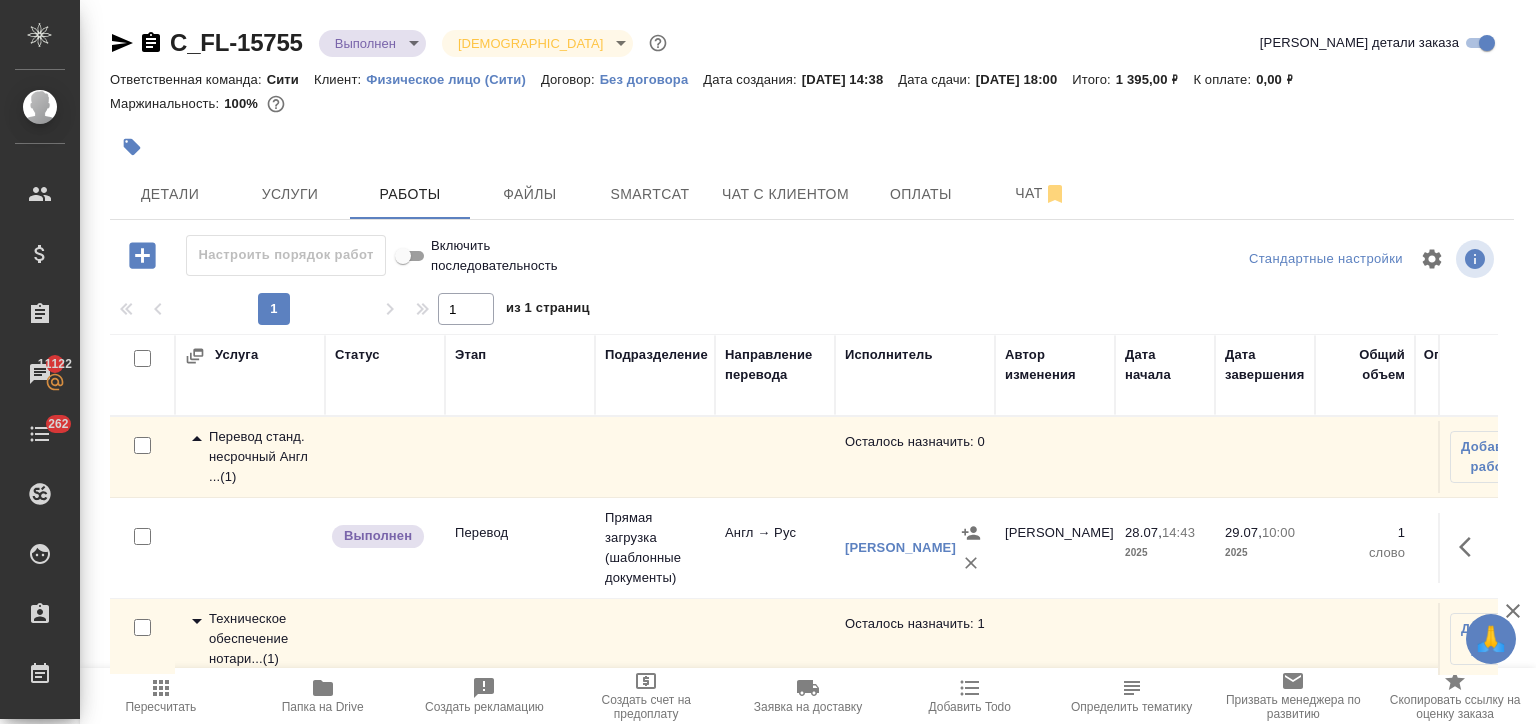 scroll, scrollTop: 111, scrollLeft: 0, axis: vertical 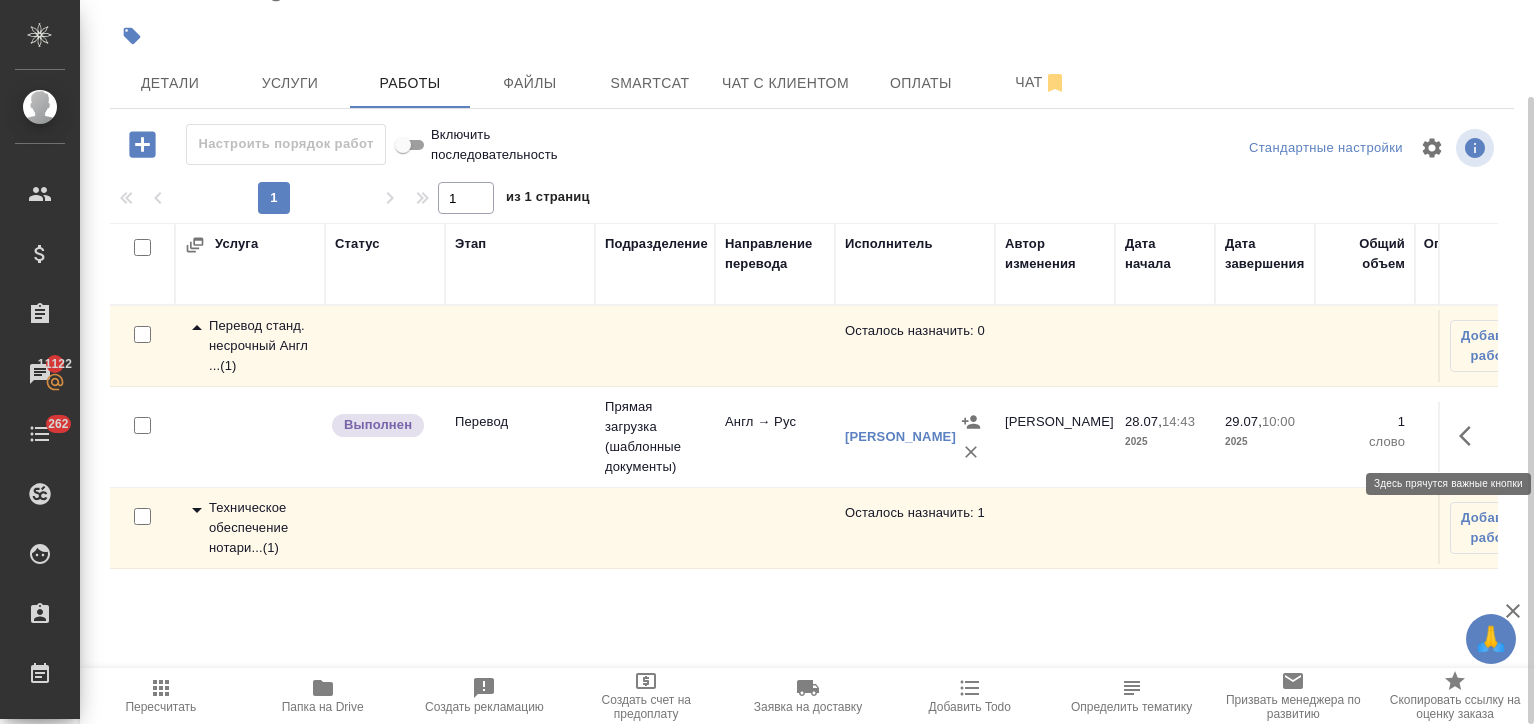 click 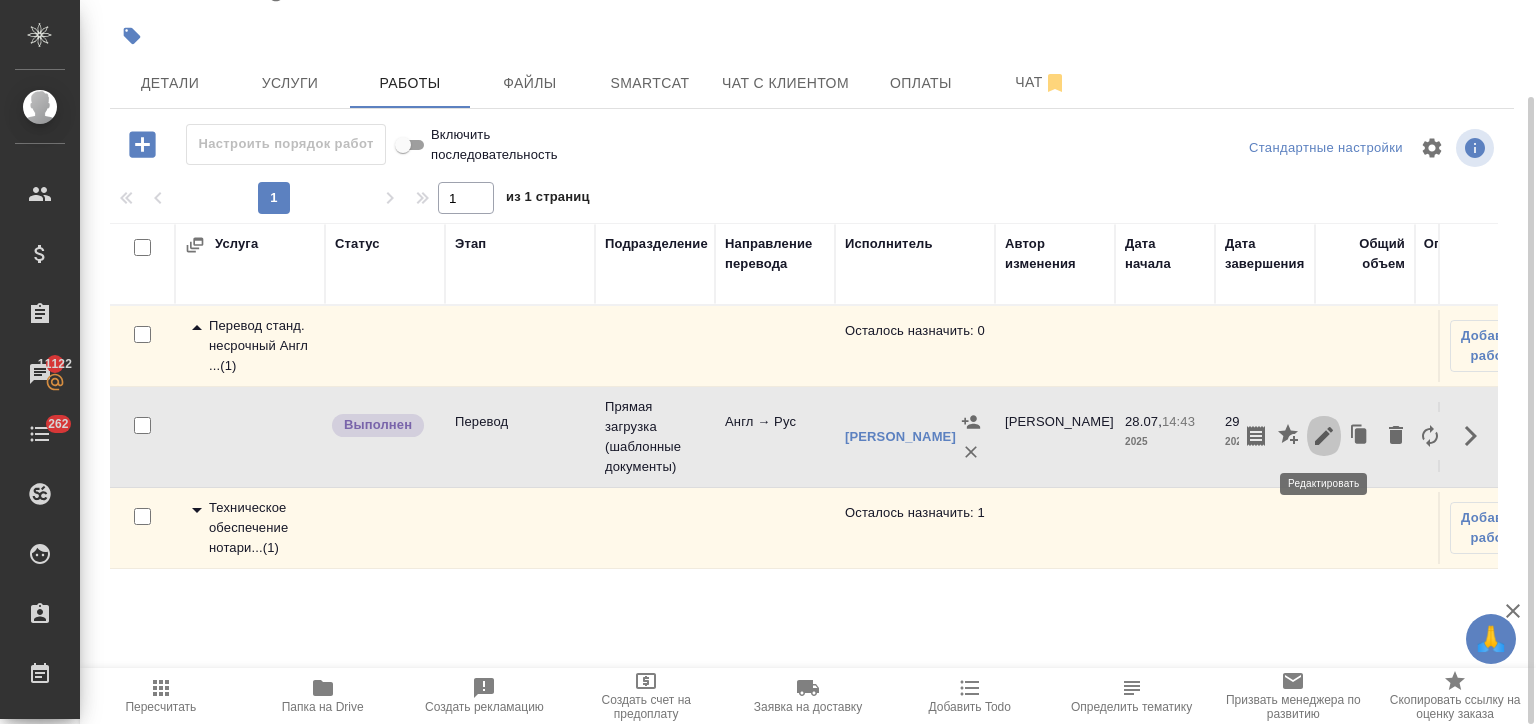 click at bounding box center (1324, 436) 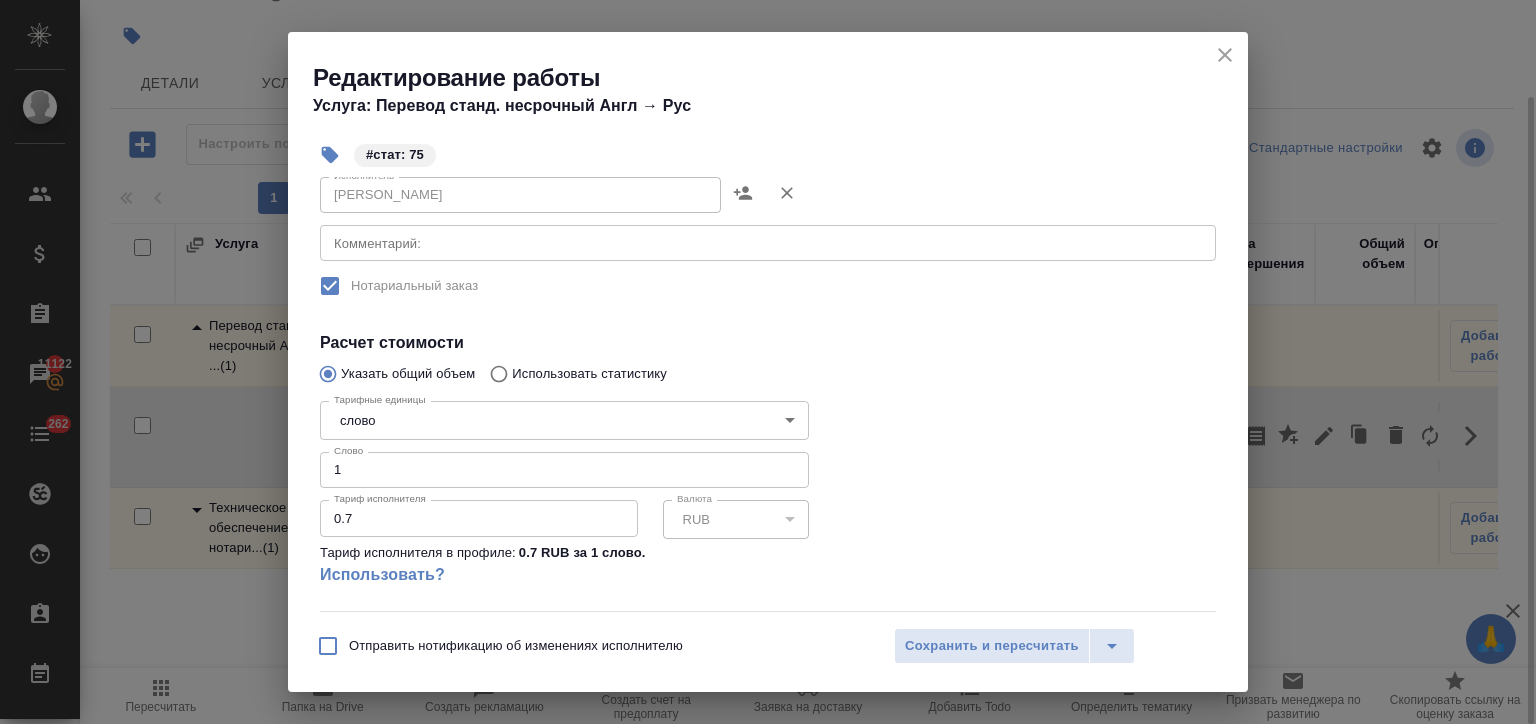scroll, scrollTop: 300, scrollLeft: 0, axis: vertical 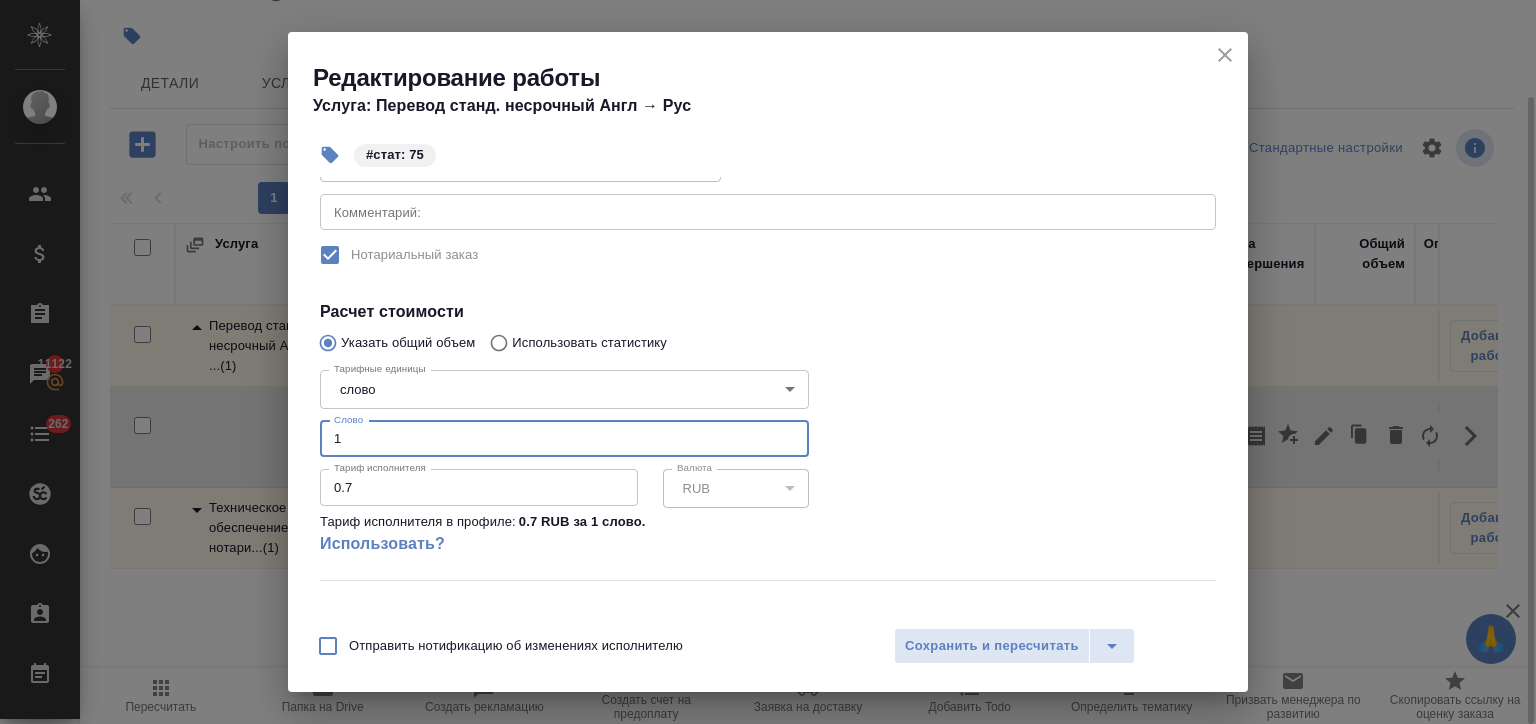 drag, startPoint x: 401, startPoint y: 444, endPoint x: 216, endPoint y: 439, distance: 185.06755 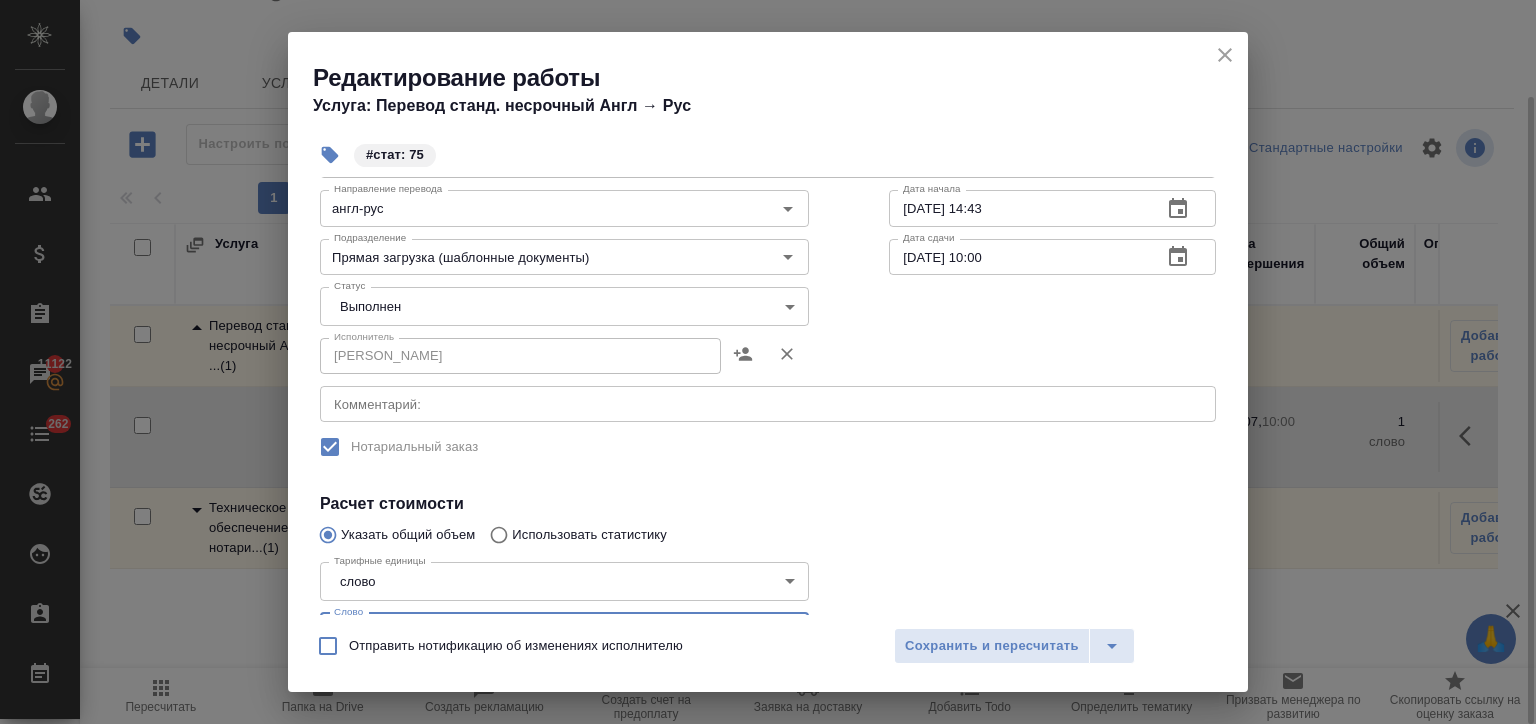 scroll, scrollTop: 100, scrollLeft: 0, axis: vertical 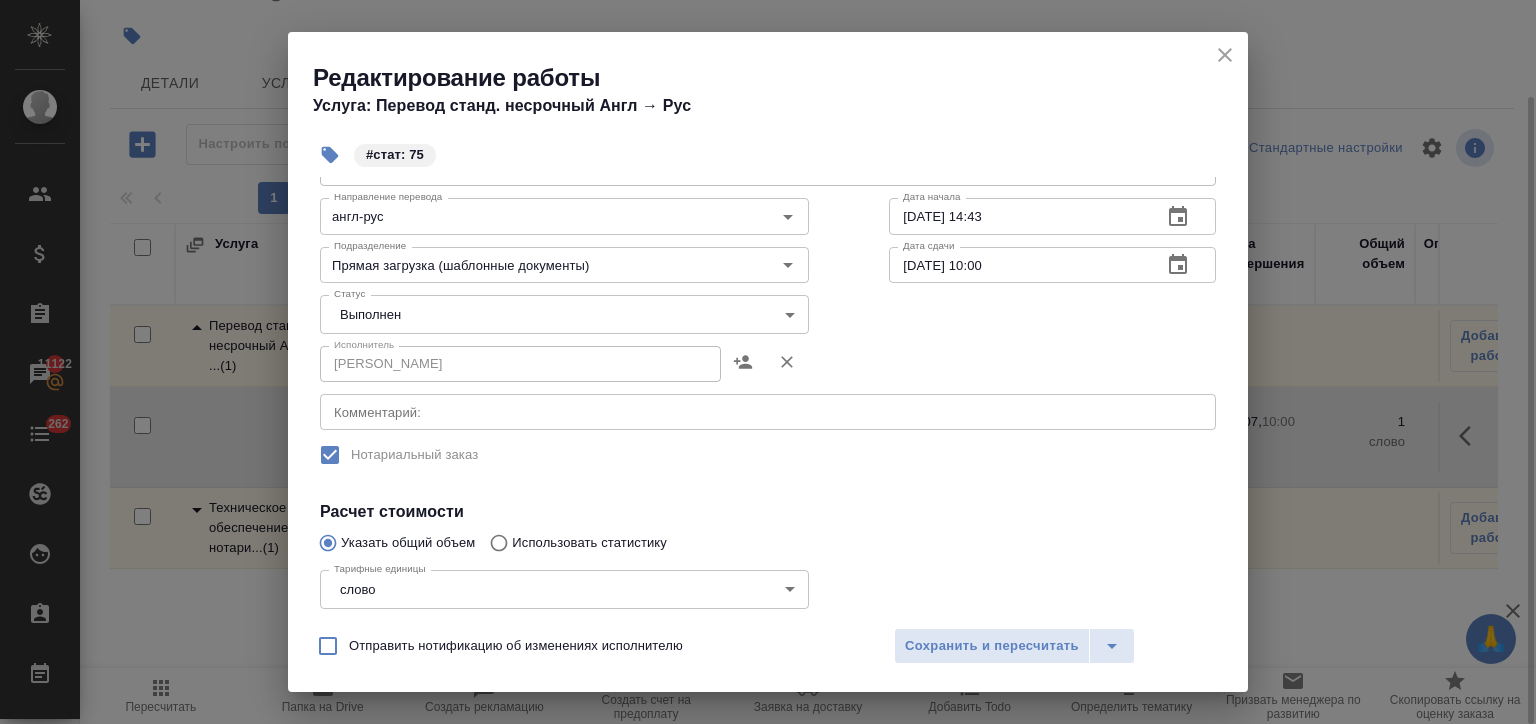type on "75" 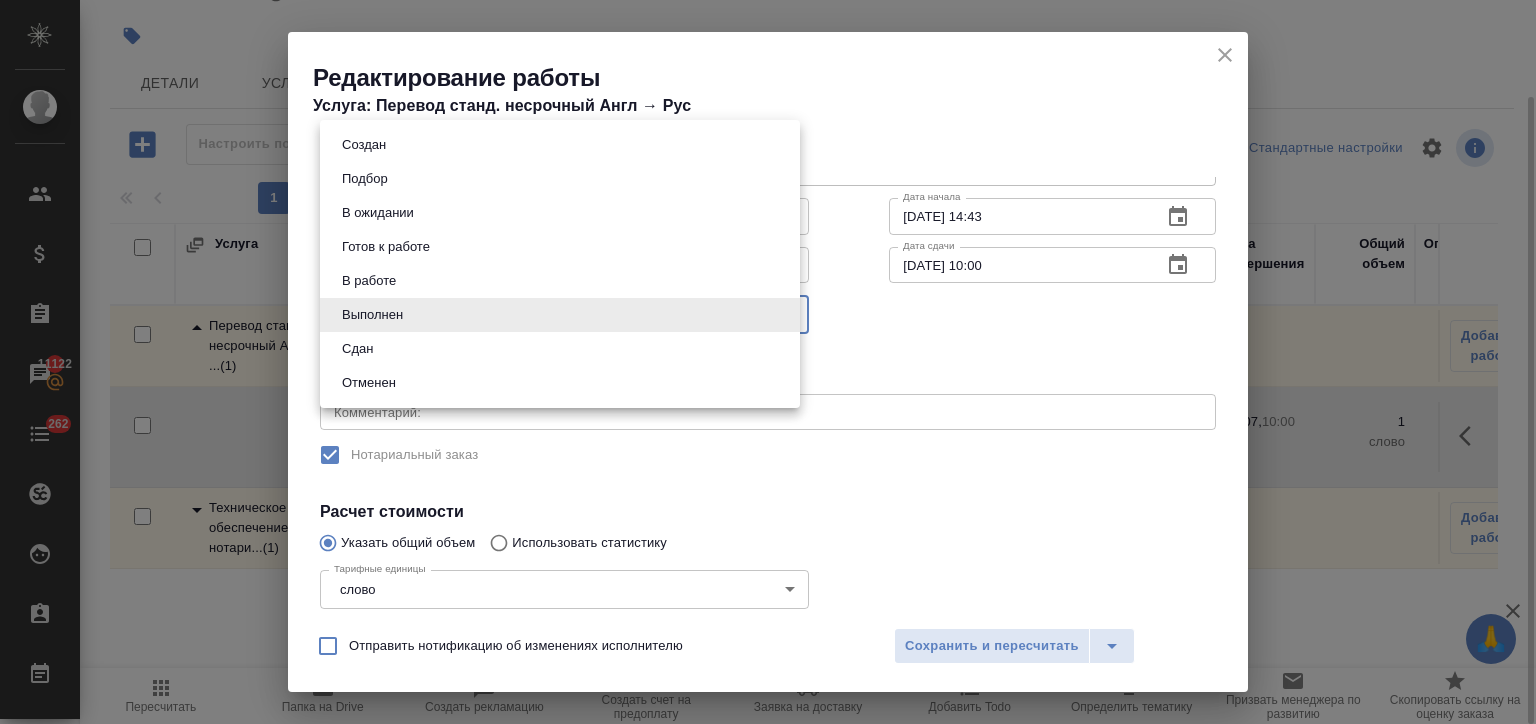 click on "Сдан" at bounding box center (560, 349) 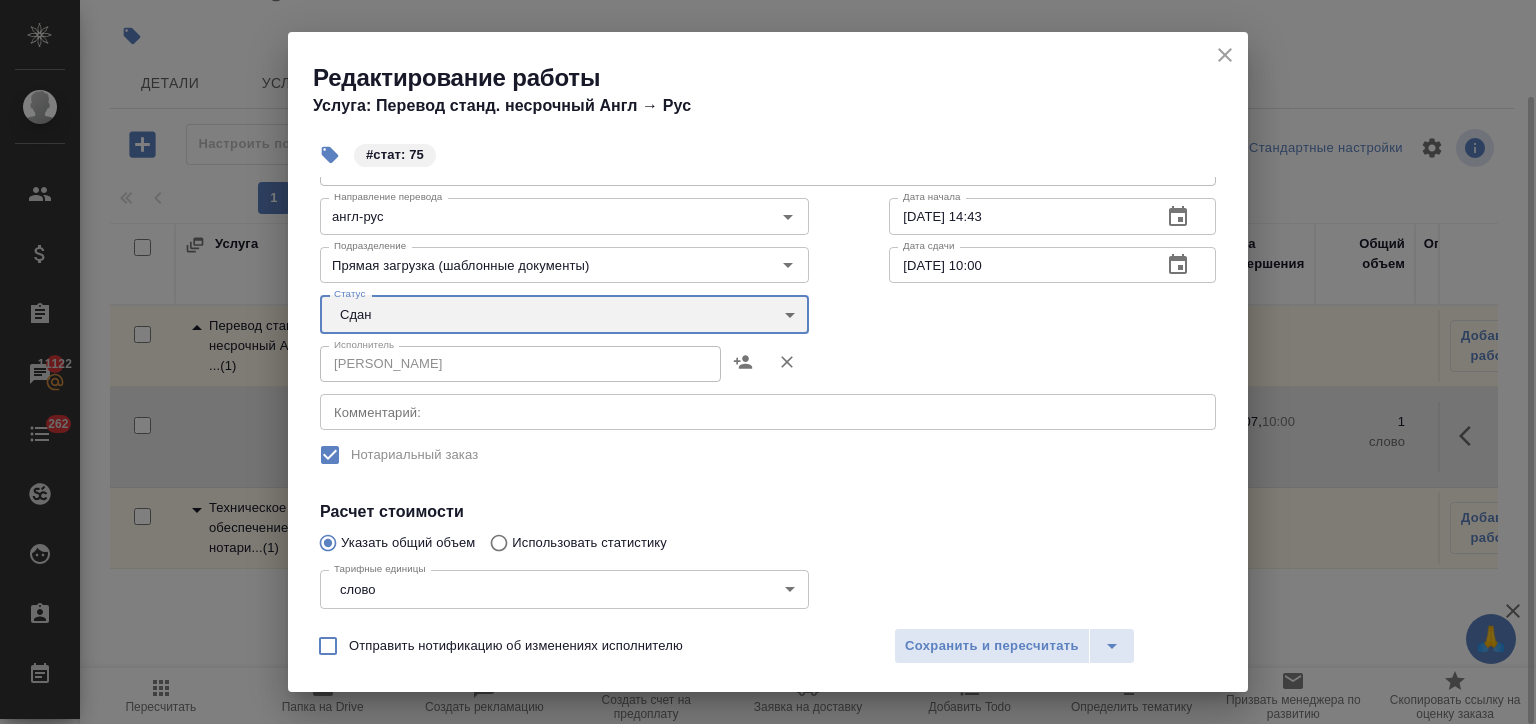 type on "closed" 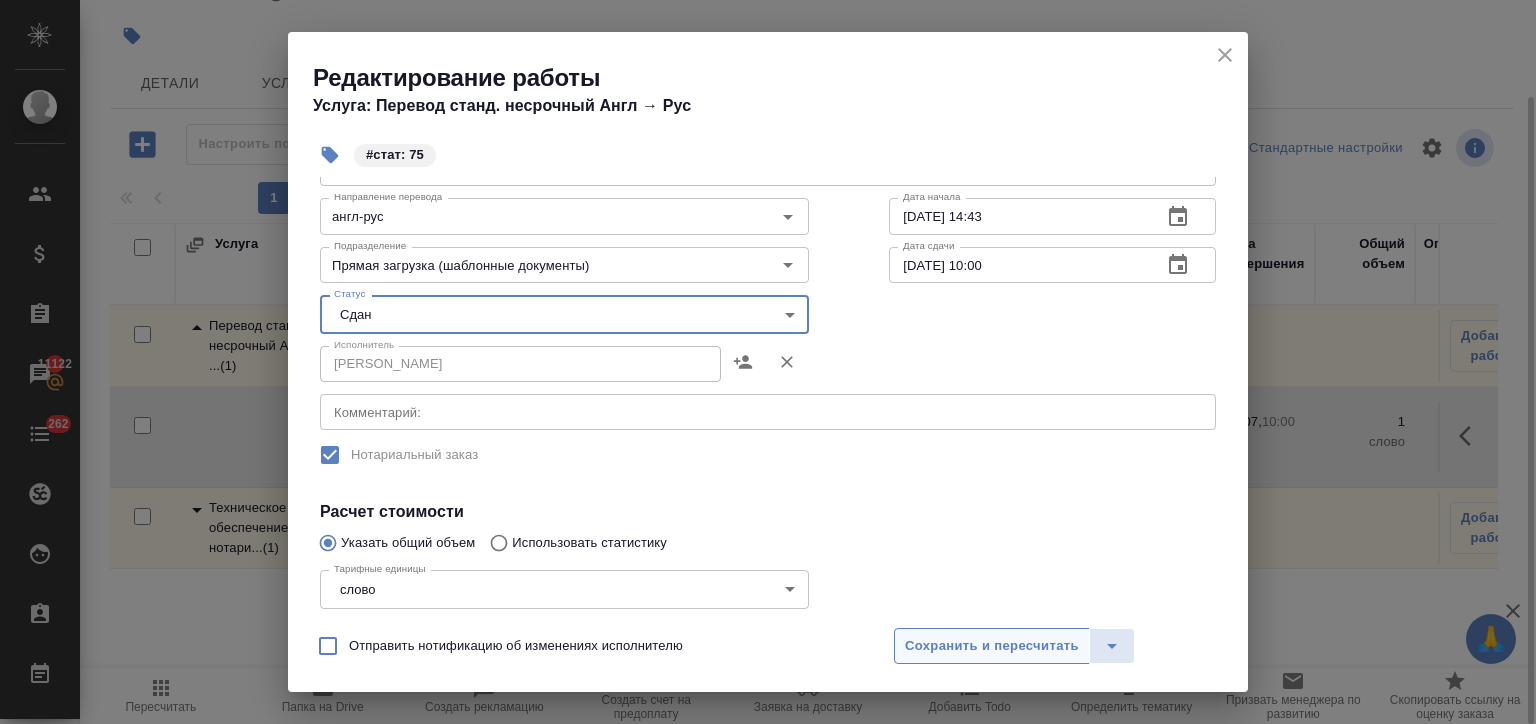 click on "Сохранить и пересчитать" at bounding box center (992, 646) 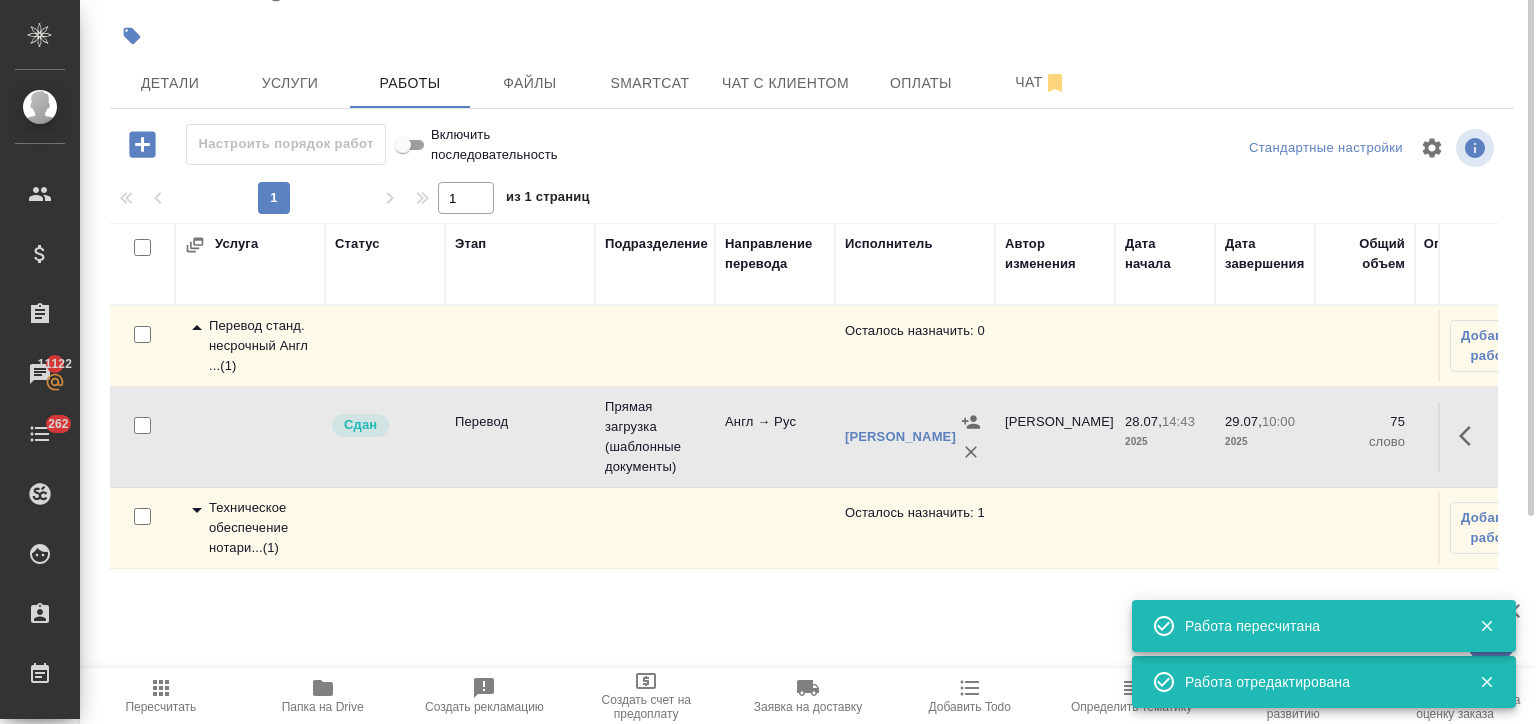 scroll, scrollTop: 0, scrollLeft: 0, axis: both 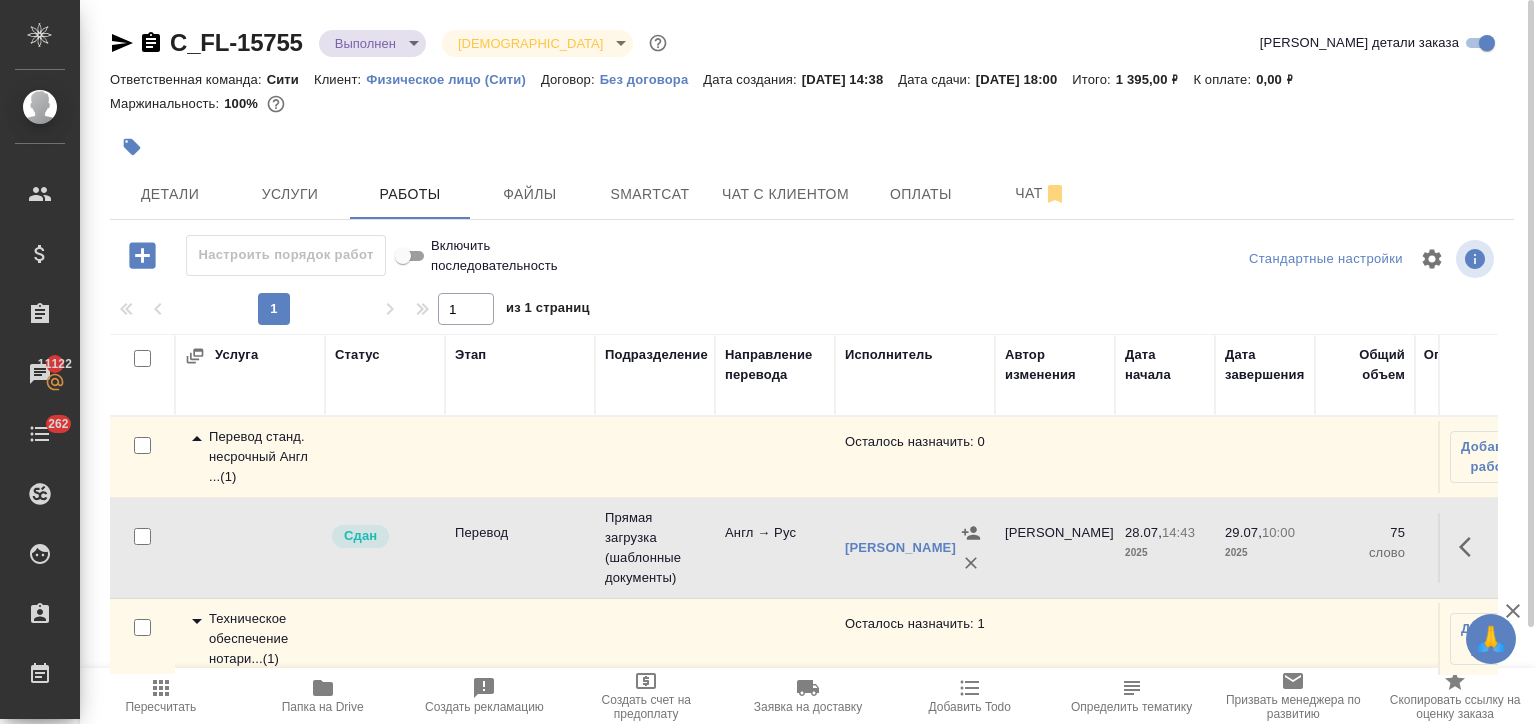 click 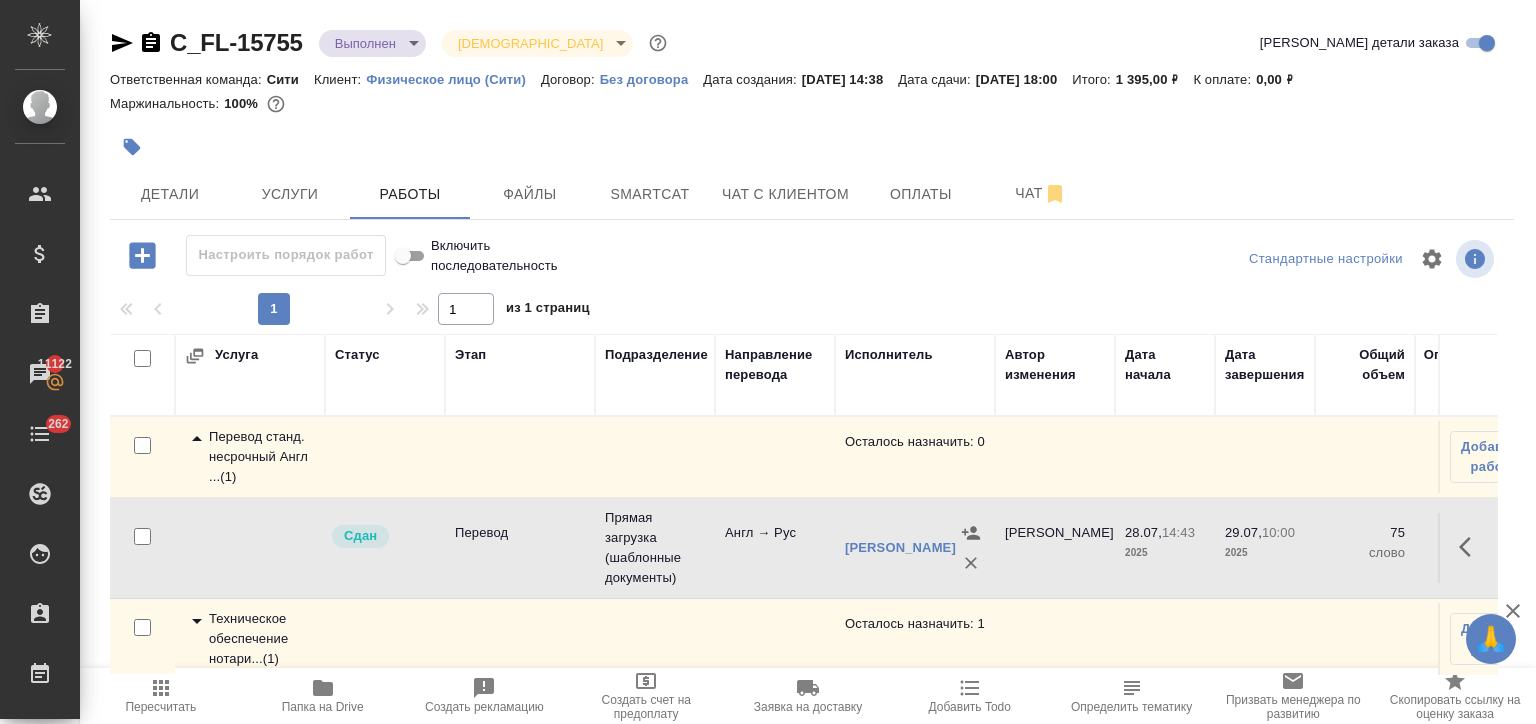 scroll, scrollTop: 111, scrollLeft: 0, axis: vertical 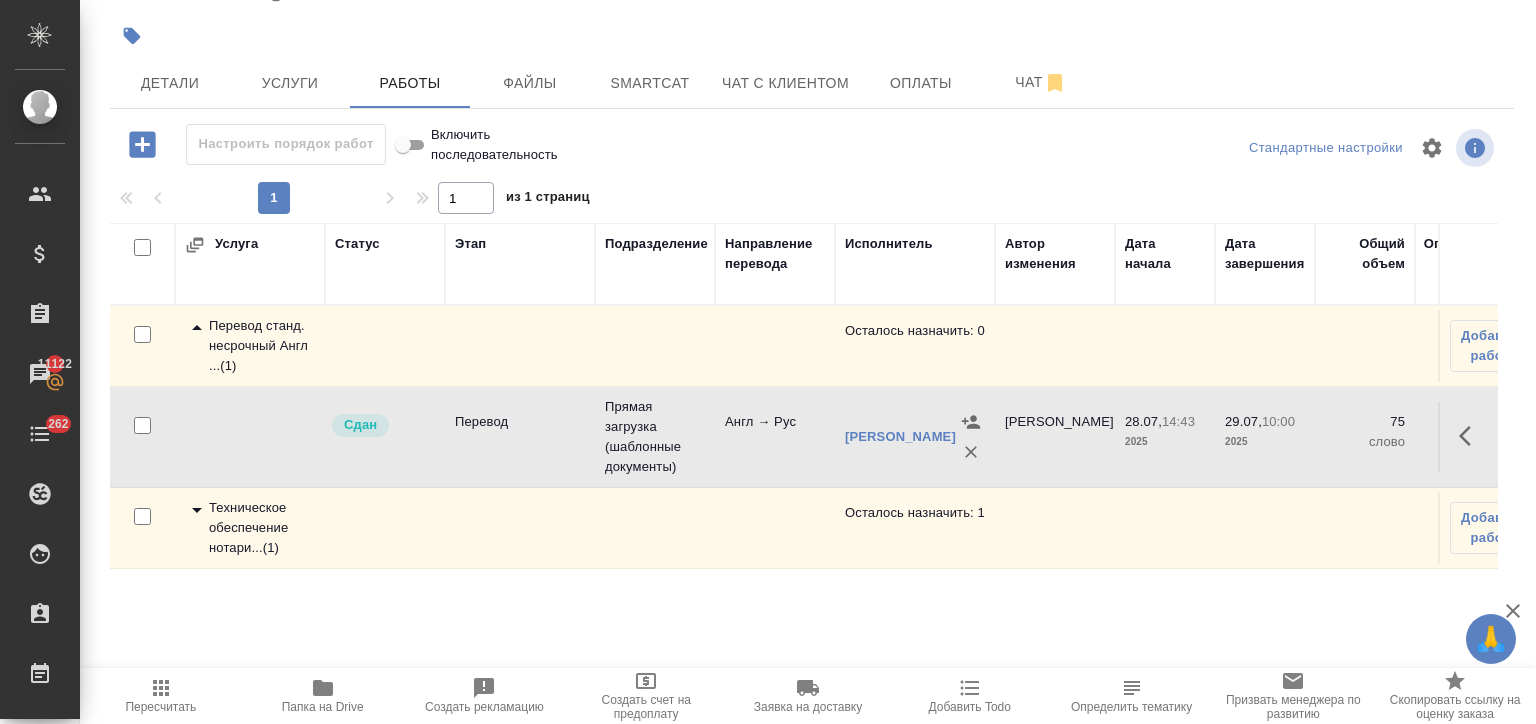 click 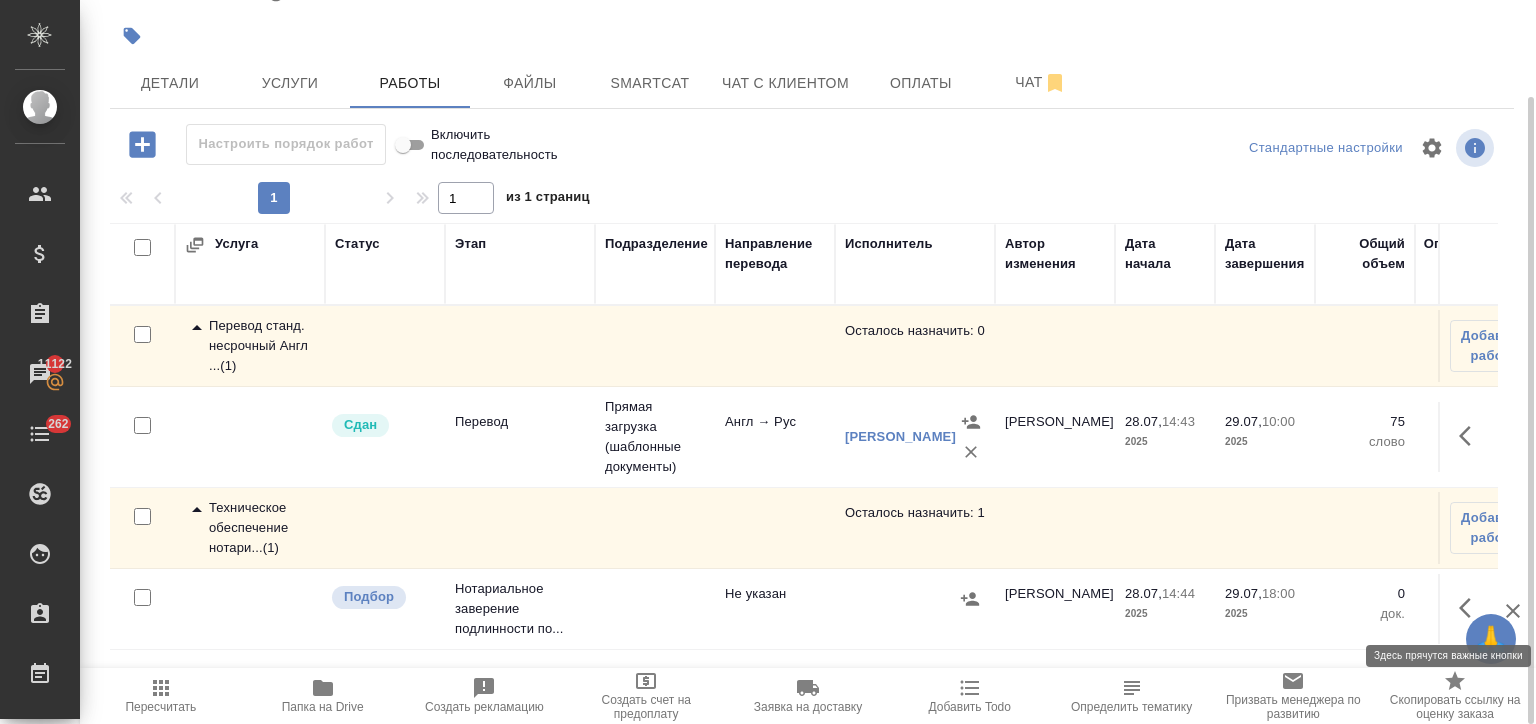 click 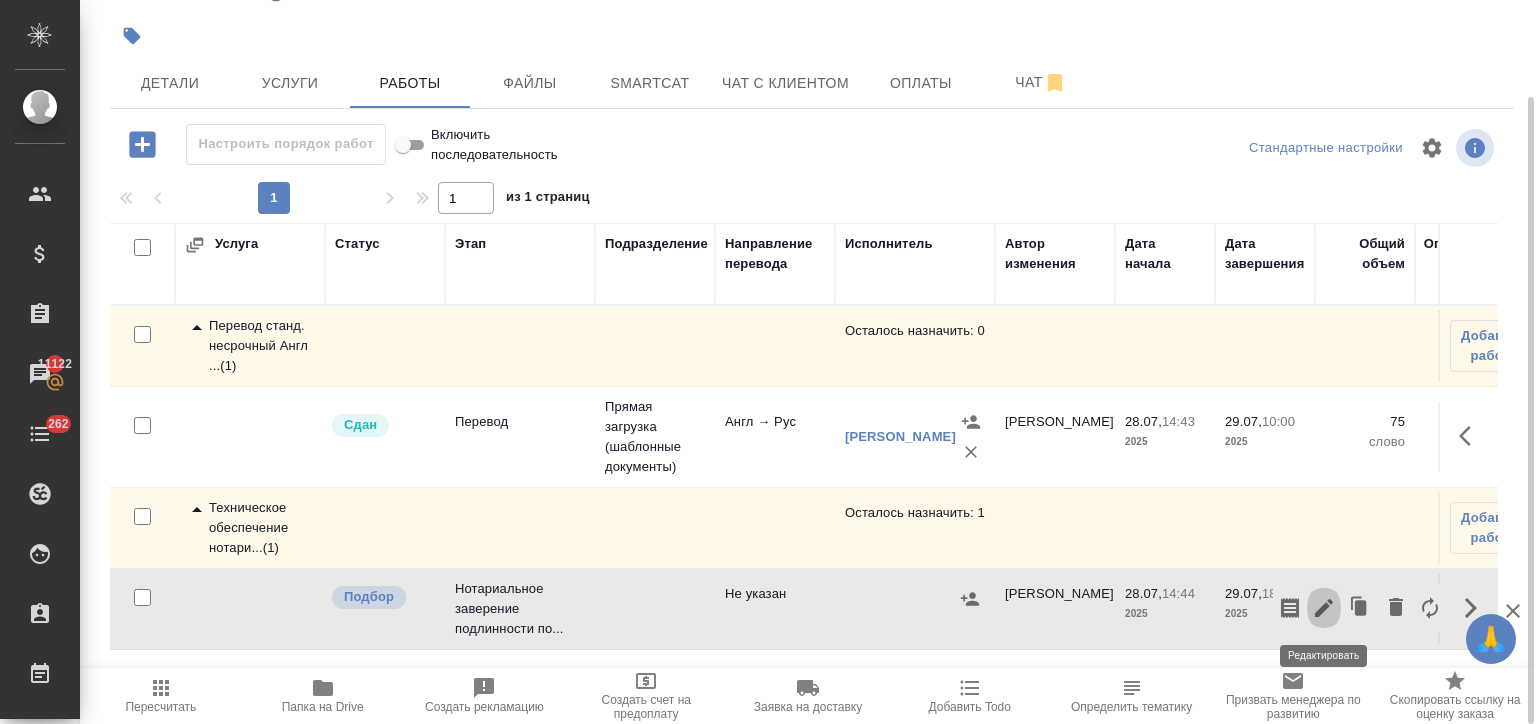 click 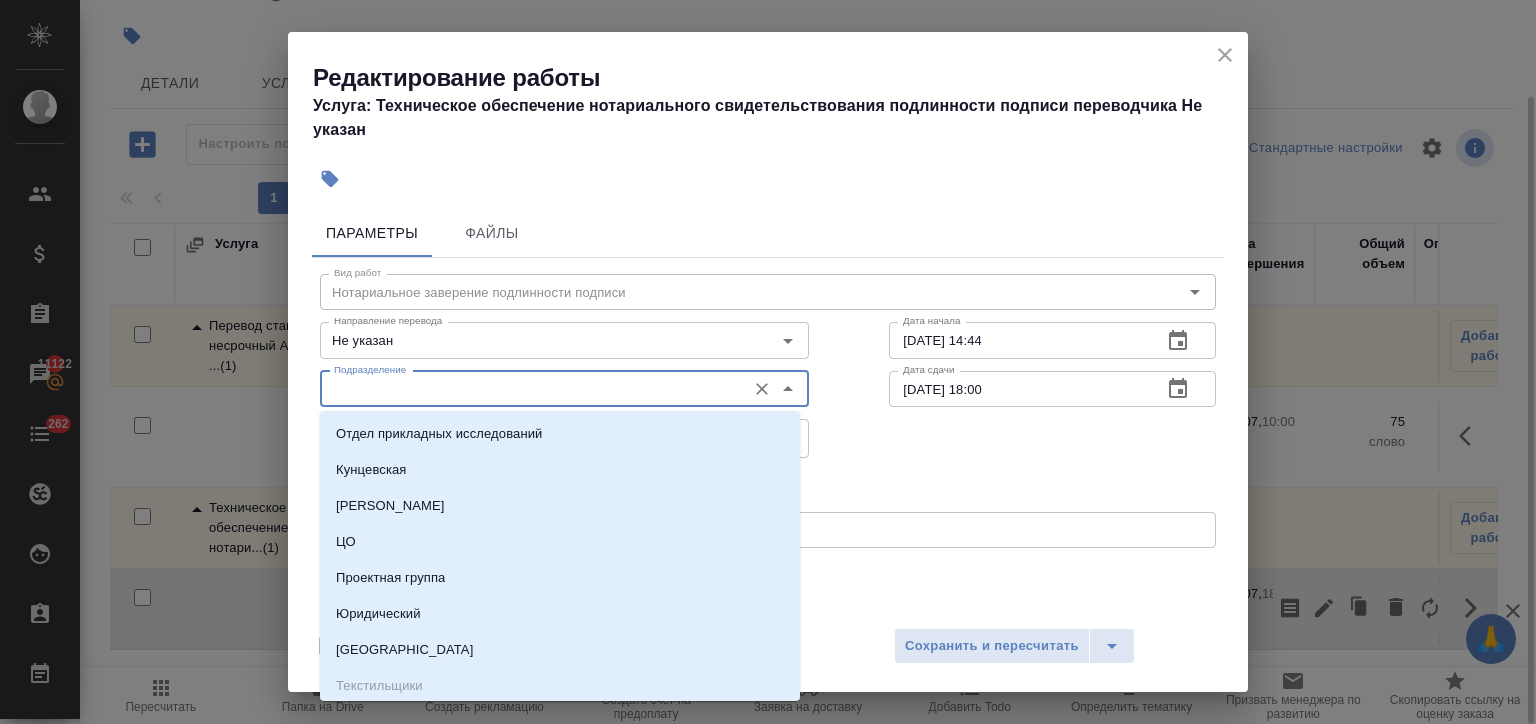 click on "Подразделение" at bounding box center [531, 389] 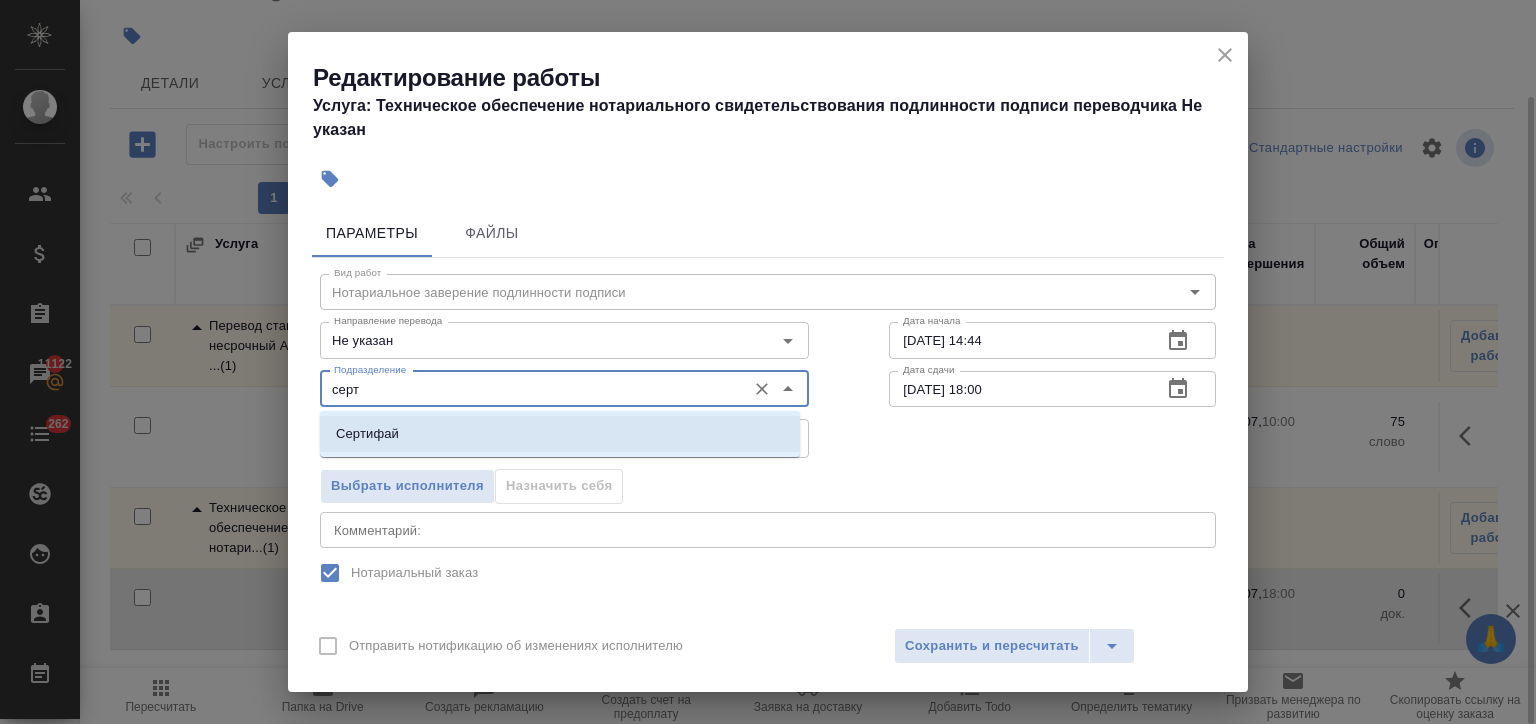 click on "Сертифай" at bounding box center (367, 434) 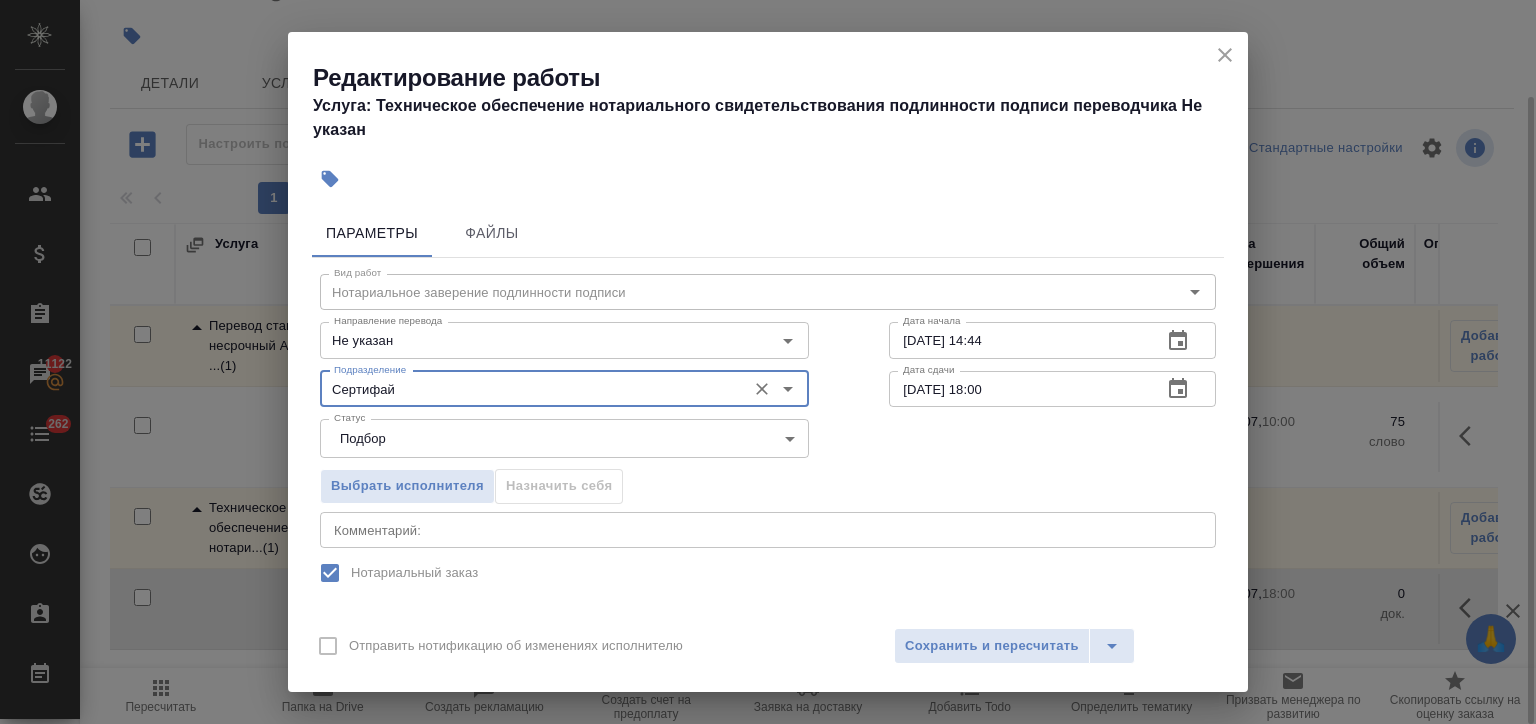 type on "Сертифай" 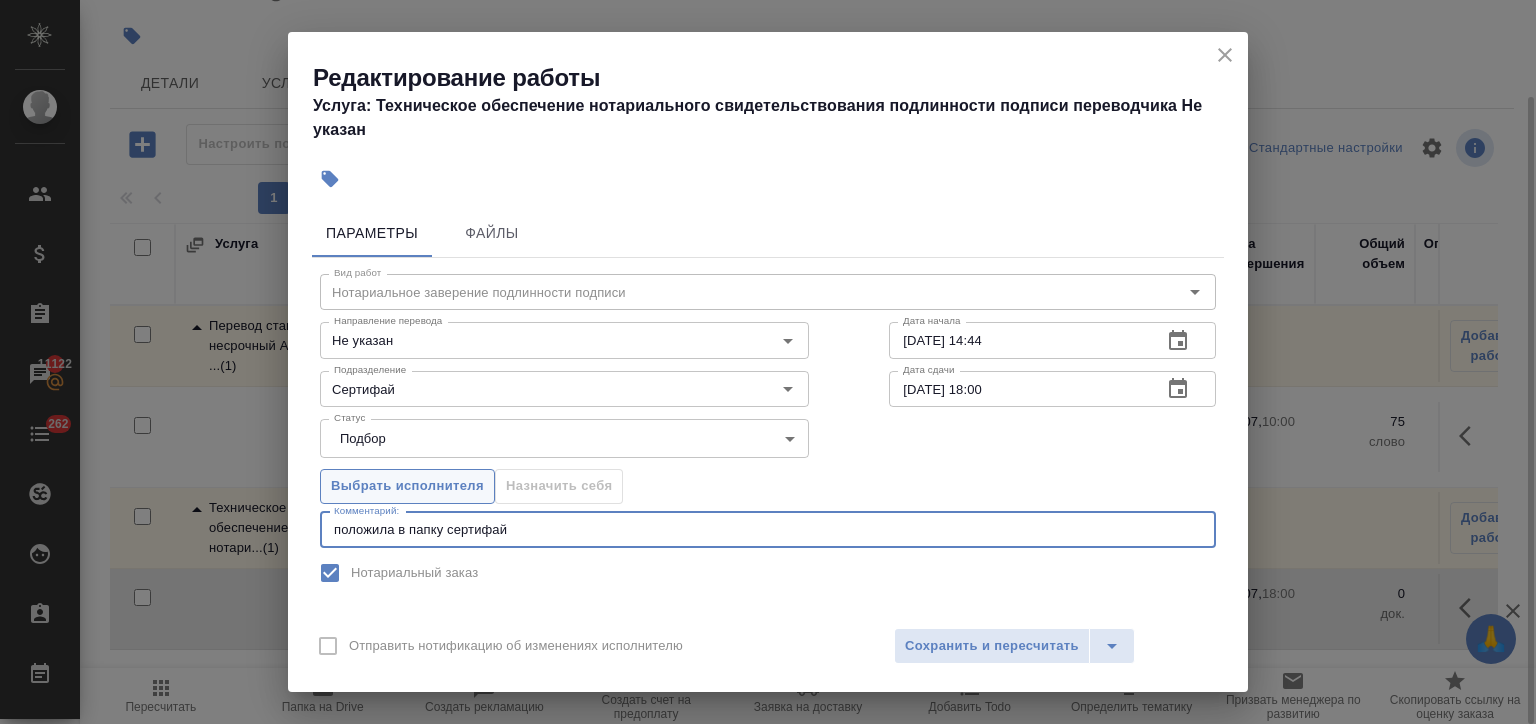 paste on "https://drive.awatera.com/s/CkGHj6eRjiKpxid" 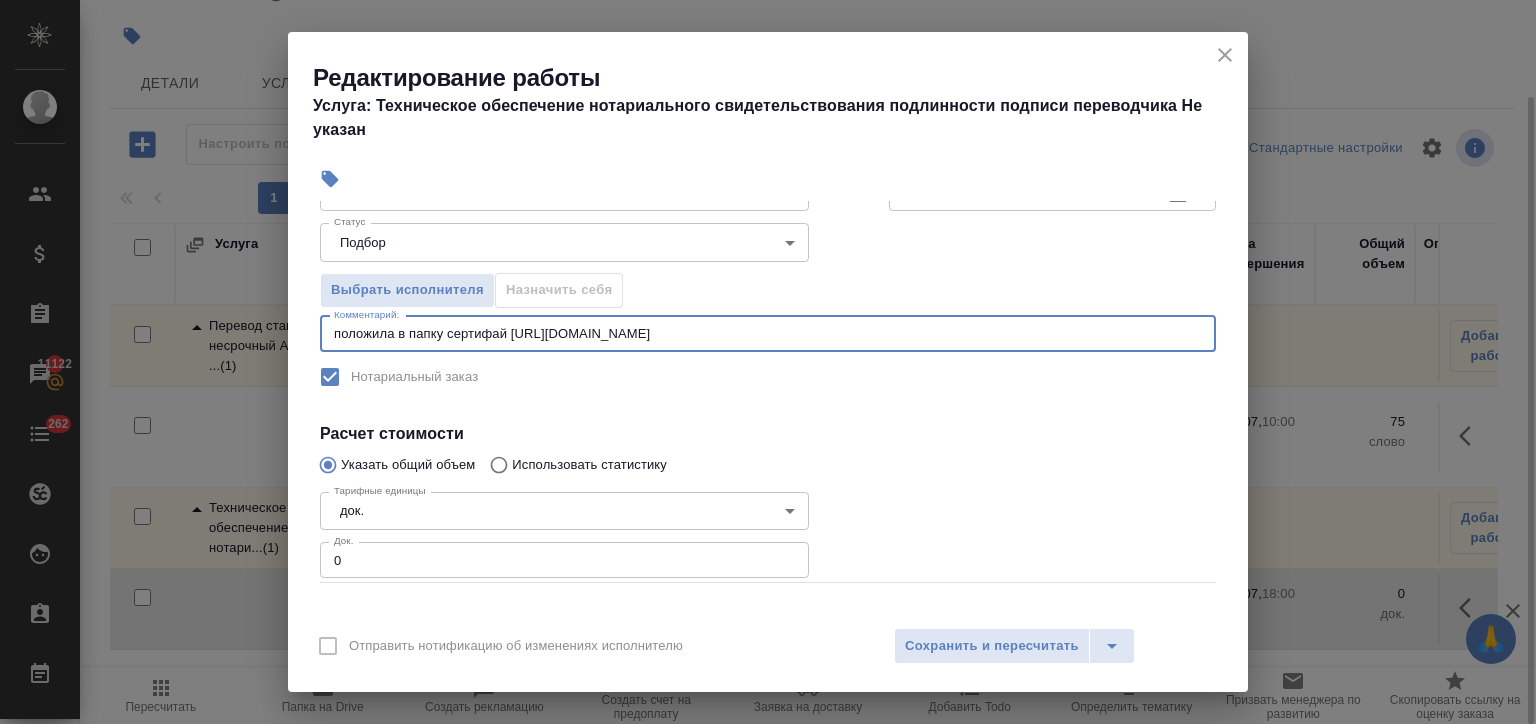 scroll, scrollTop: 200, scrollLeft: 0, axis: vertical 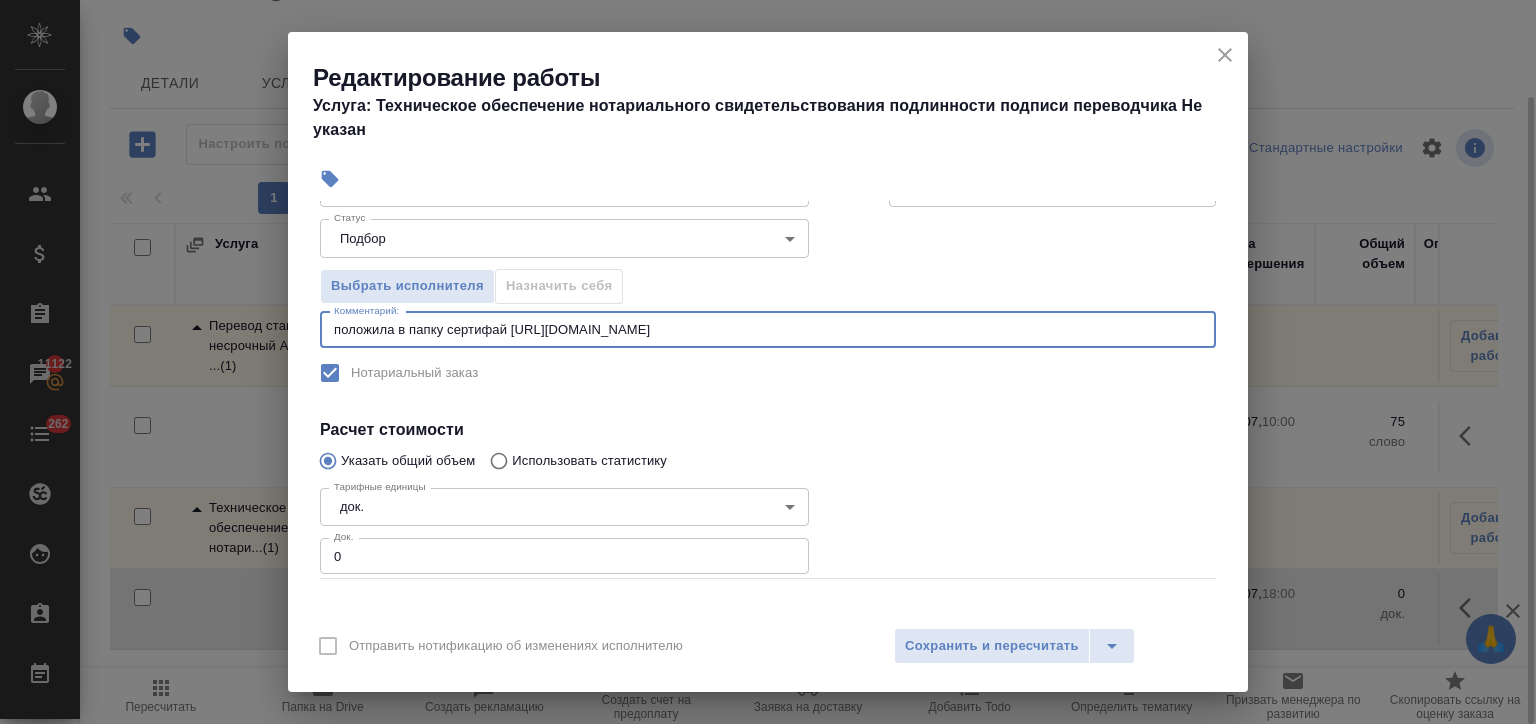 type on "положила в папку сертифай https://drive.awatera.com/s/CkGHj6eRjiKpxid" 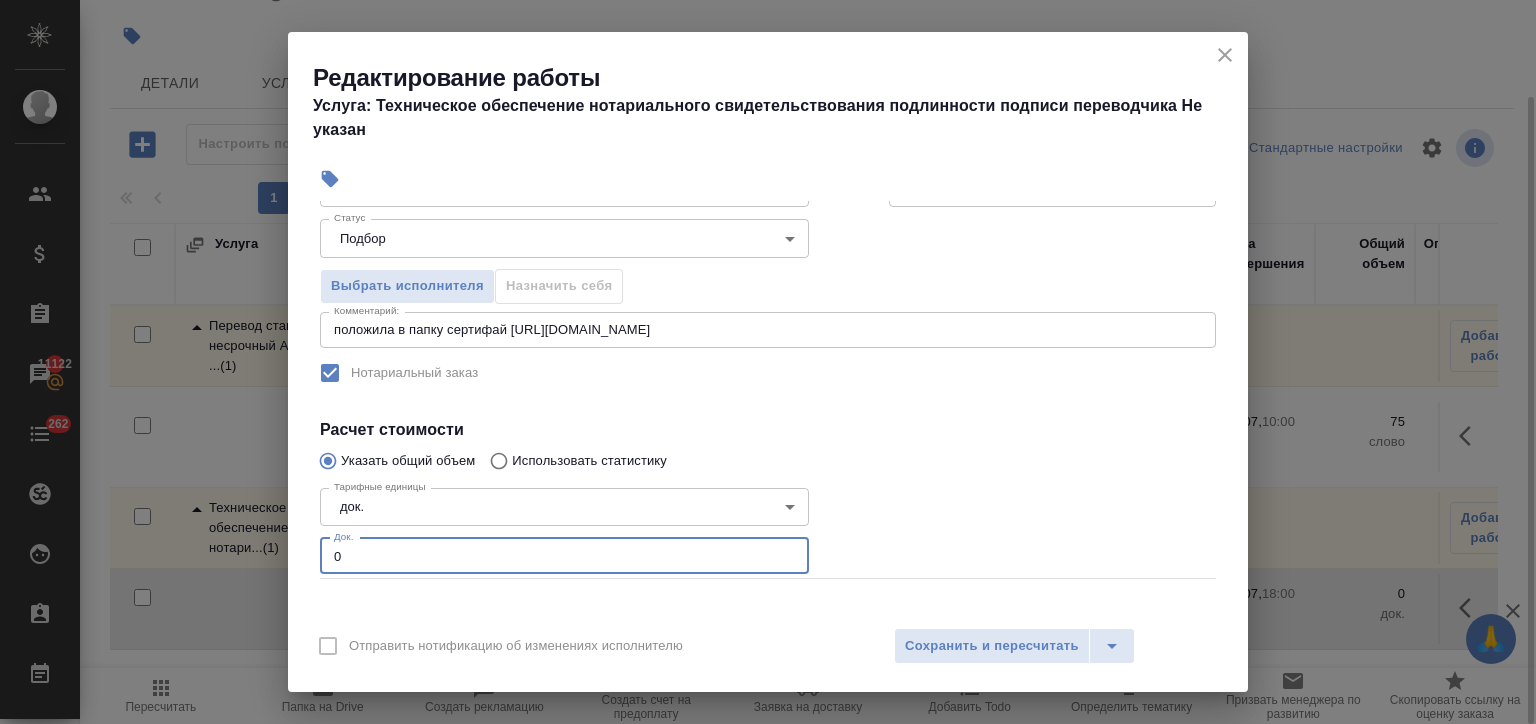 drag, startPoint x: 494, startPoint y: 557, endPoint x: 351, endPoint y: 560, distance: 143.03146 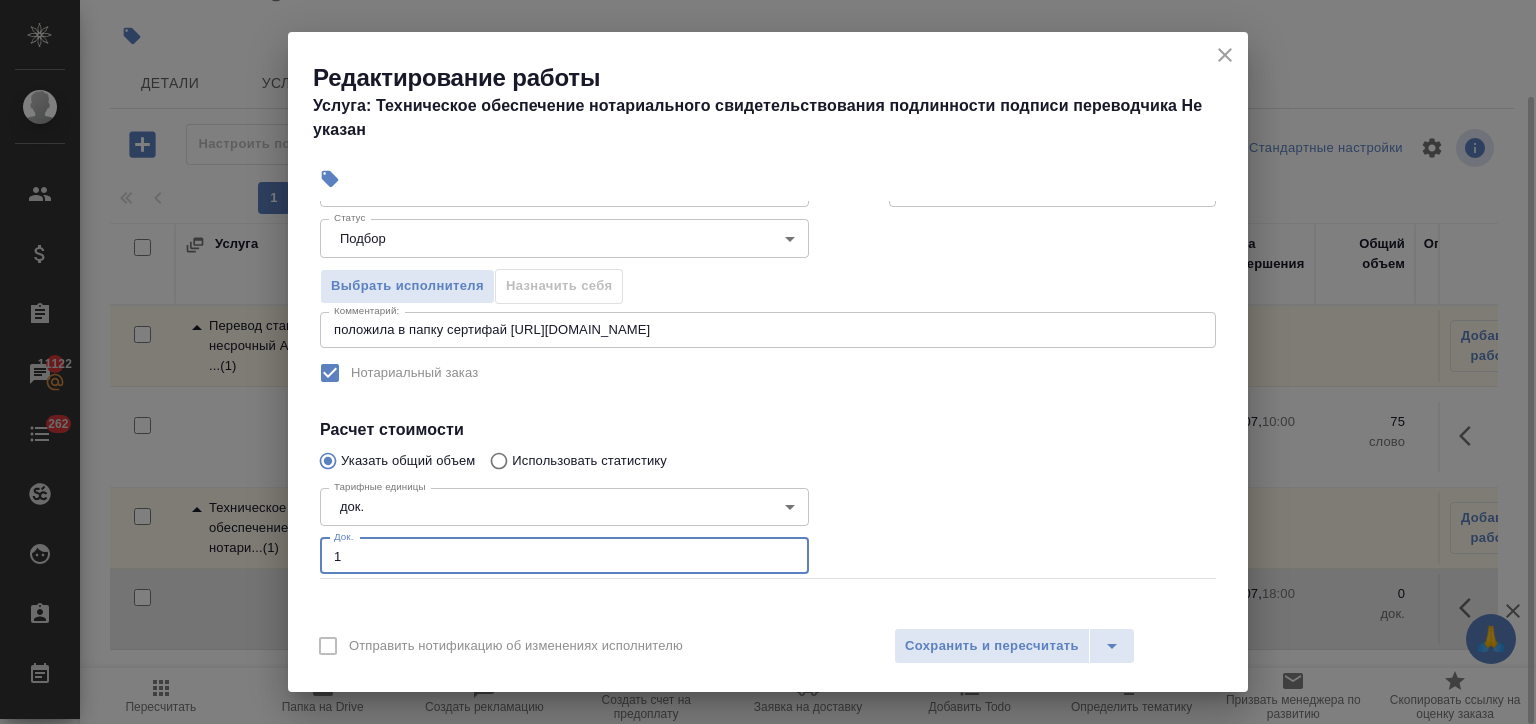 type on "1" 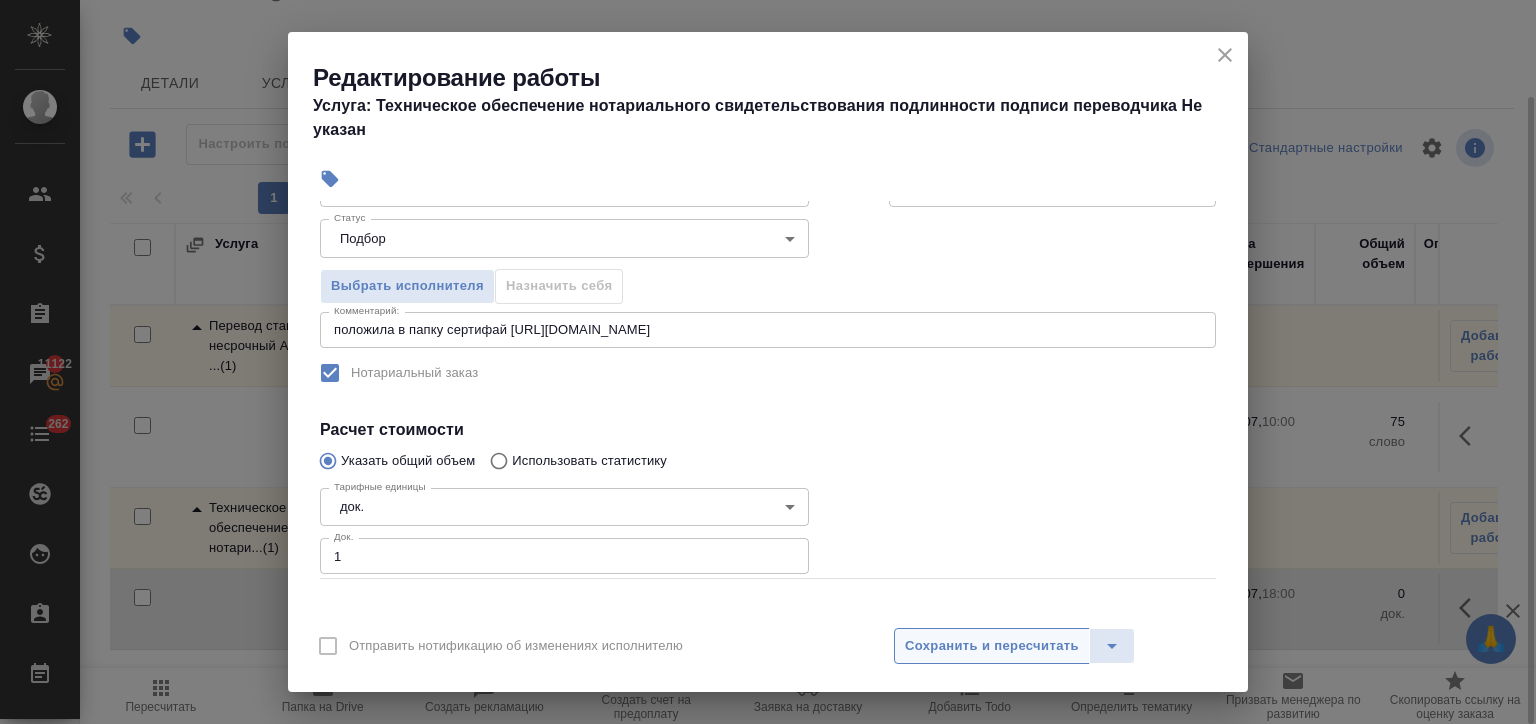 click on "Сохранить и пересчитать" at bounding box center (992, 646) 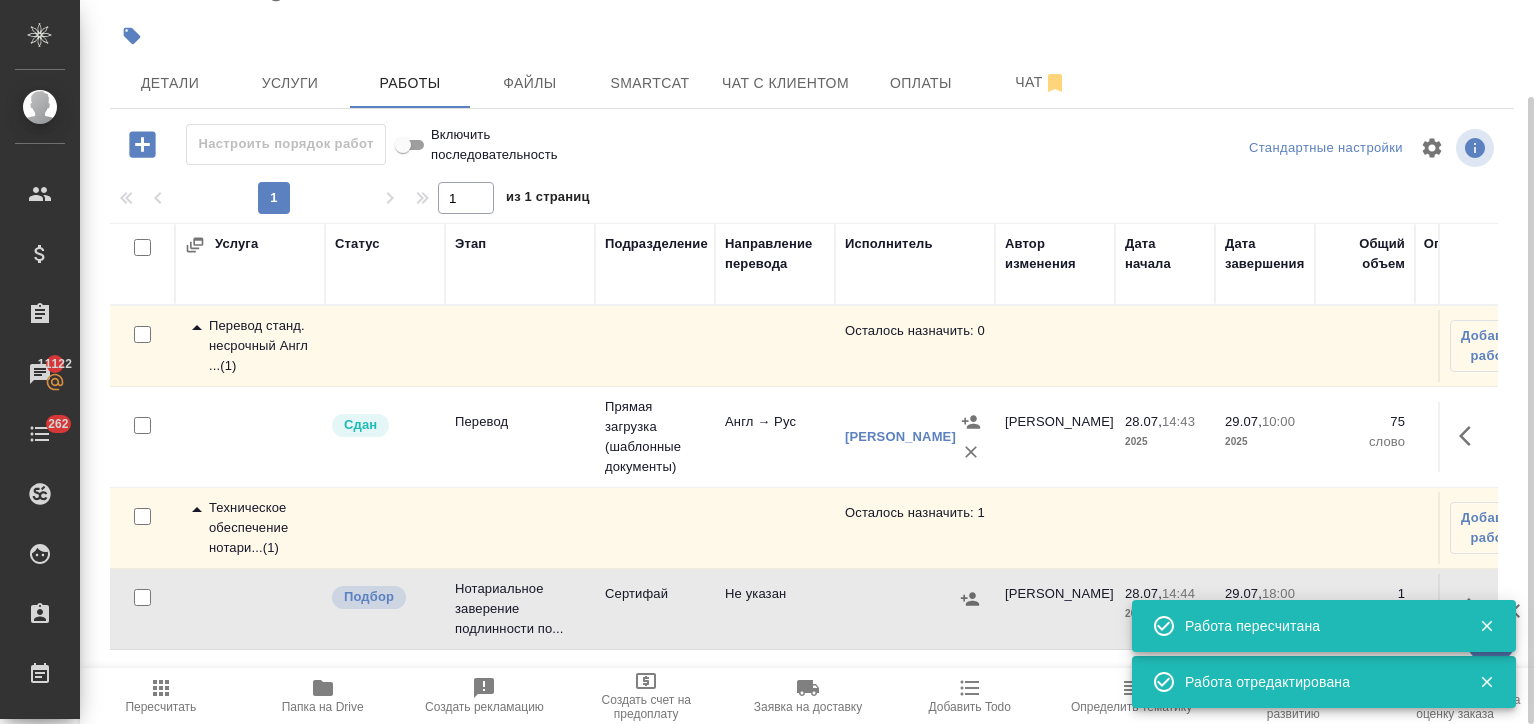 click 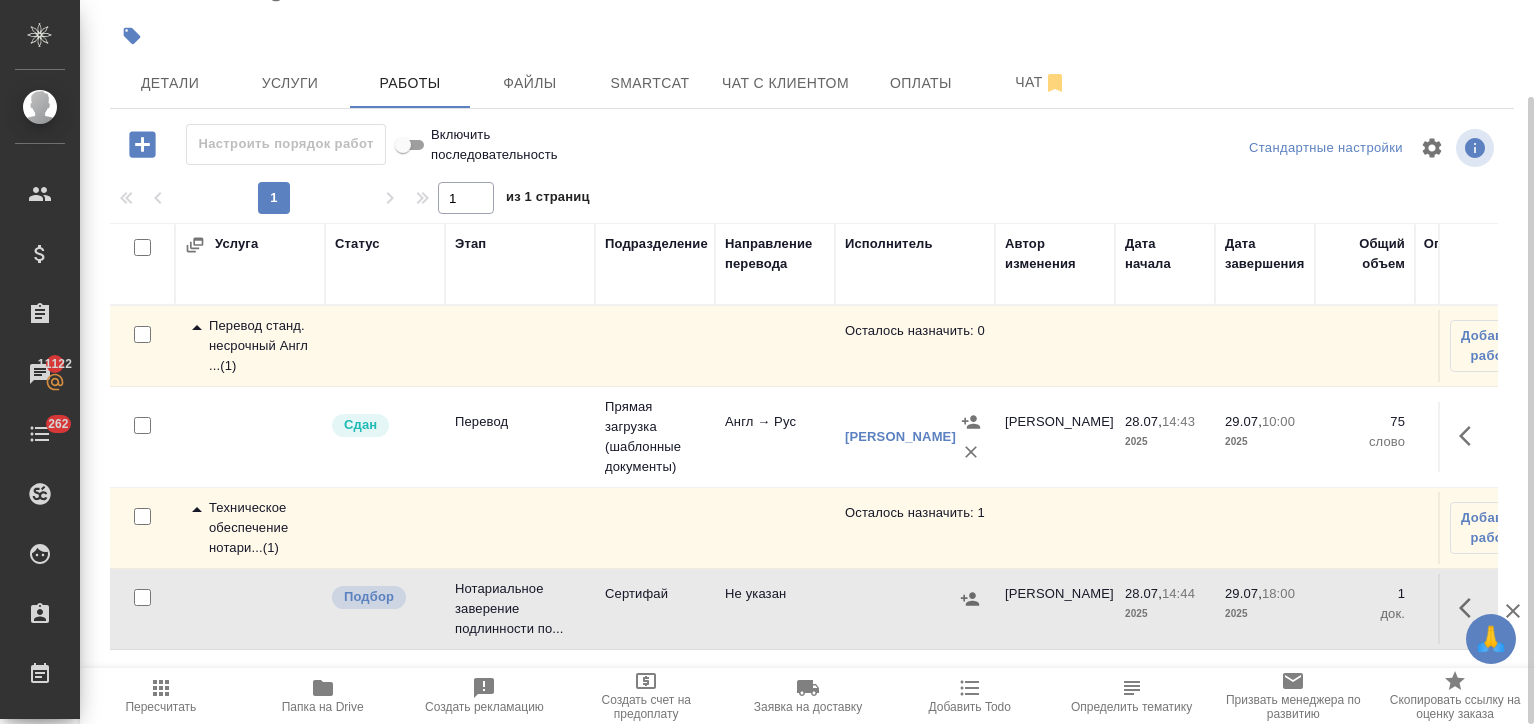 scroll, scrollTop: 0, scrollLeft: 0, axis: both 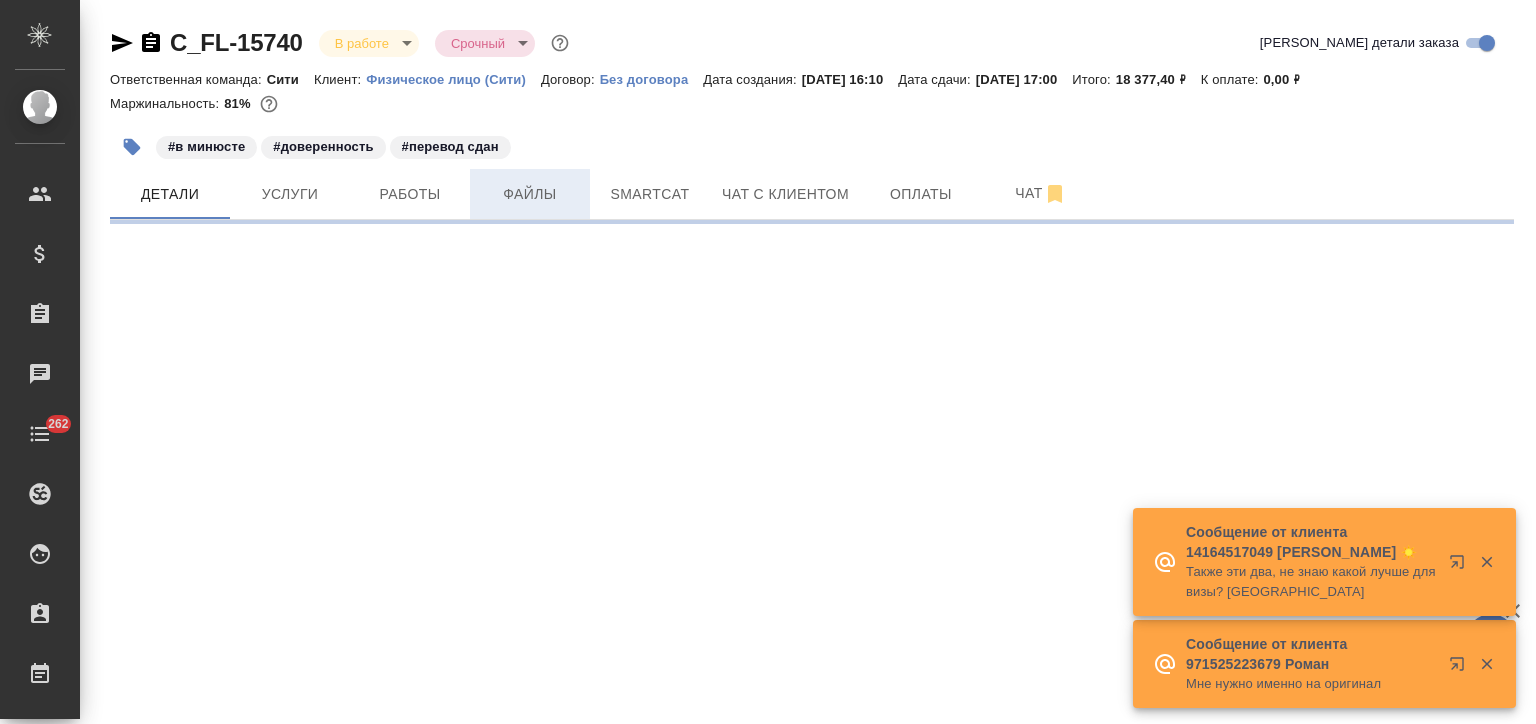 click on "Файлы" at bounding box center [530, 194] 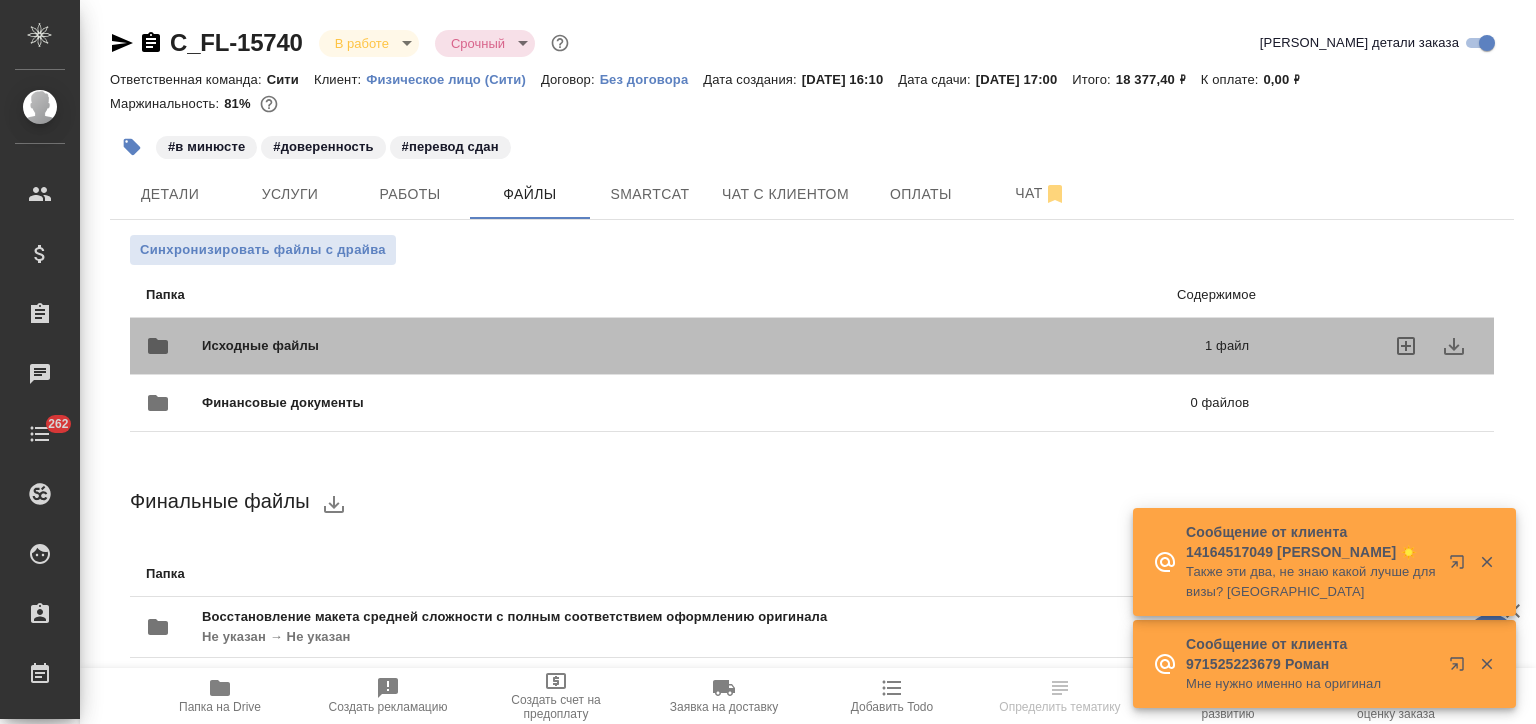 click on "Исходные файлы 1 файл" at bounding box center [697, 346] 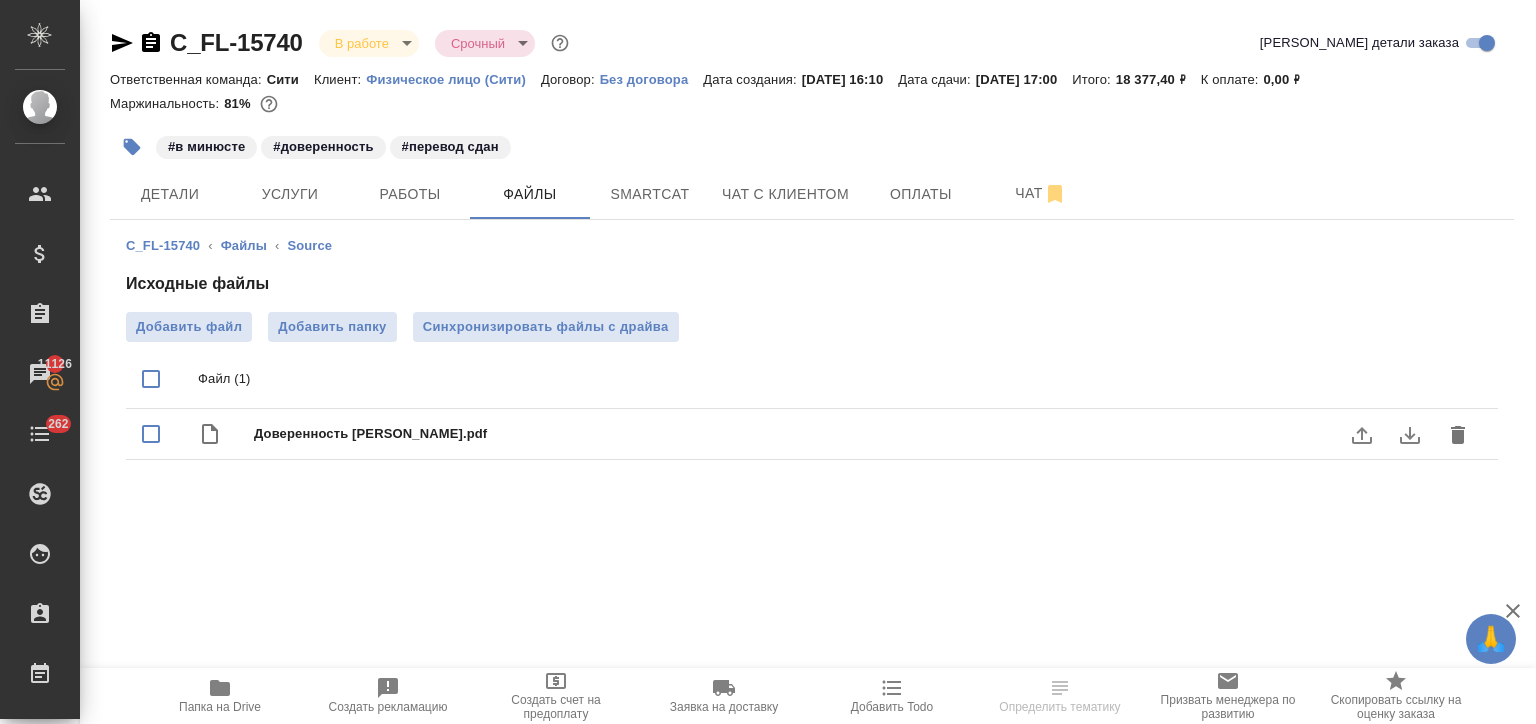 click 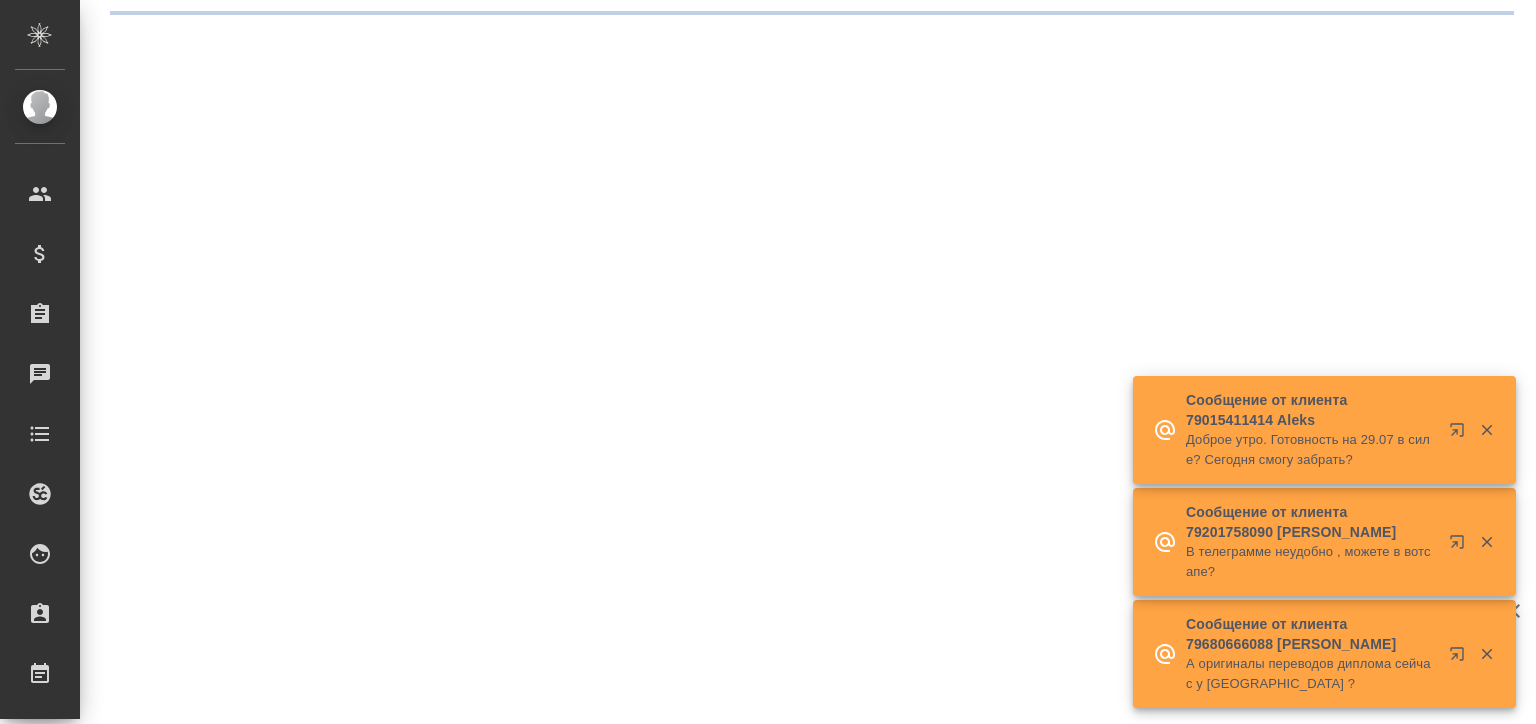 scroll, scrollTop: 0, scrollLeft: 0, axis: both 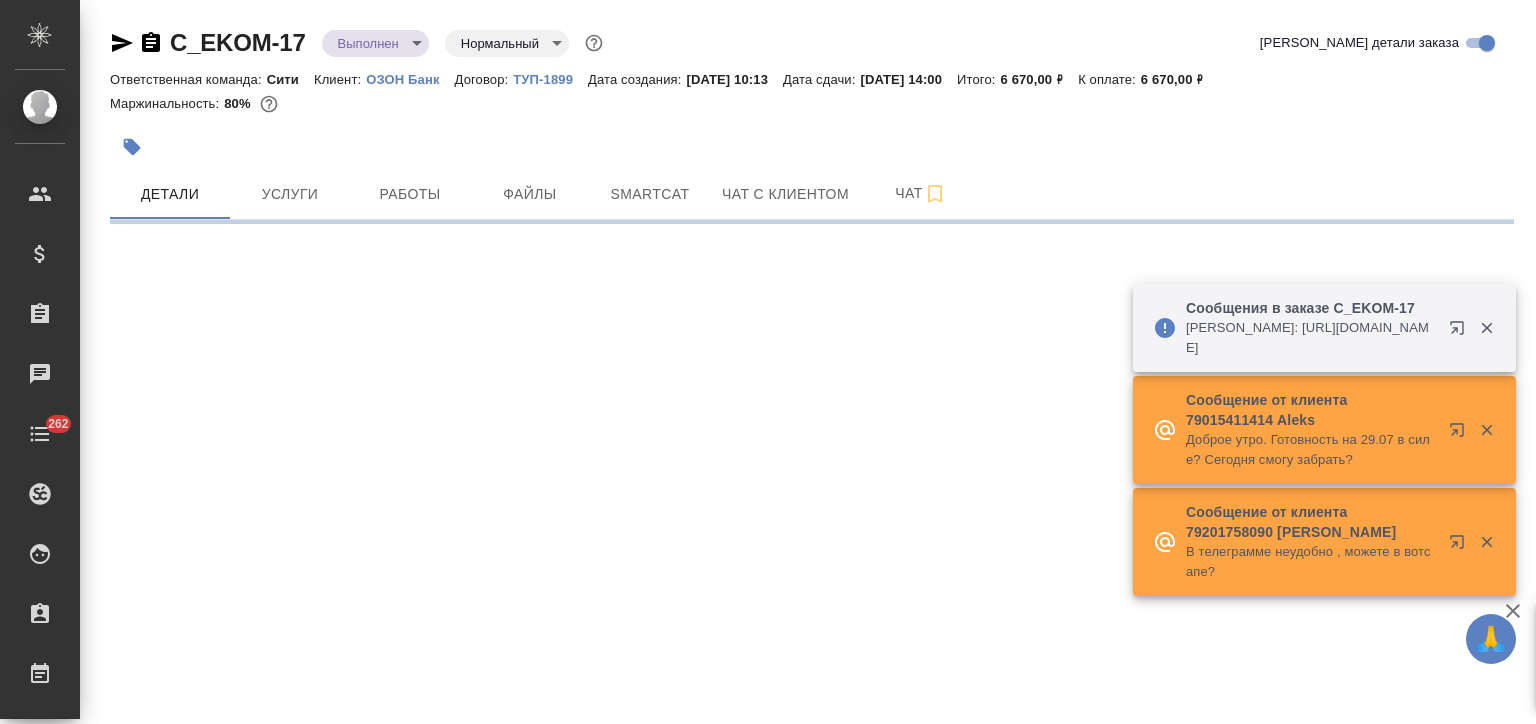 select on "RU" 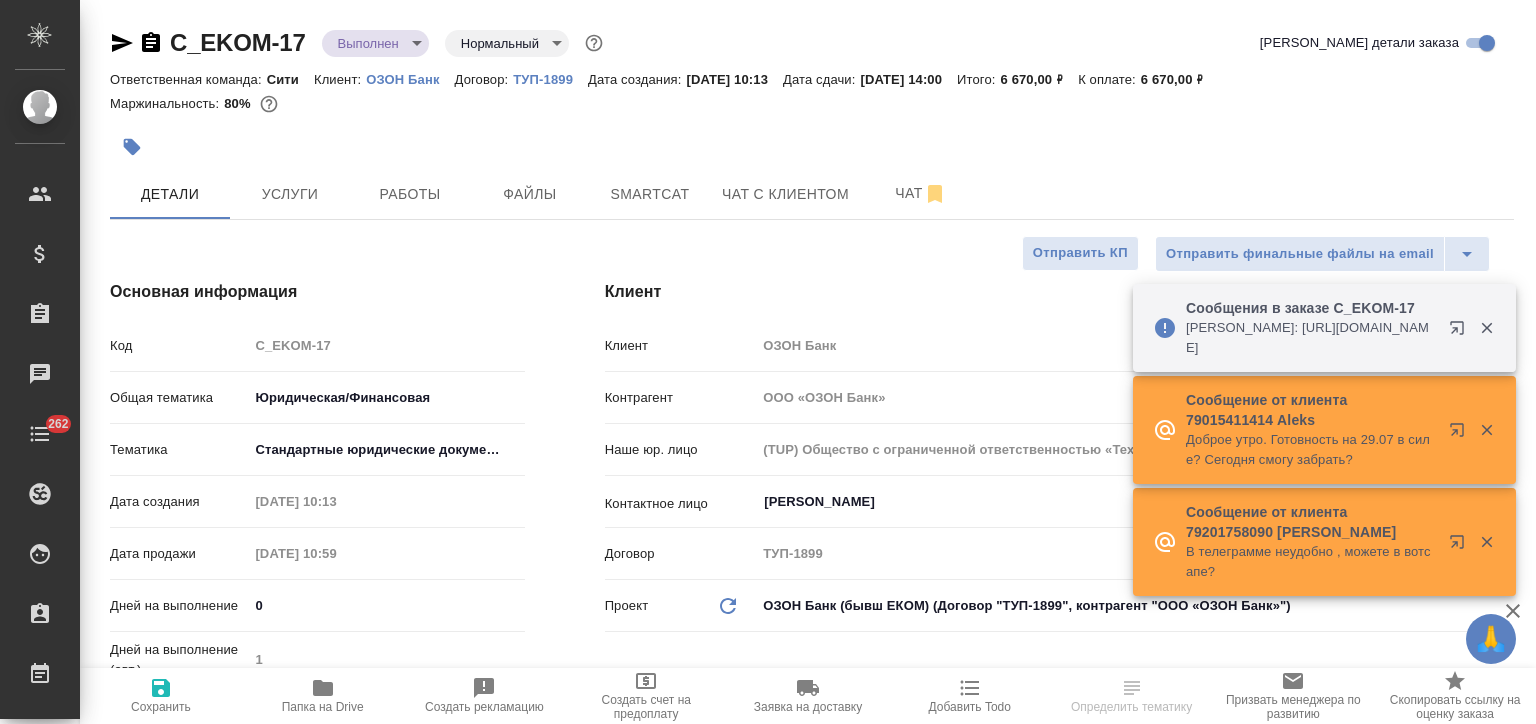 type on "x" 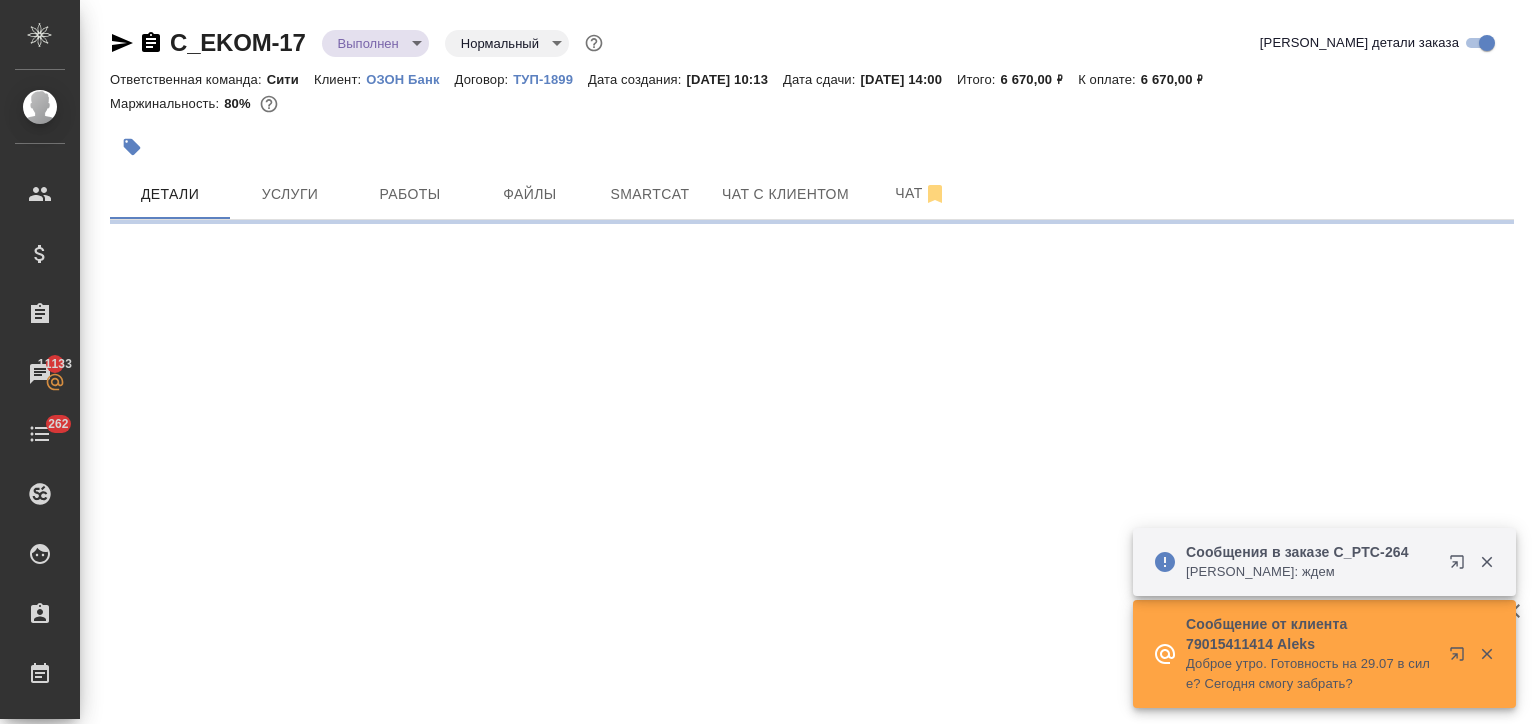 select on "RU" 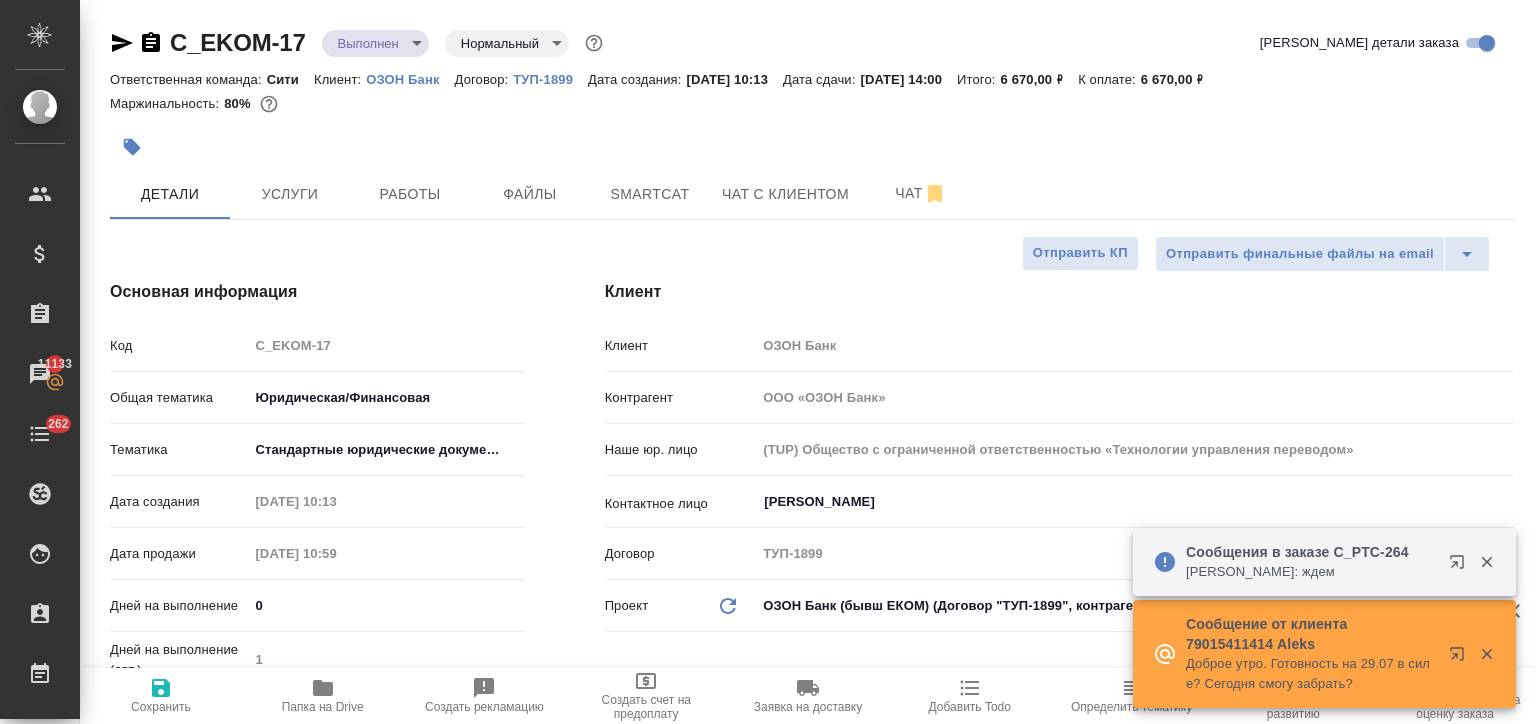 type on "x" 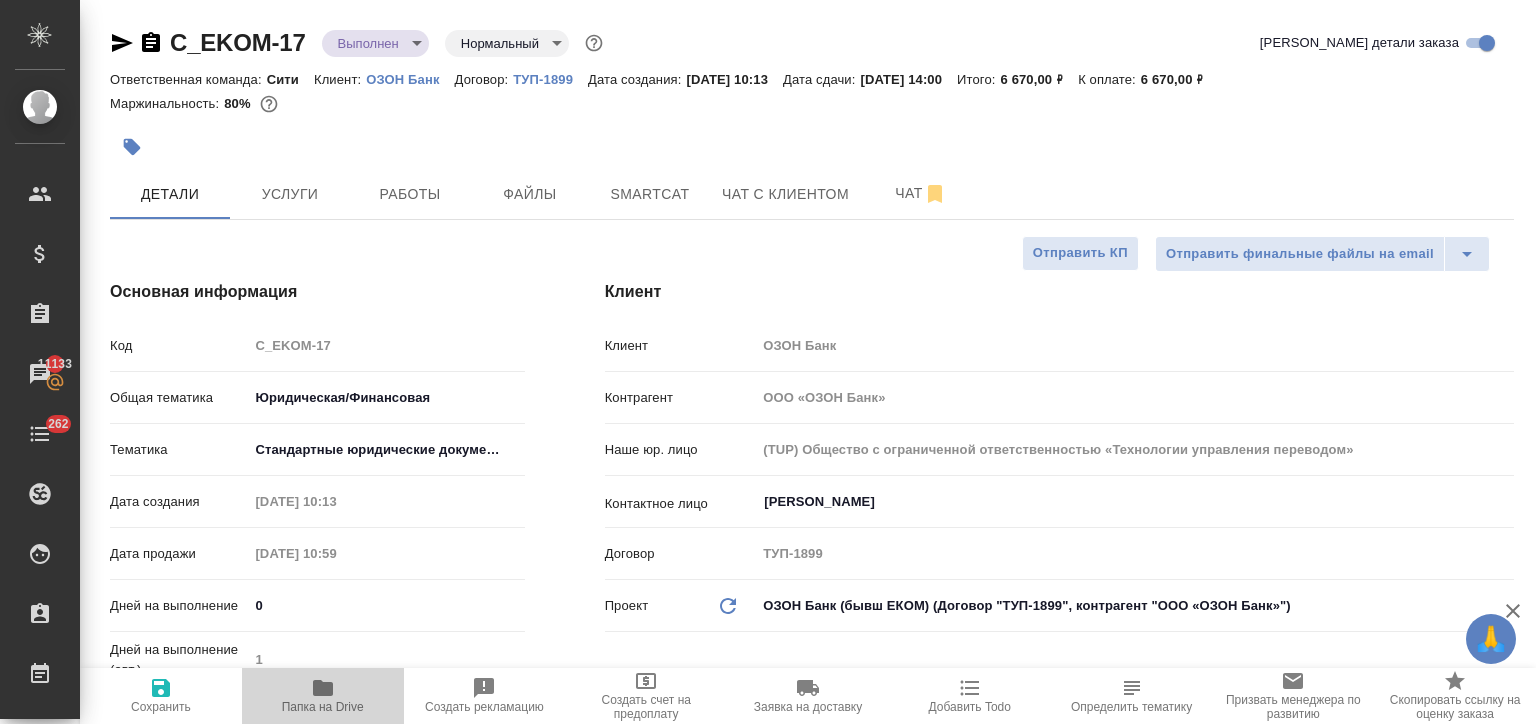 click 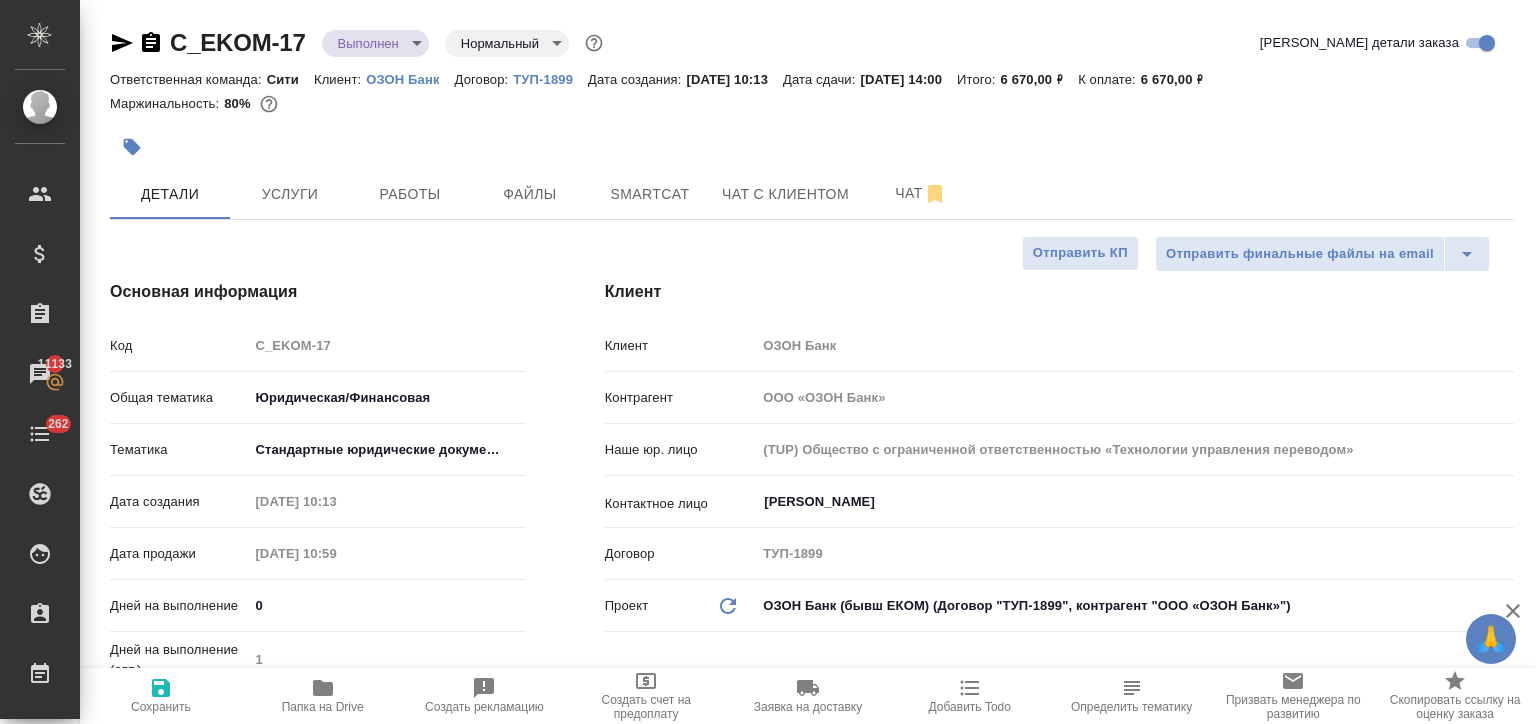type on "x" 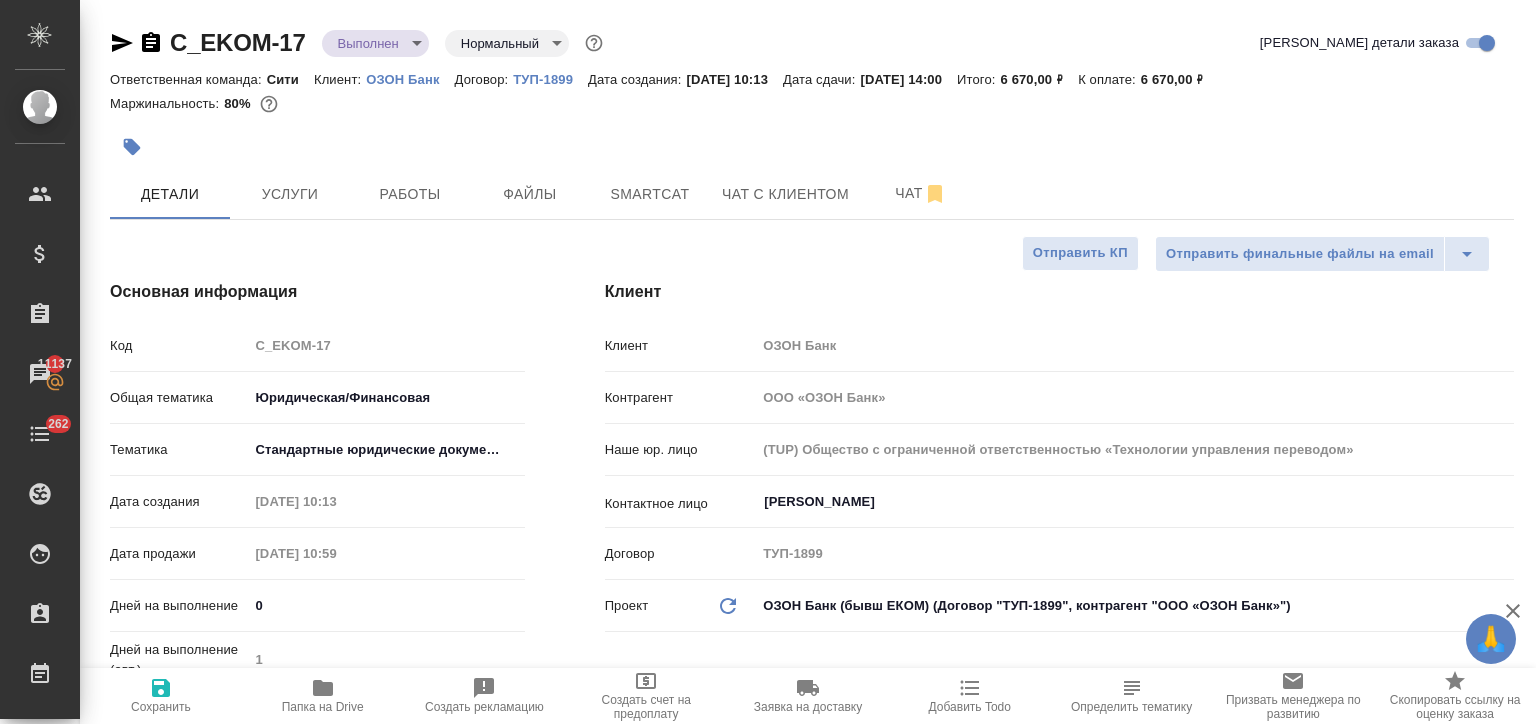 type on "x" 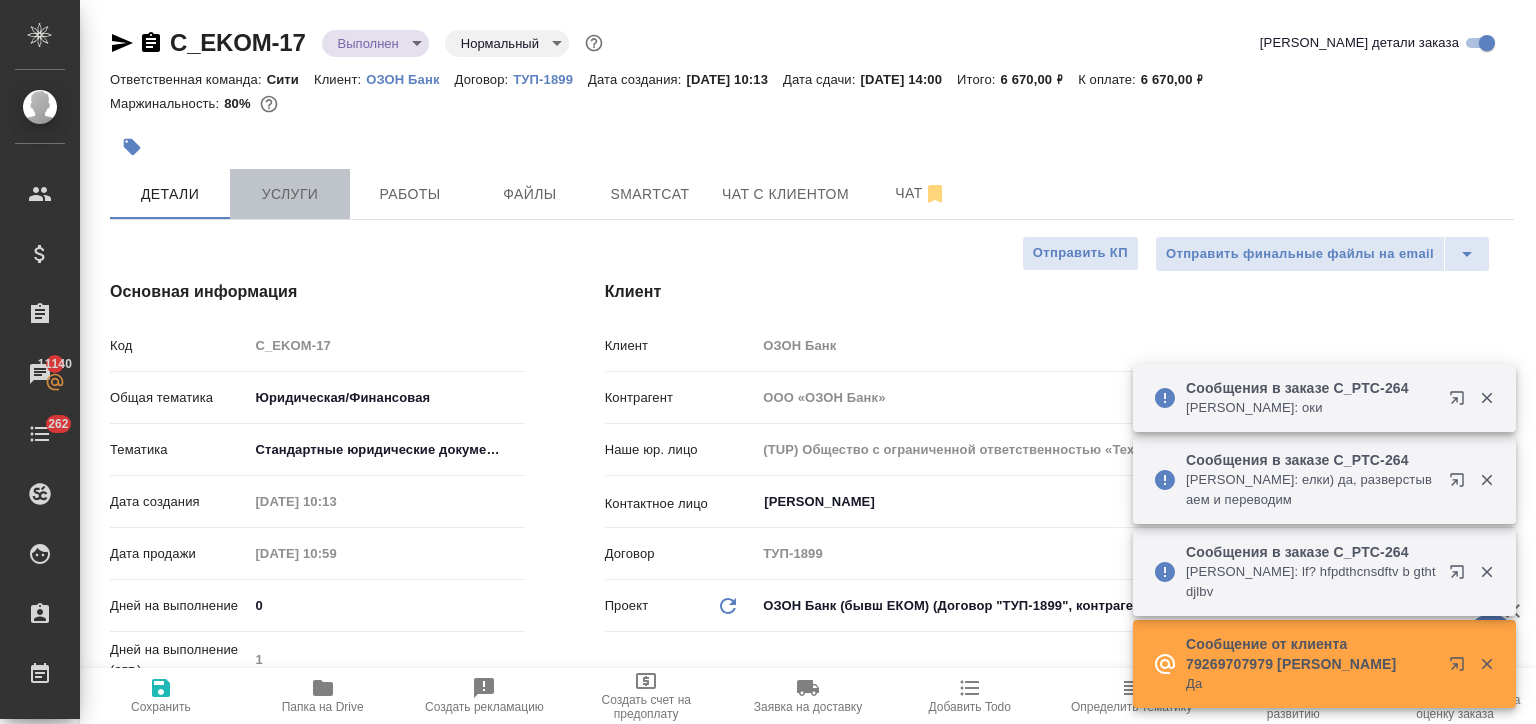 click on "Услуги" at bounding box center [290, 194] 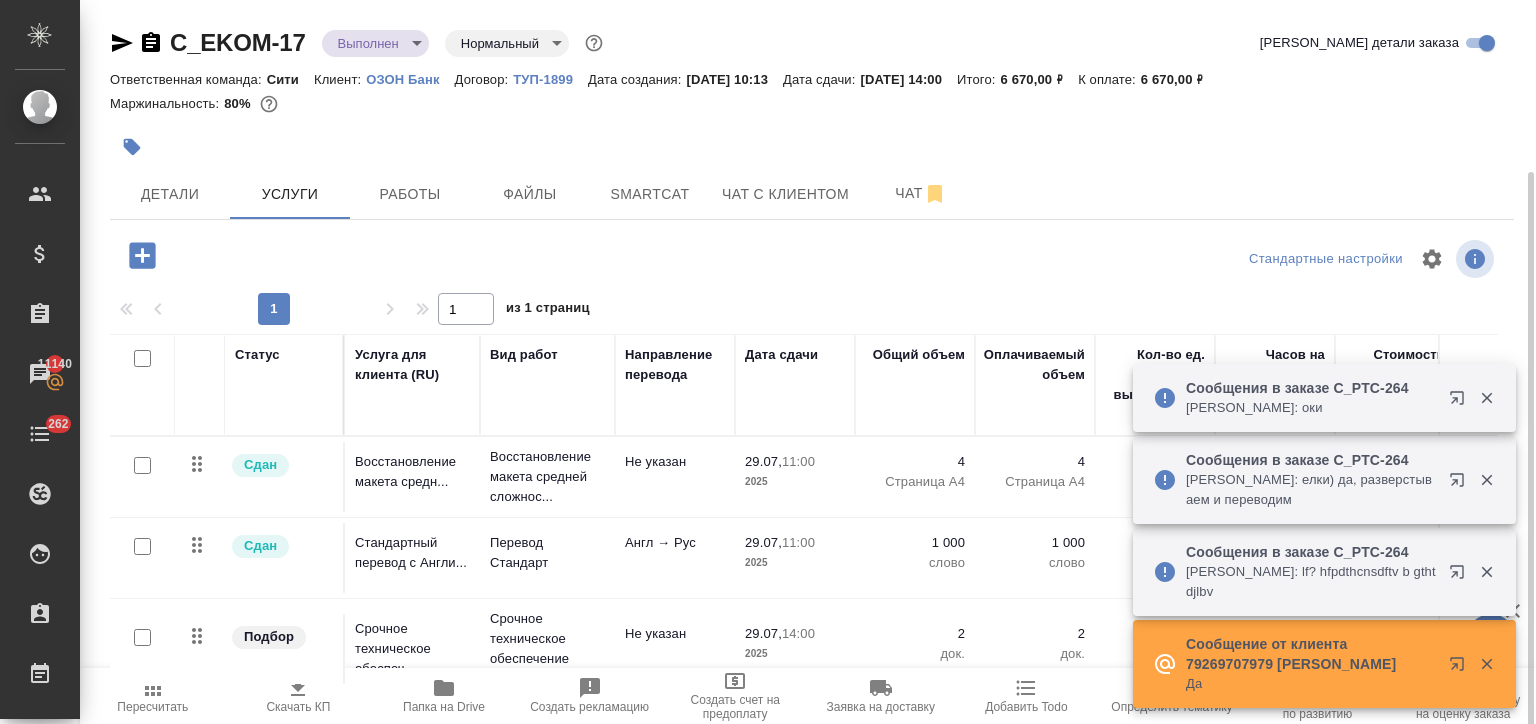 scroll, scrollTop: 91, scrollLeft: 0, axis: vertical 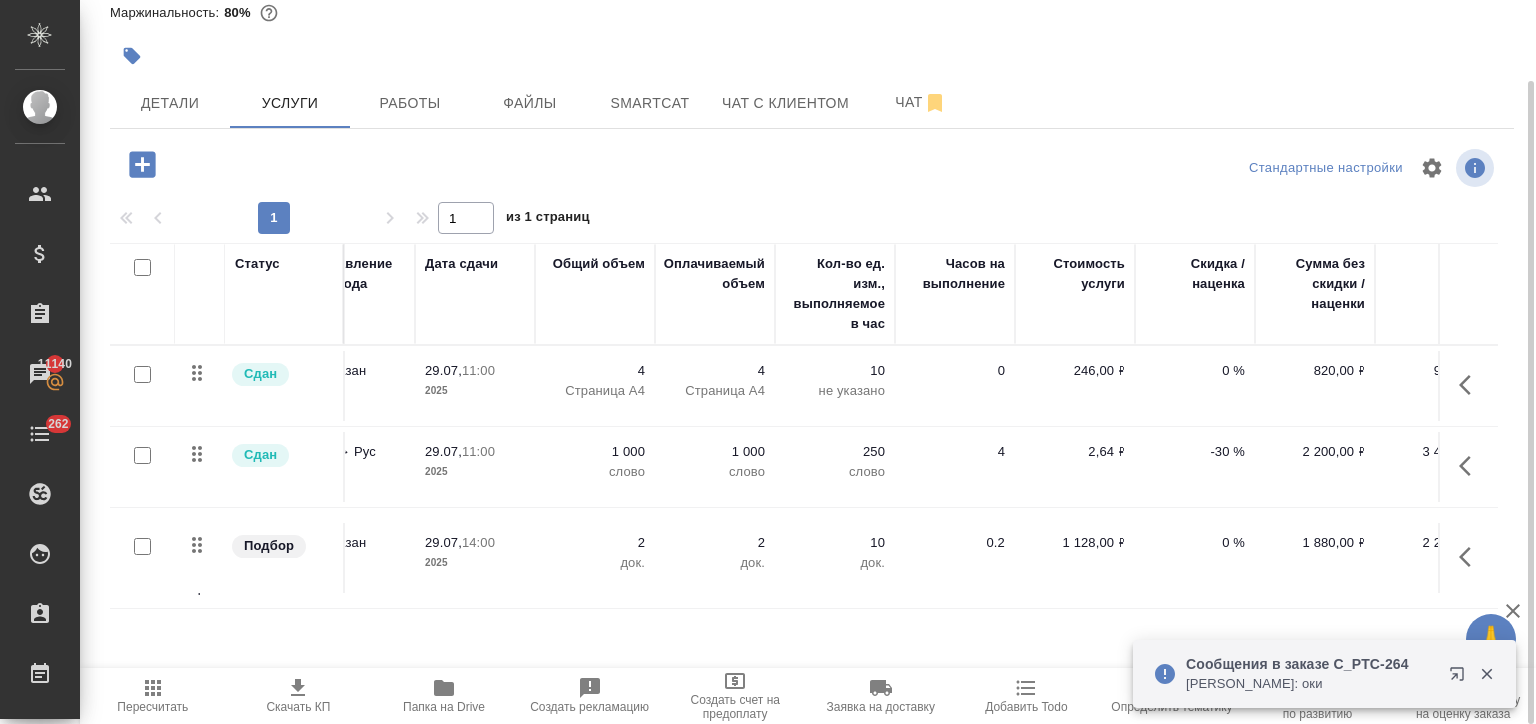 click 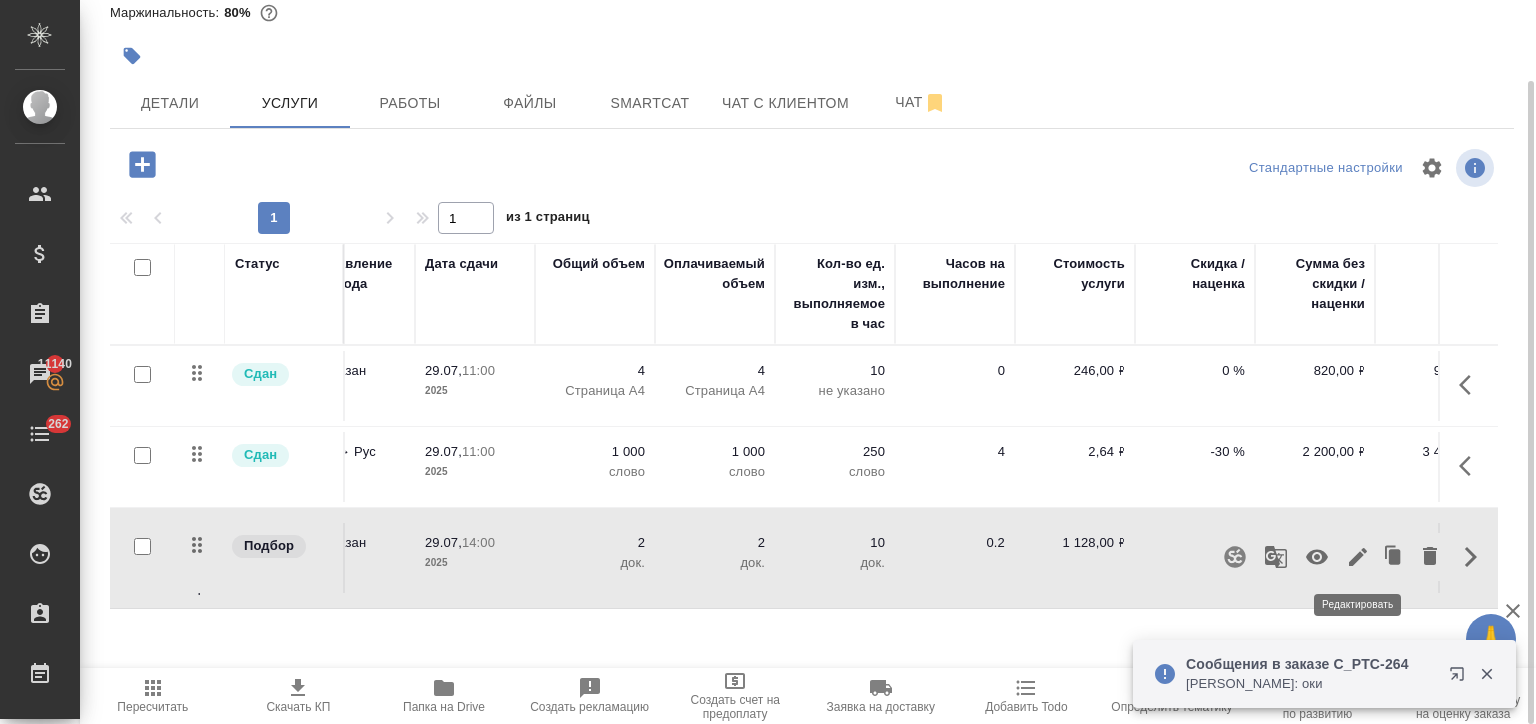 click 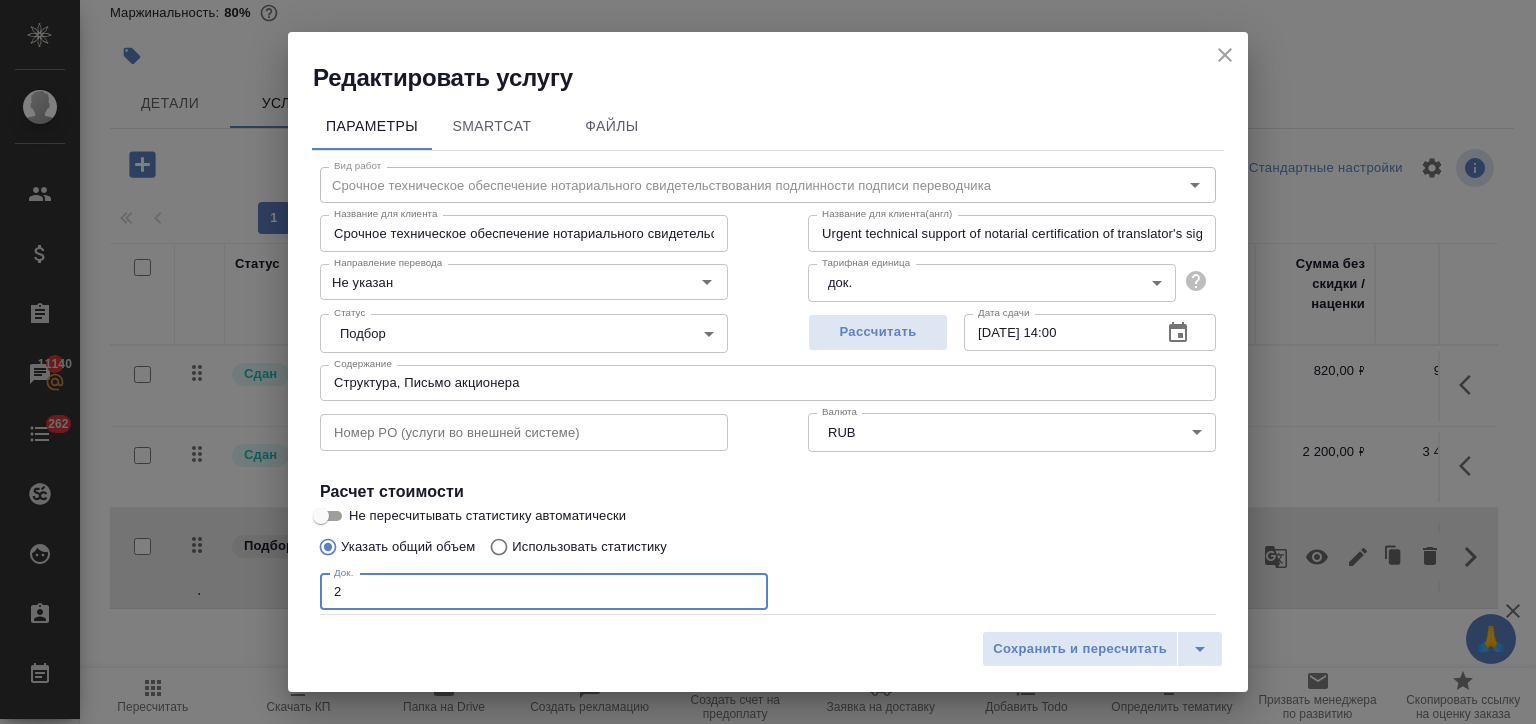 drag, startPoint x: 357, startPoint y: 592, endPoint x: 268, endPoint y: 593, distance: 89.005615 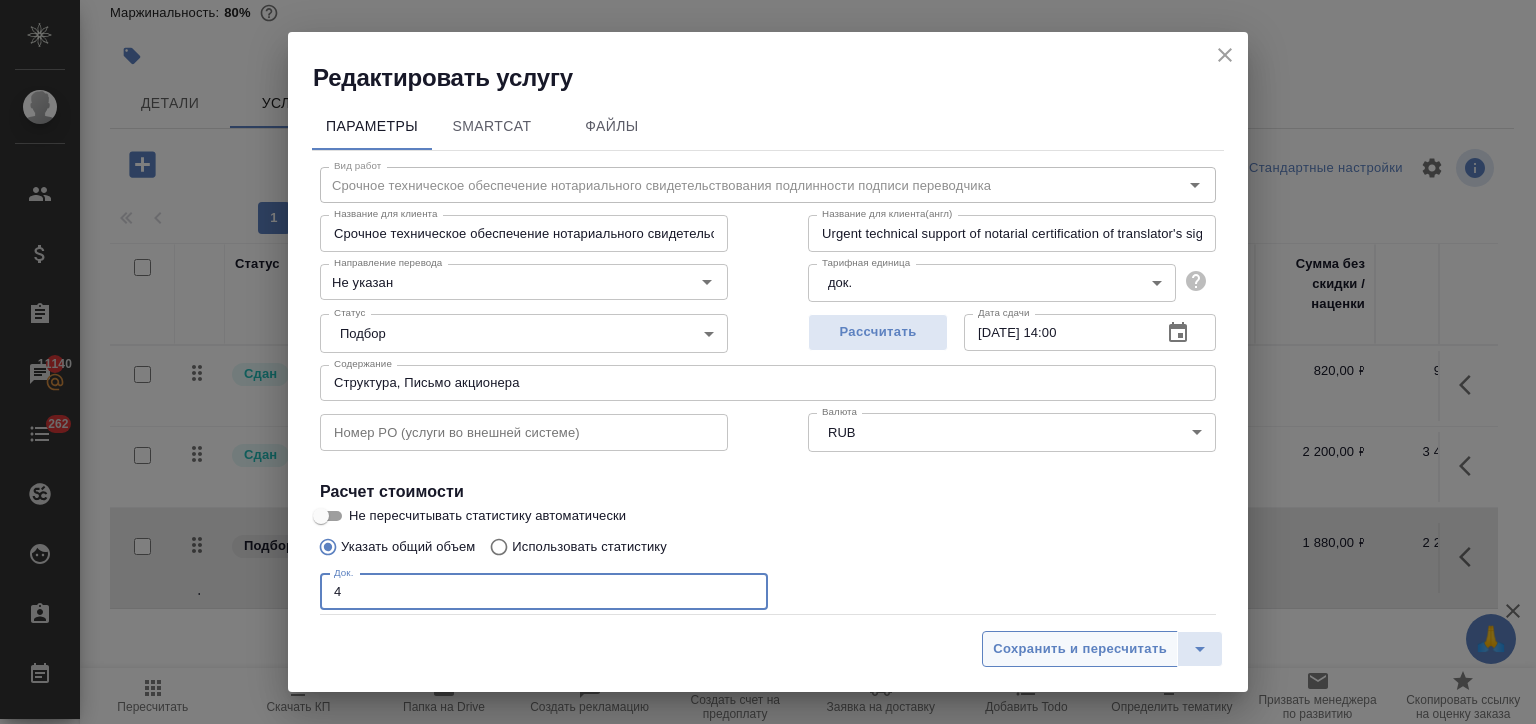 type on "4" 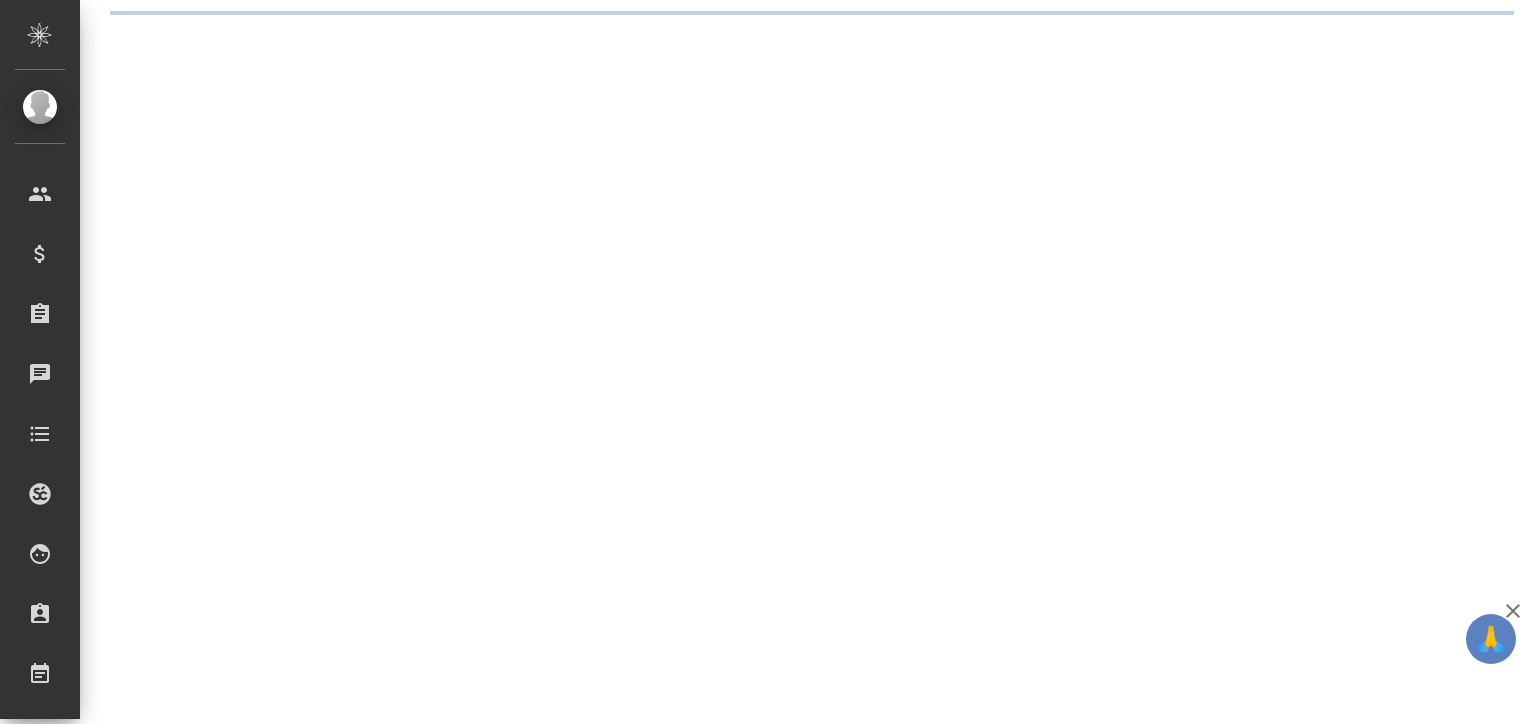 scroll, scrollTop: 0, scrollLeft: 0, axis: both 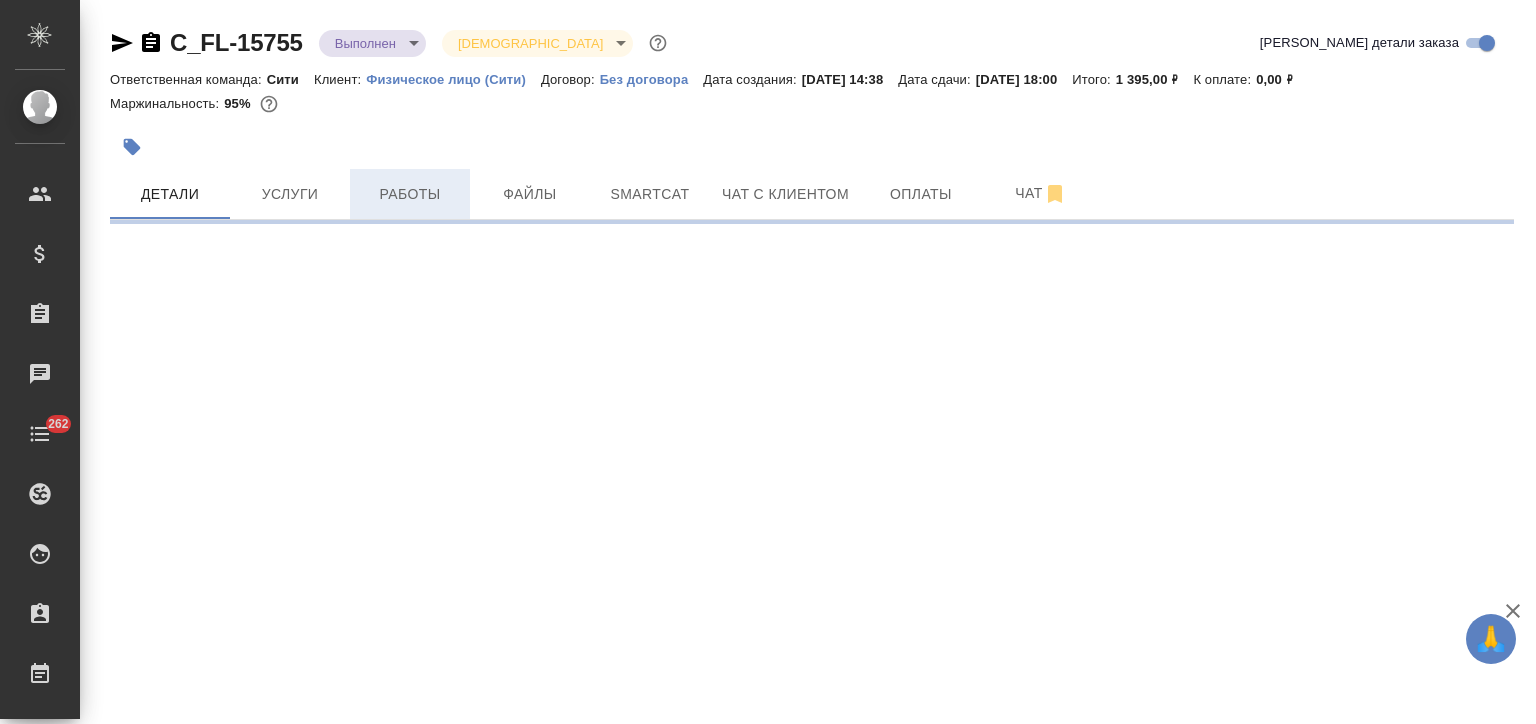 click on "Работы" at bounding box center (410, 194) 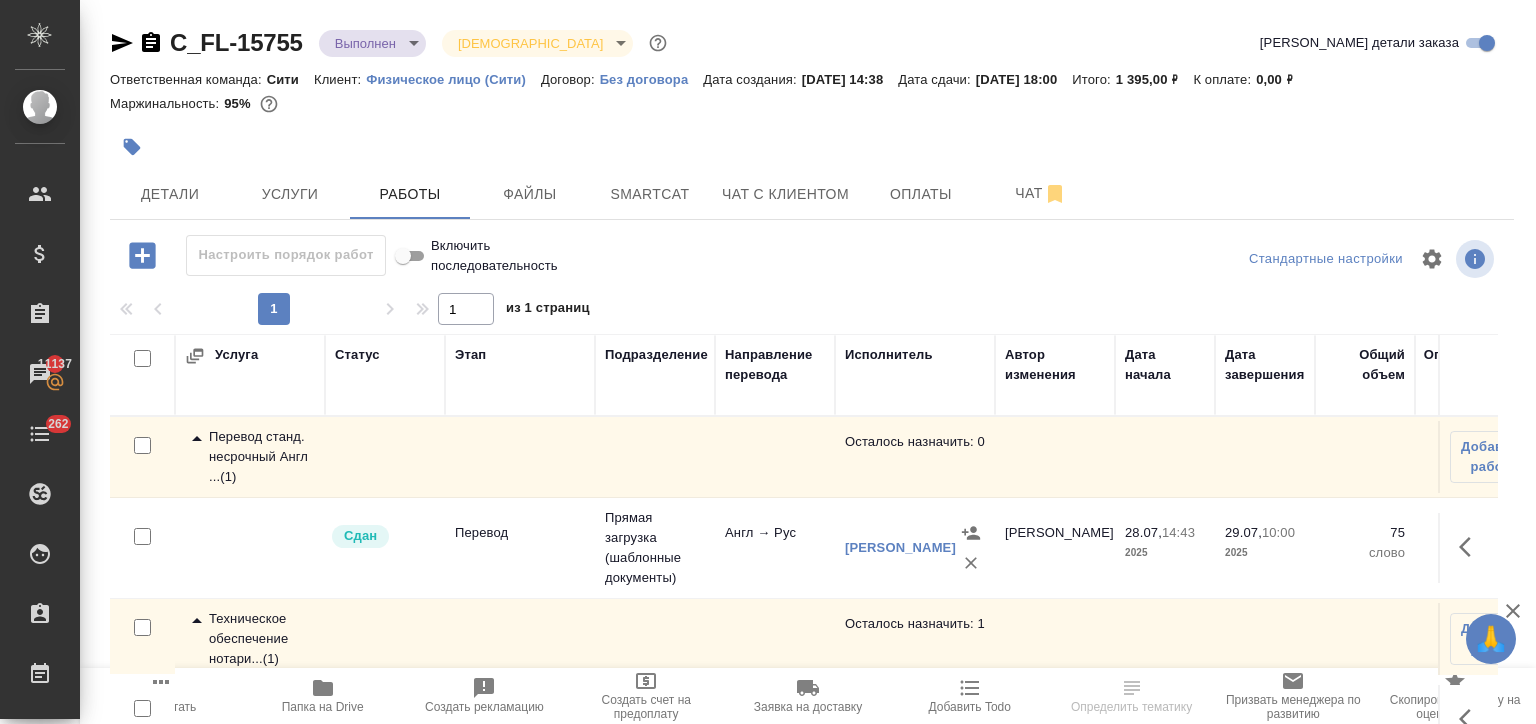 scroll, scrollTop: 111, scrollLeft: 0, axis: vertical 